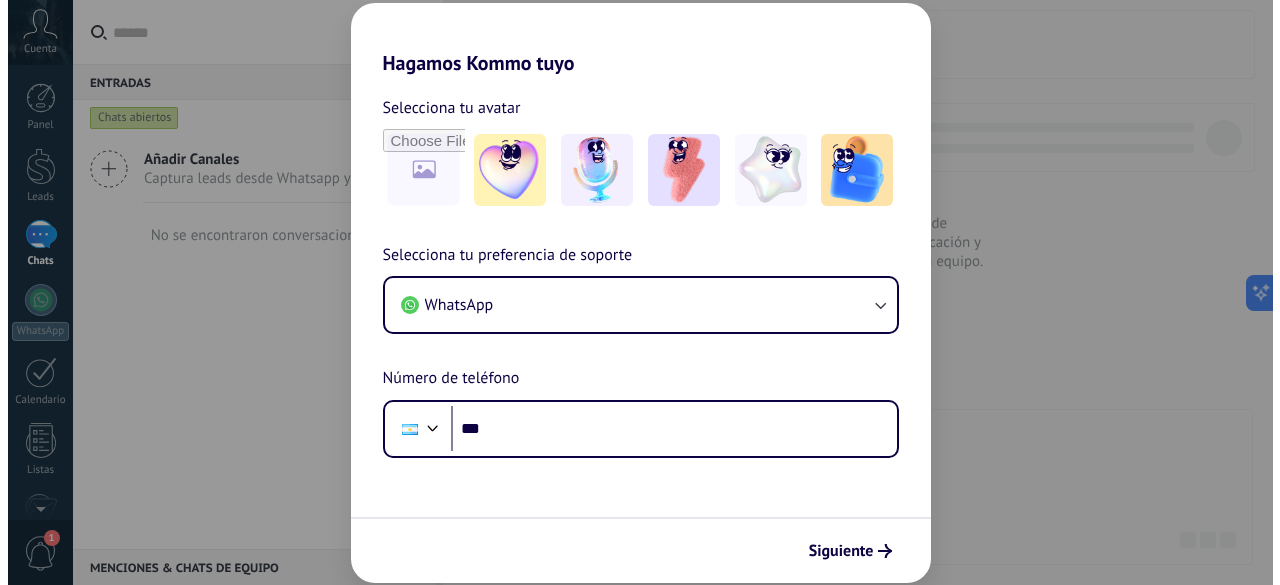 scroll, scrollTop: 0, scrollLeft: 0, axis: both 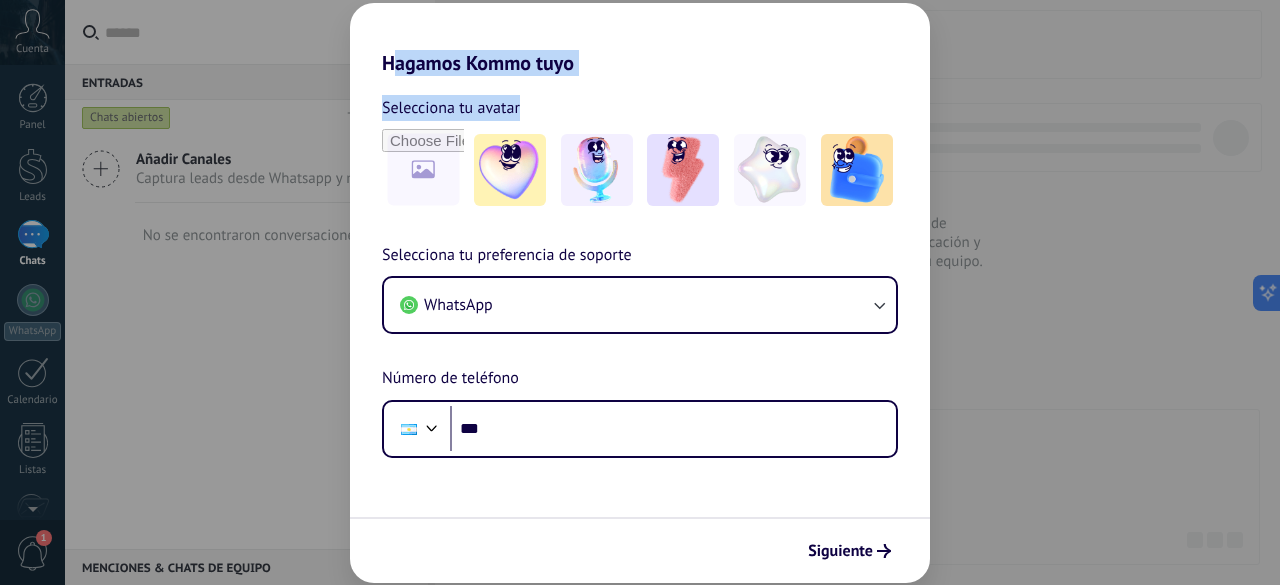 drag, startPoint x: 394, startPoint y: 63, endPoint x: 550, endPoint y: 105, distance: 161.55495 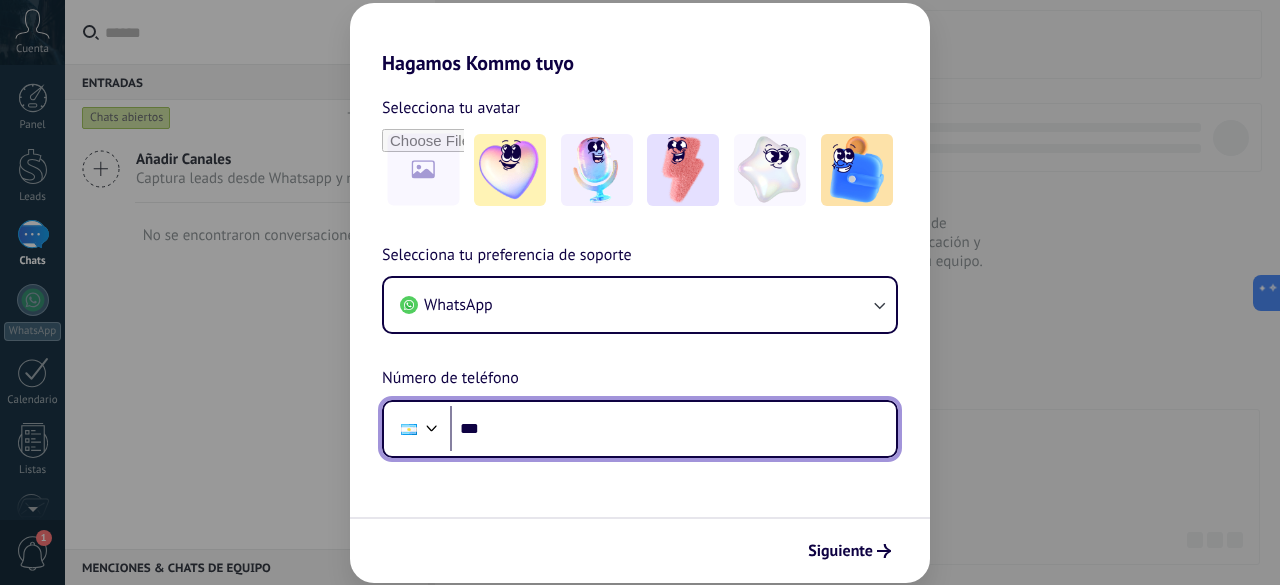 click on "***" at bounding box center [673, 429] 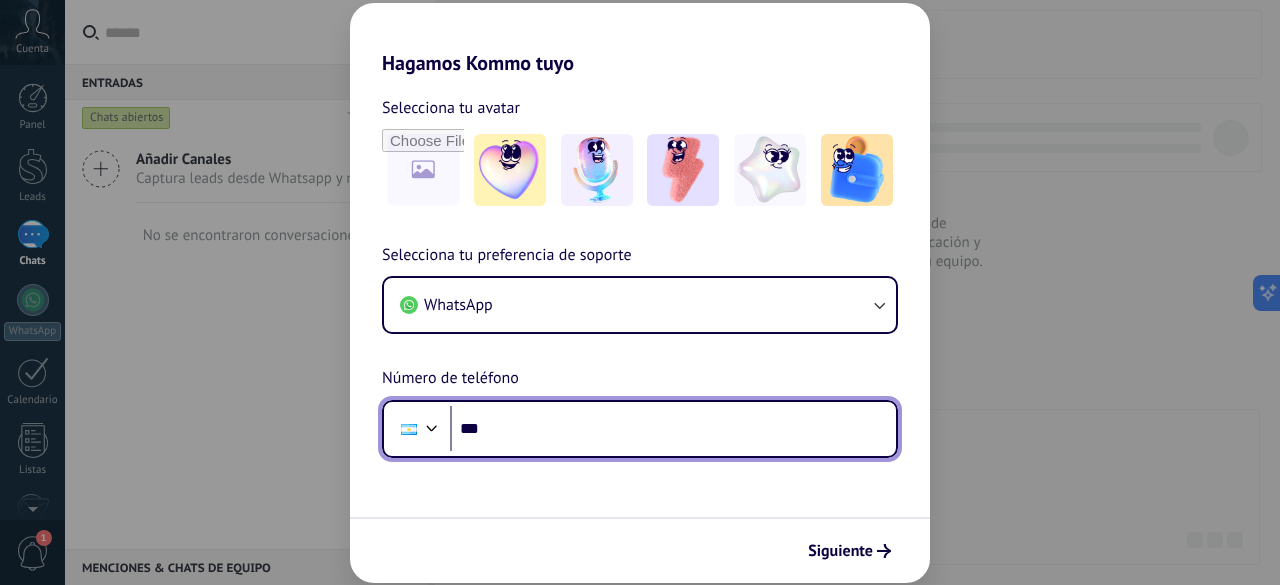 drag, startPoint x: 694, startPoint y: 437, endPoint x: 431, endPoint y: 418, distance: 263.68542 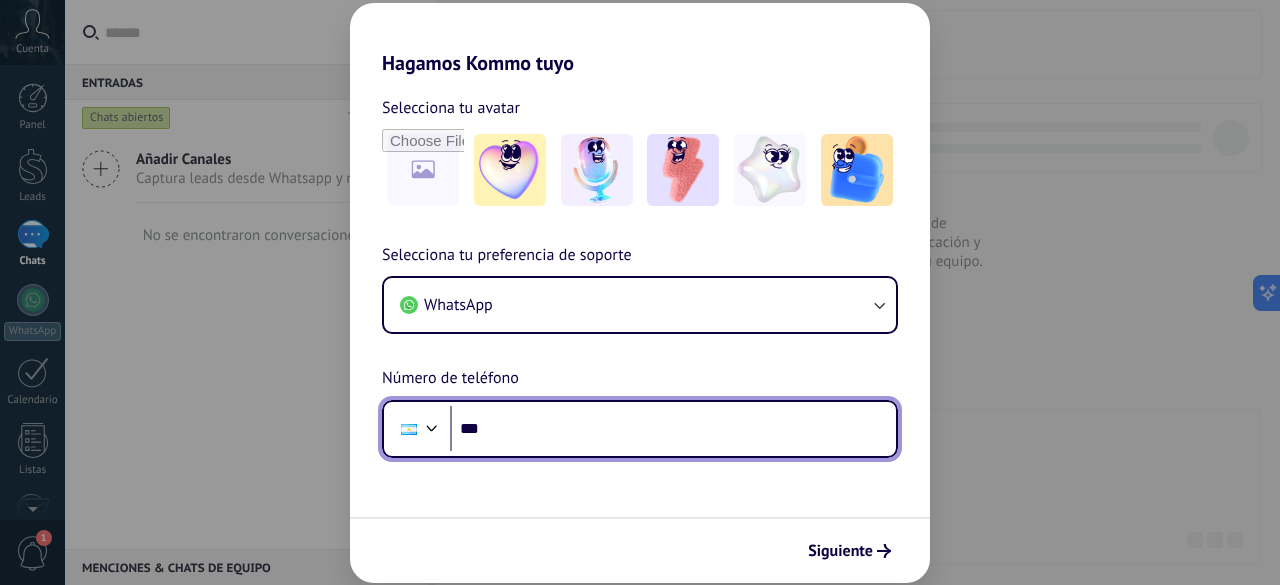 click on "Phone ***" at bounding box center [640, 429] 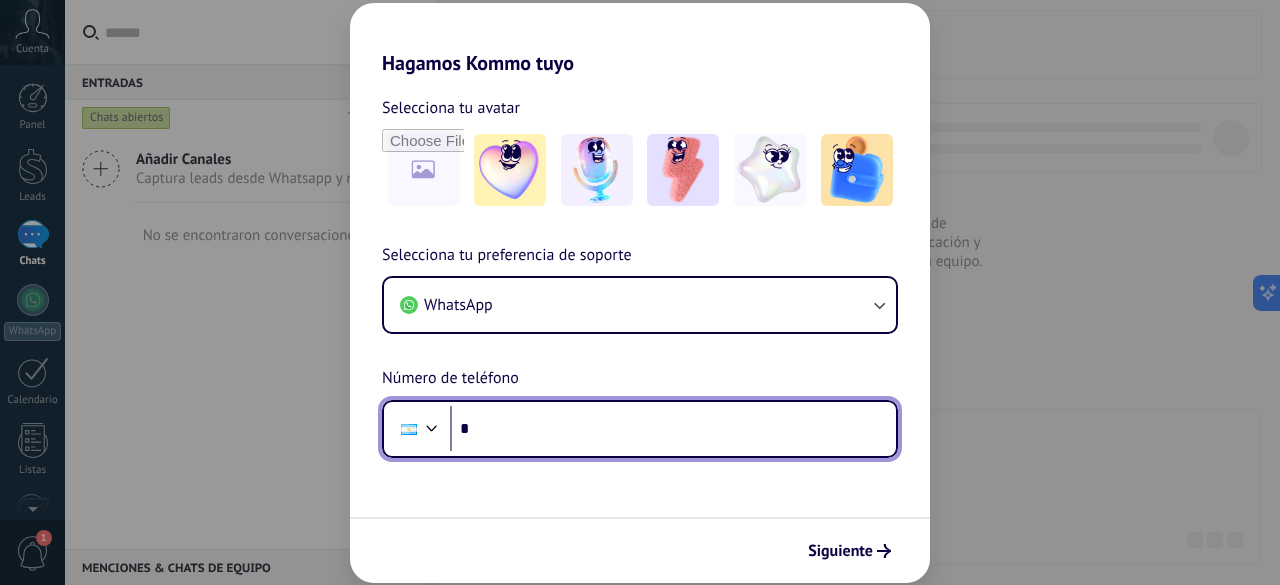paste on "**********" 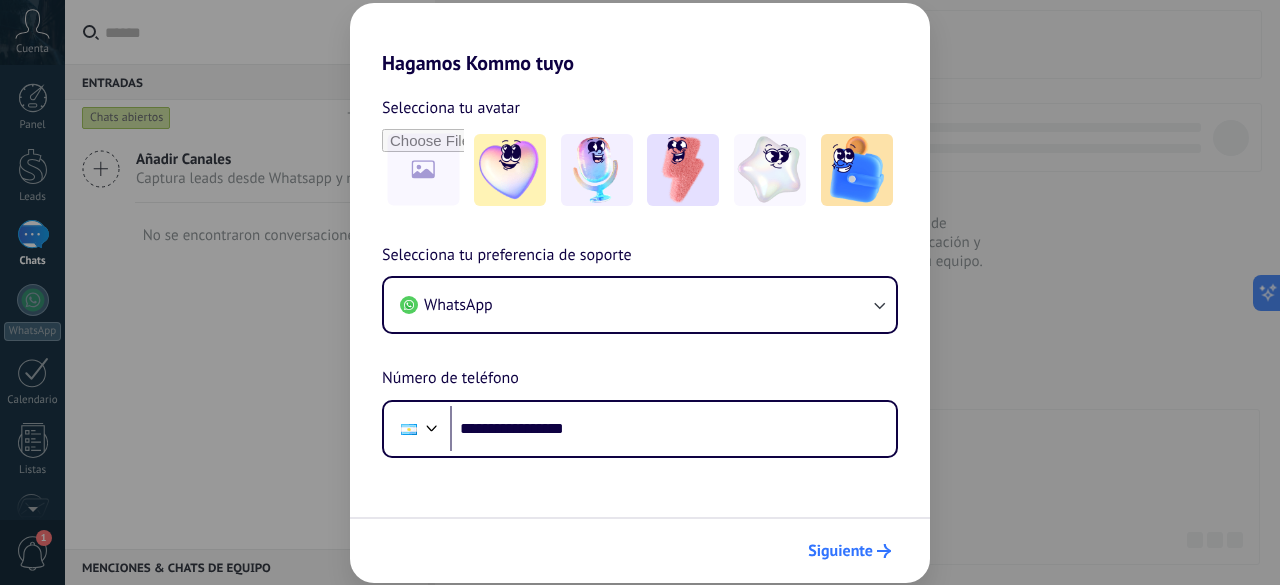 click on "Siguiente" at bounding box center (840, 551) 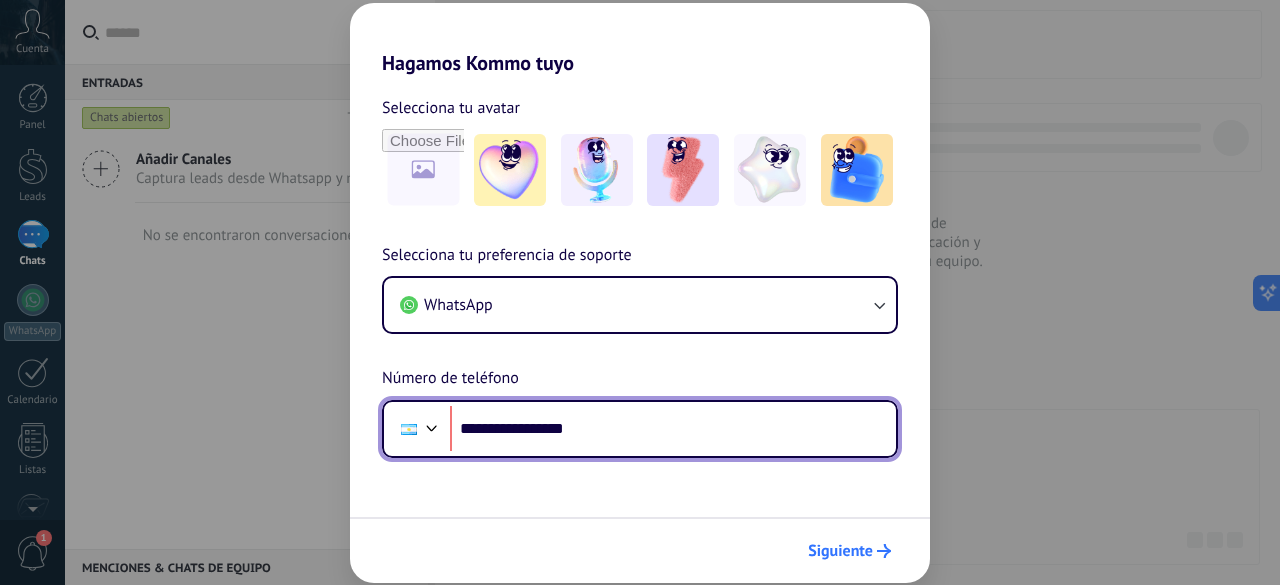 scroll, scrollTop: 0, scrollLeft: 0, axis: both 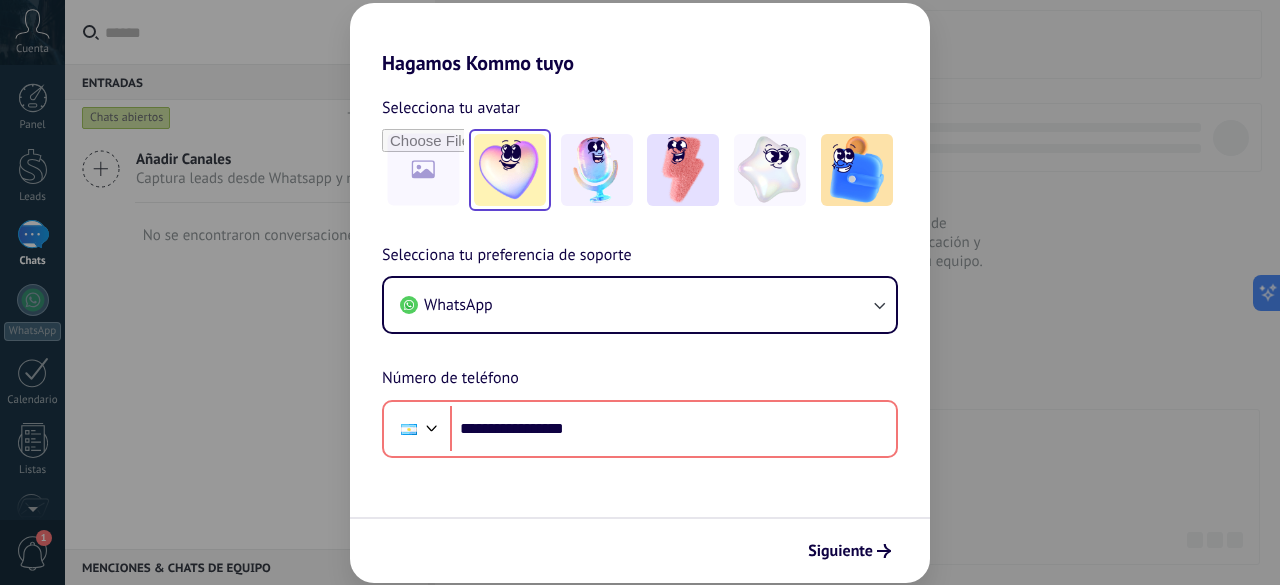 click at bounding box center (510, 170) 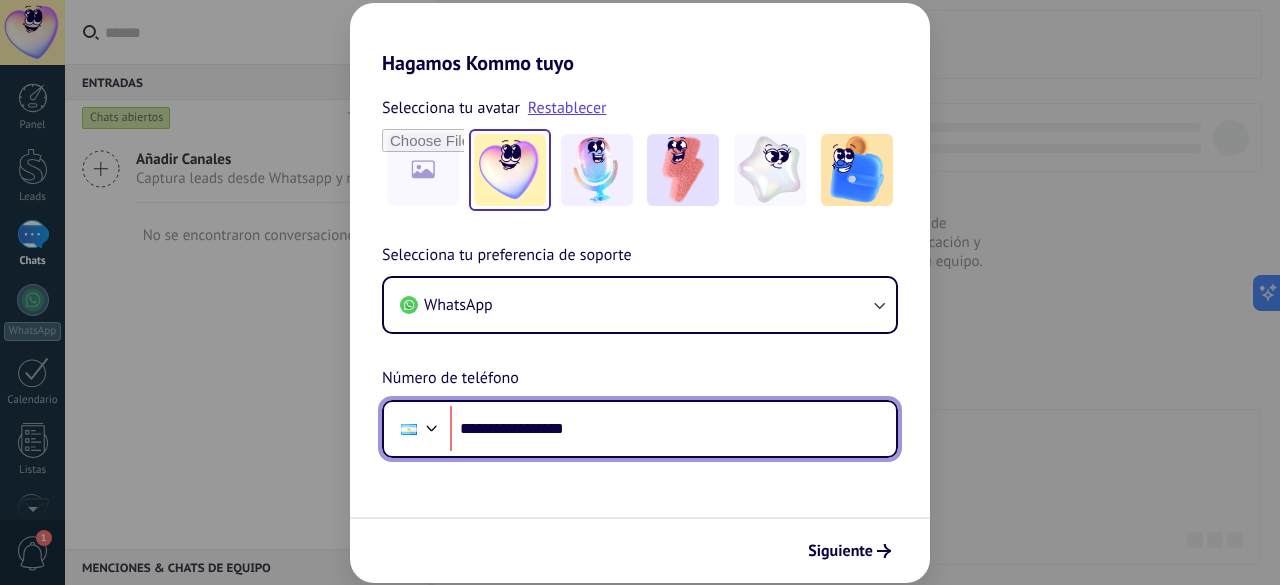 click on "**********" at bounding box center [673, 429] 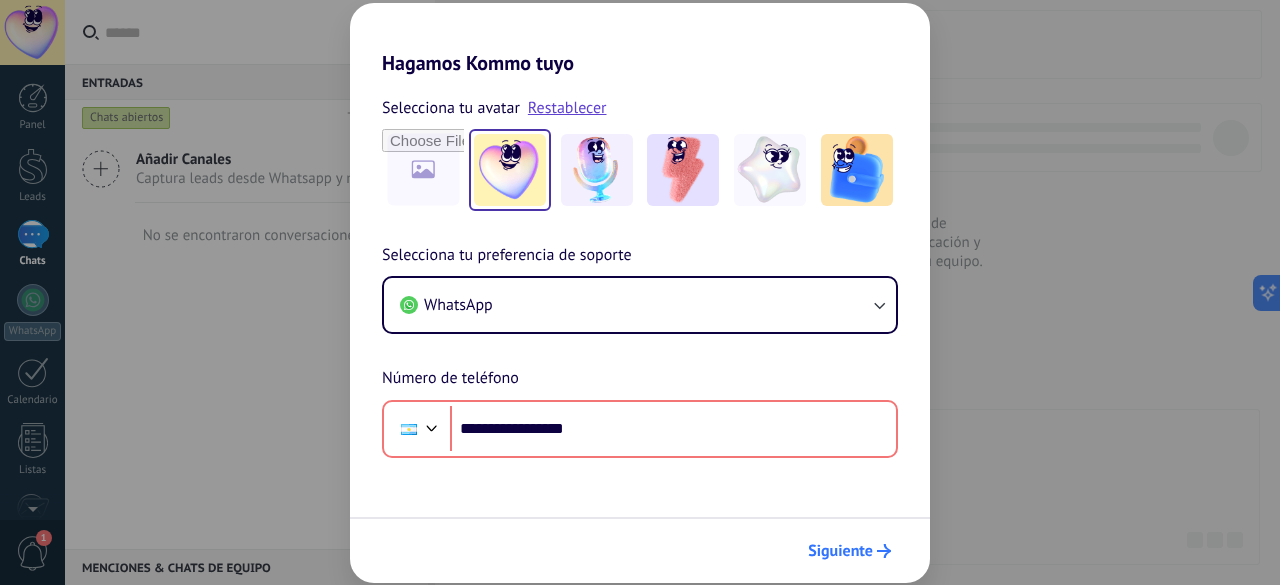 click 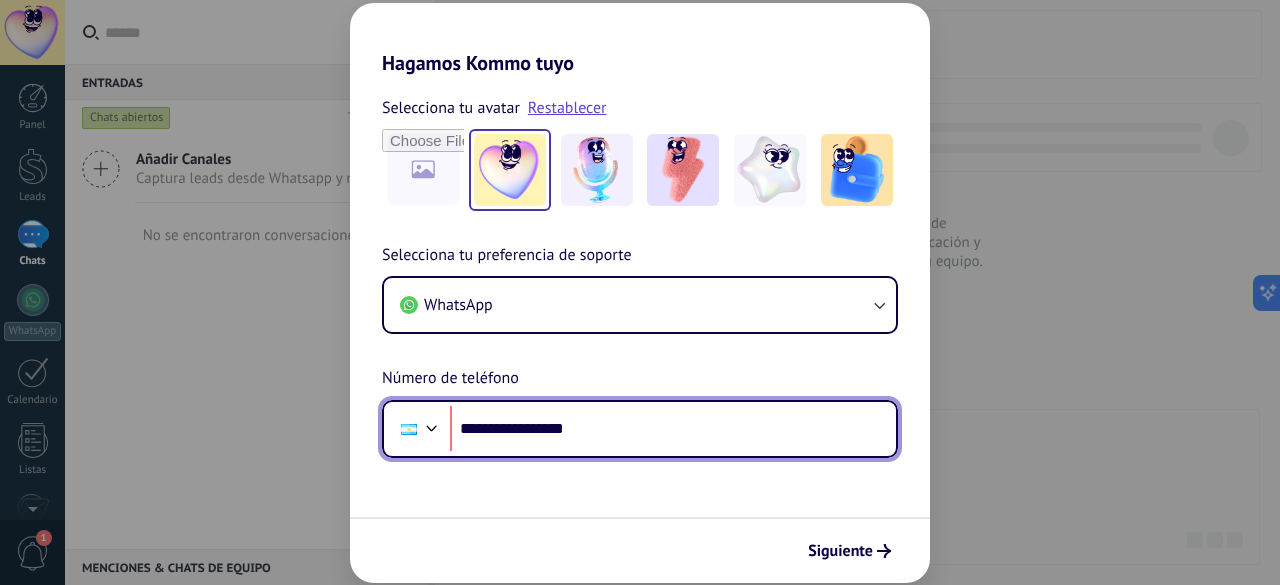 drag, startPoint x: 639, startPoint y: 422, endPoint x: 384, endPoint y: 418, distance: 255.03137 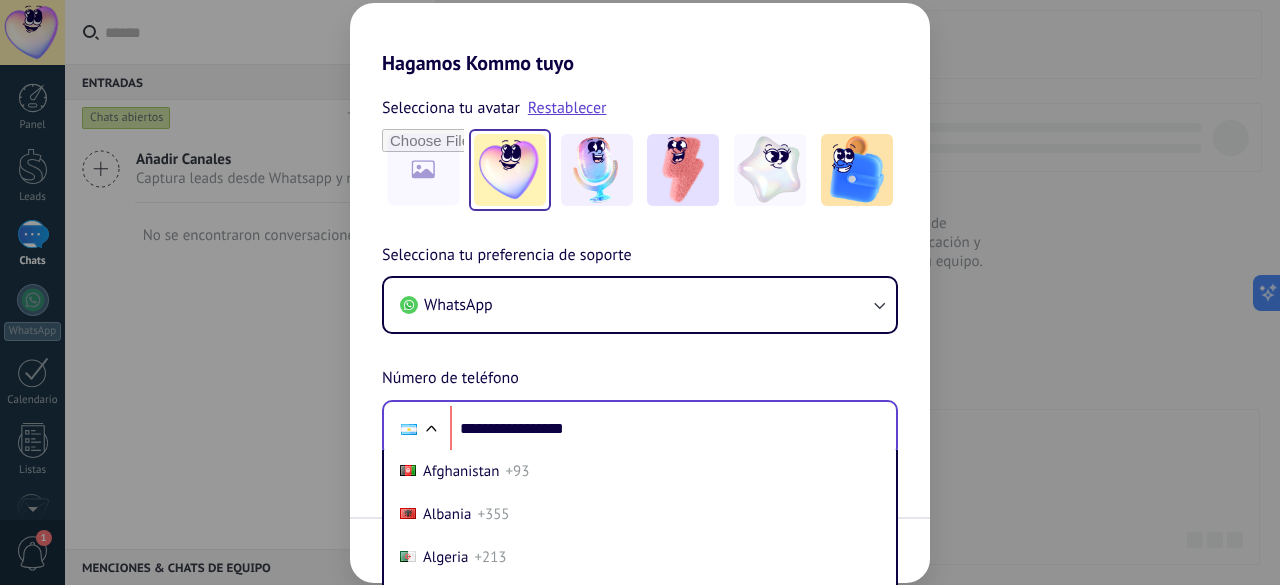 scroll, scrollTop: 102, scrollLeft: 0, axis: vertical 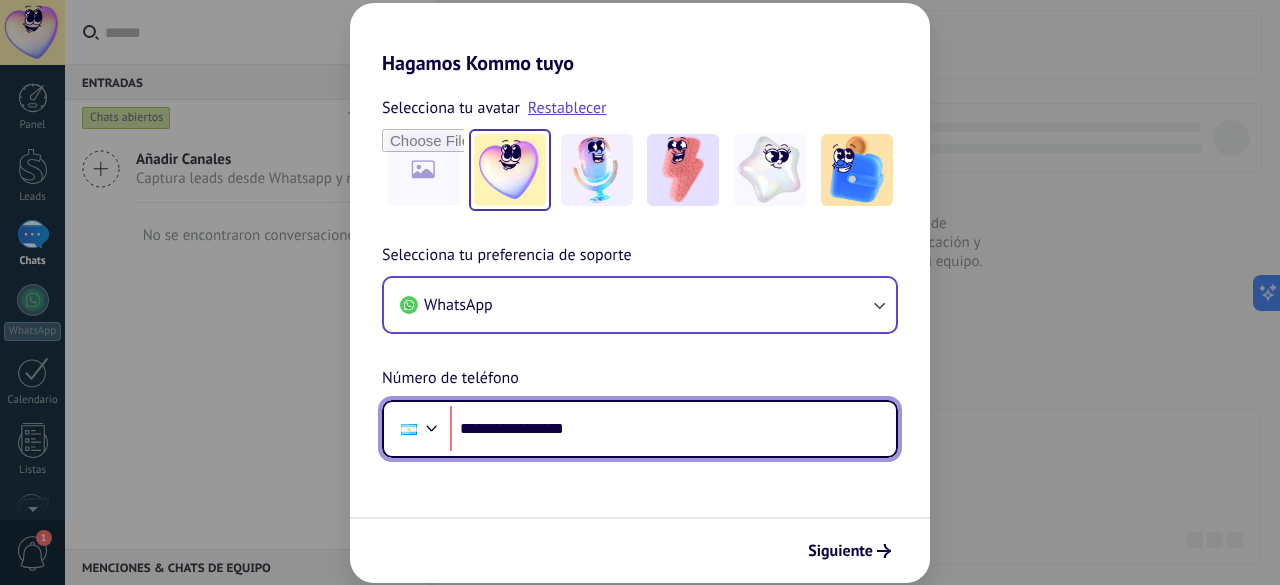 drag, startPoint x: 602, startPoint y: 329, endPoint x: 489, endPoint y: 331, distance: 113.0177 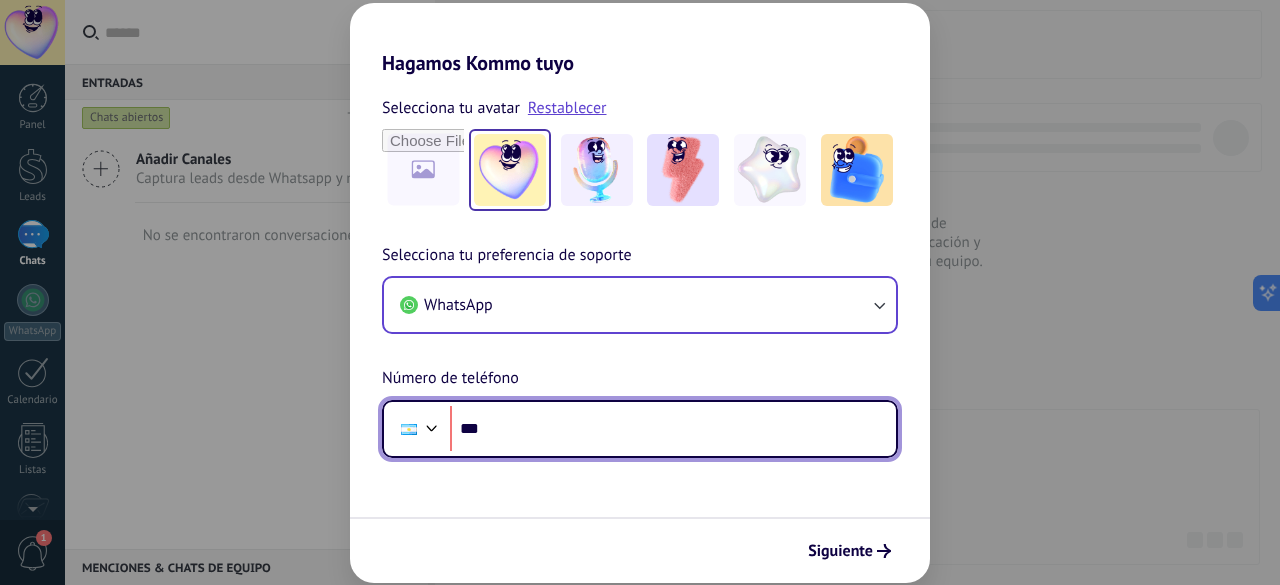 type on "**" 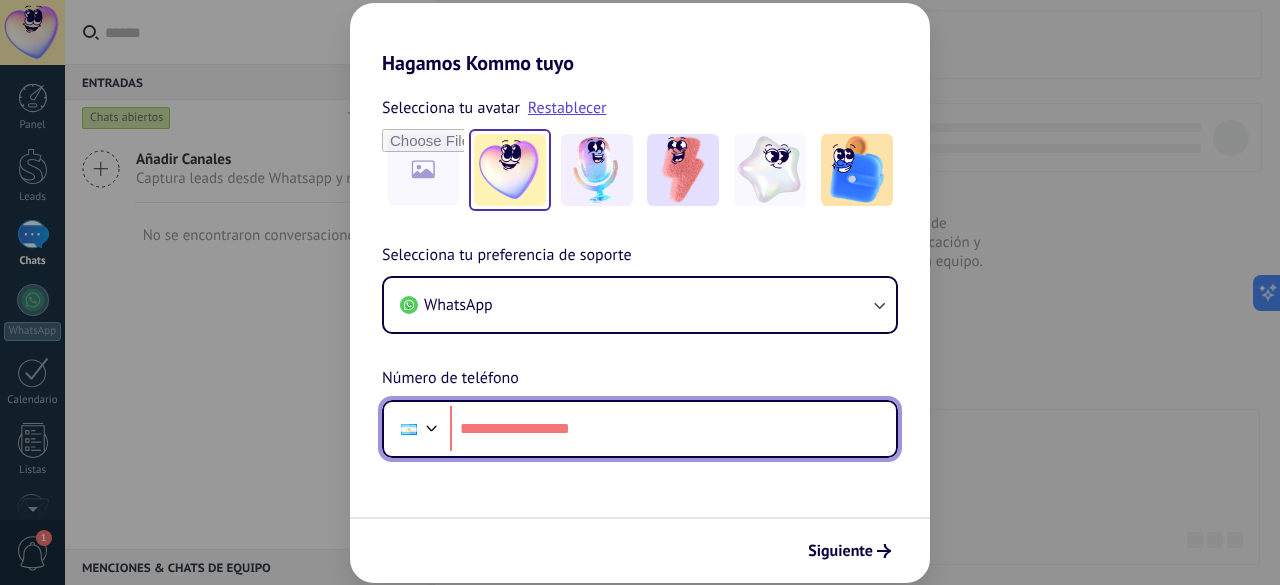 paste on "**********" 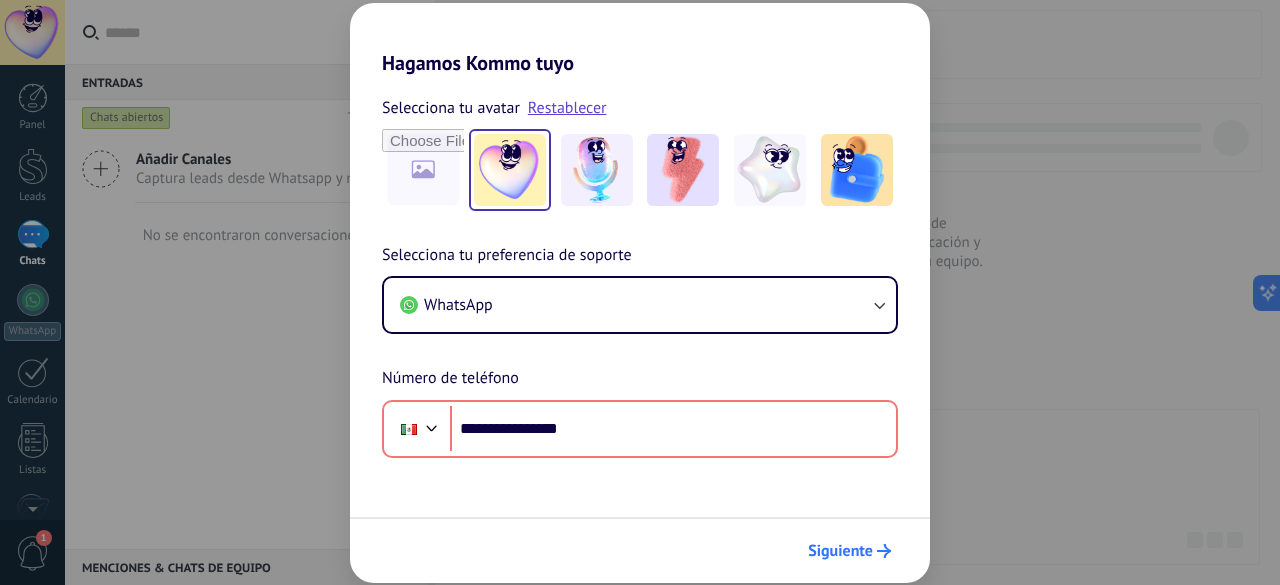 click on "Siguiente" at bounding box center (840, 551) 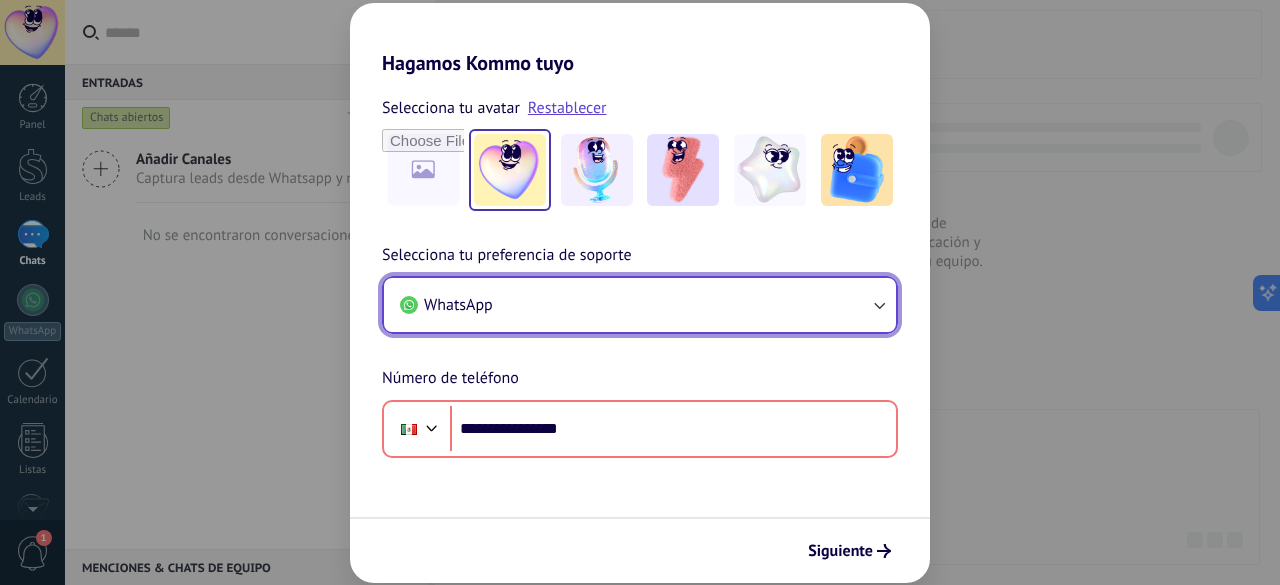 click on "WhatsApp" at bounding box center [640, 305] 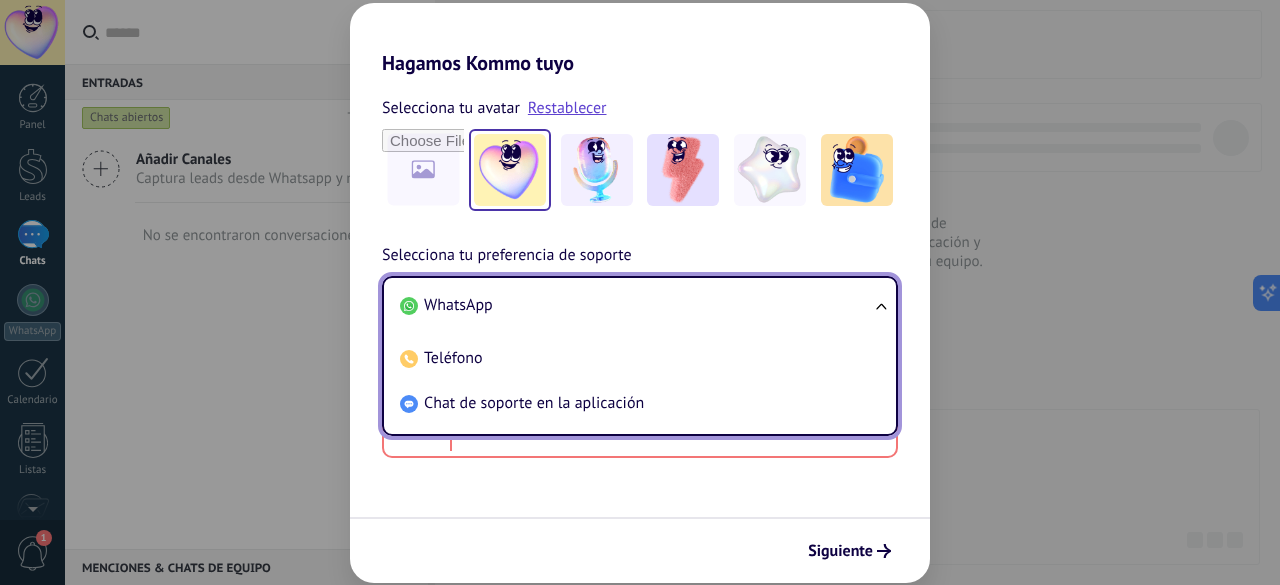 click on "WhatsApp" at bounding box center [636, 305] 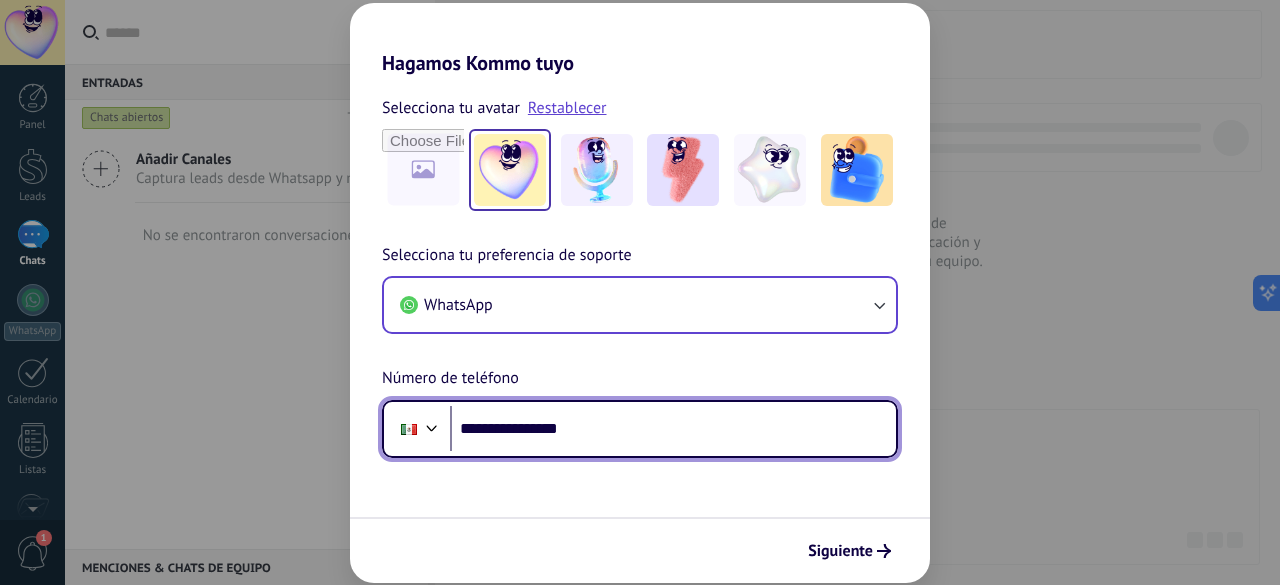 click on "**********" at bounding box center (673, 429) 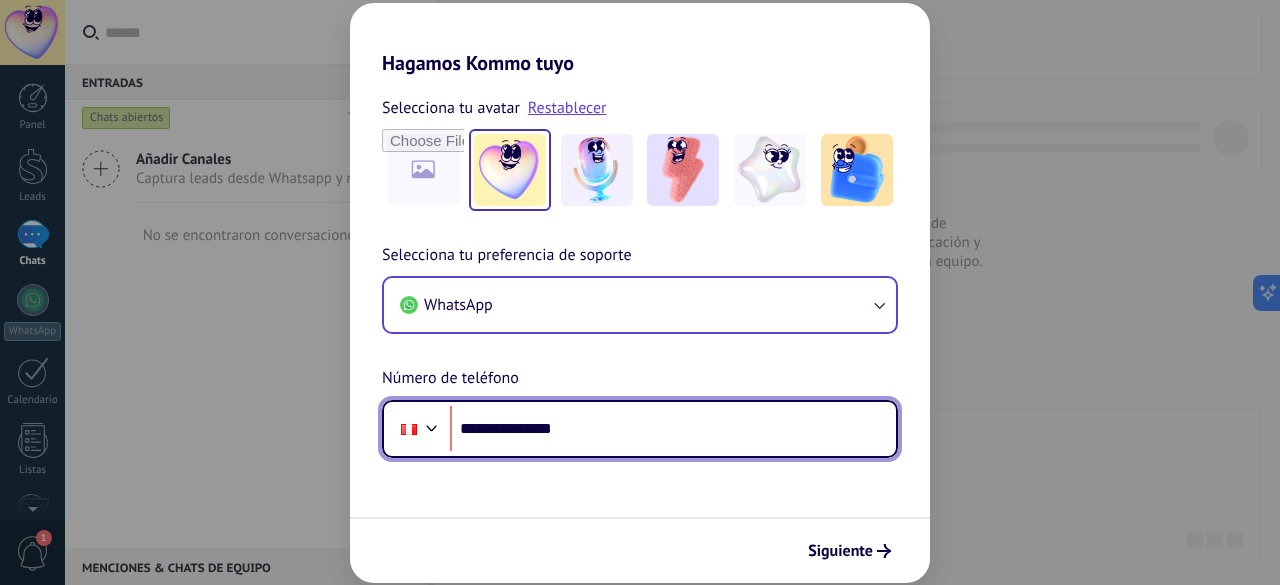 type on "**********" 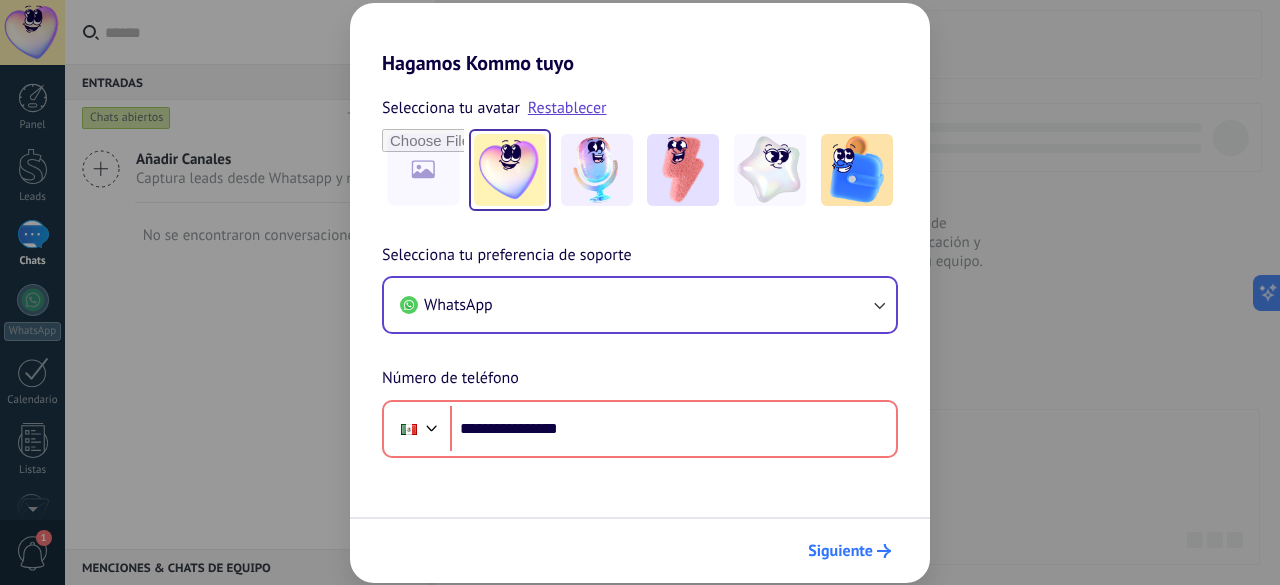 click on "Siguiente" at bounding box center (849, 551) 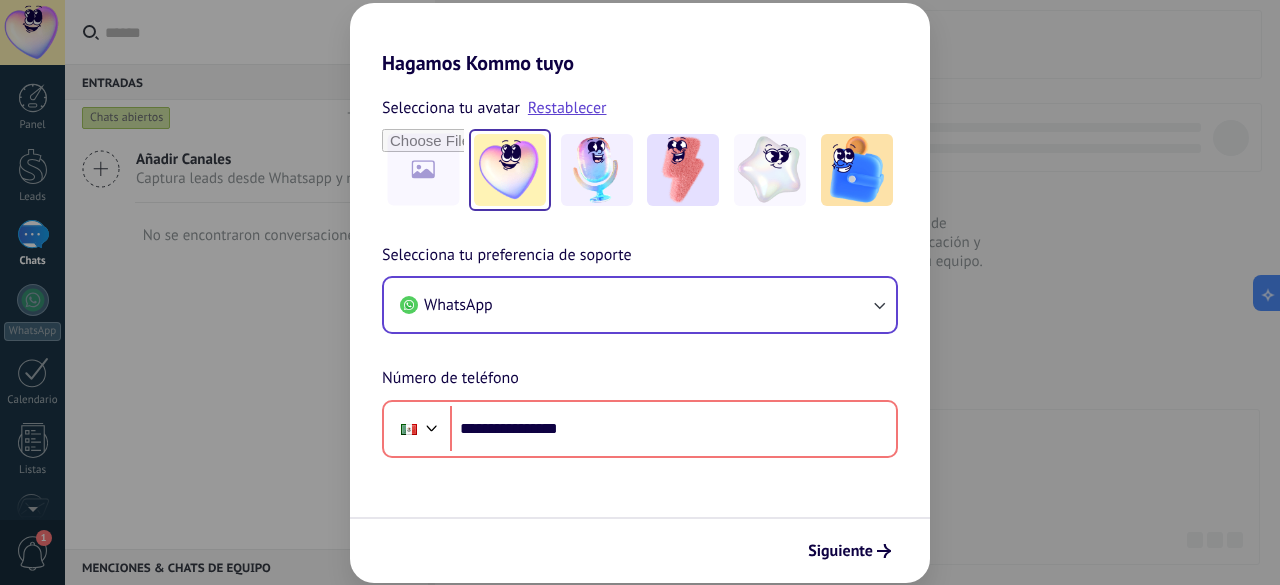 click on "**********" at bounding box center (640, 292) 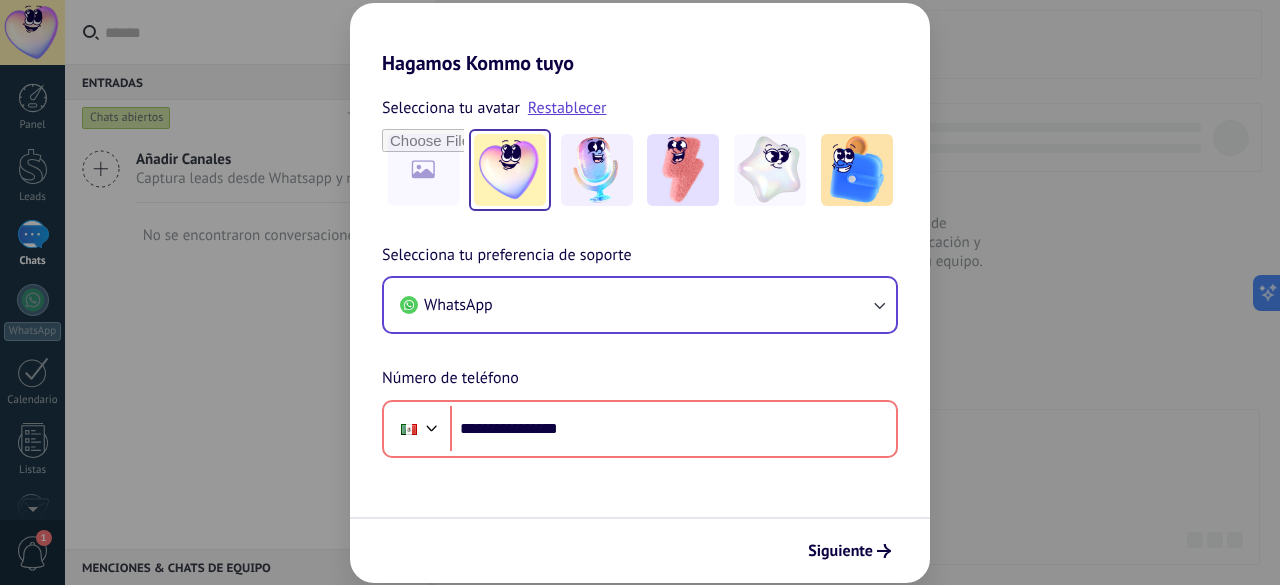 click on "**********" at bounding box center (640, 329) 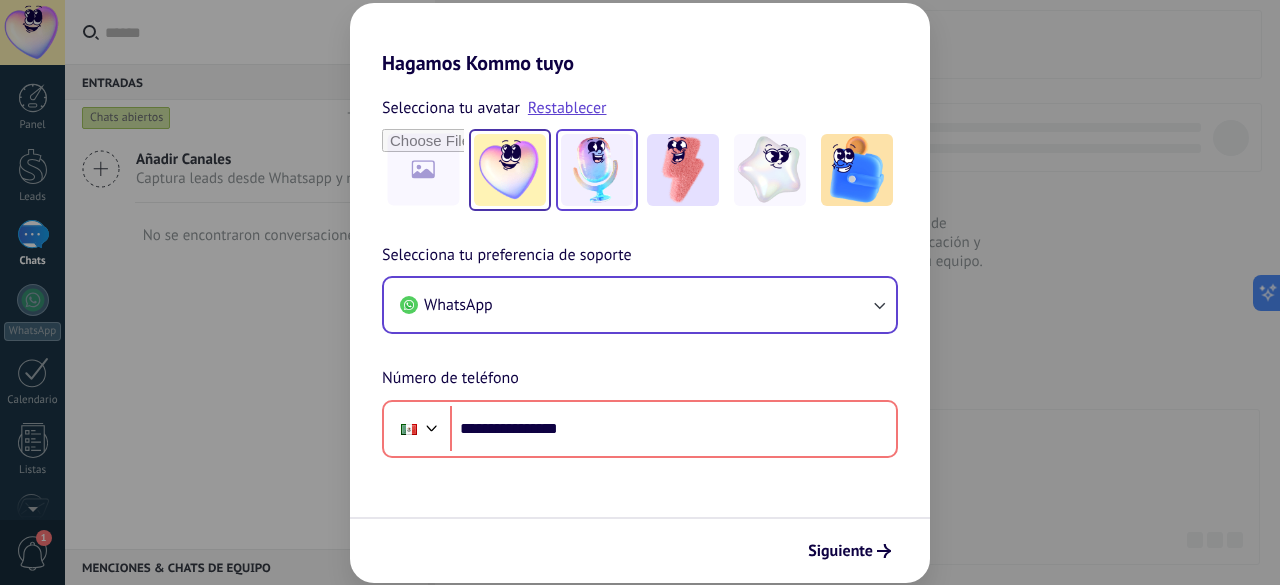 click at bounding box center [597, 170] 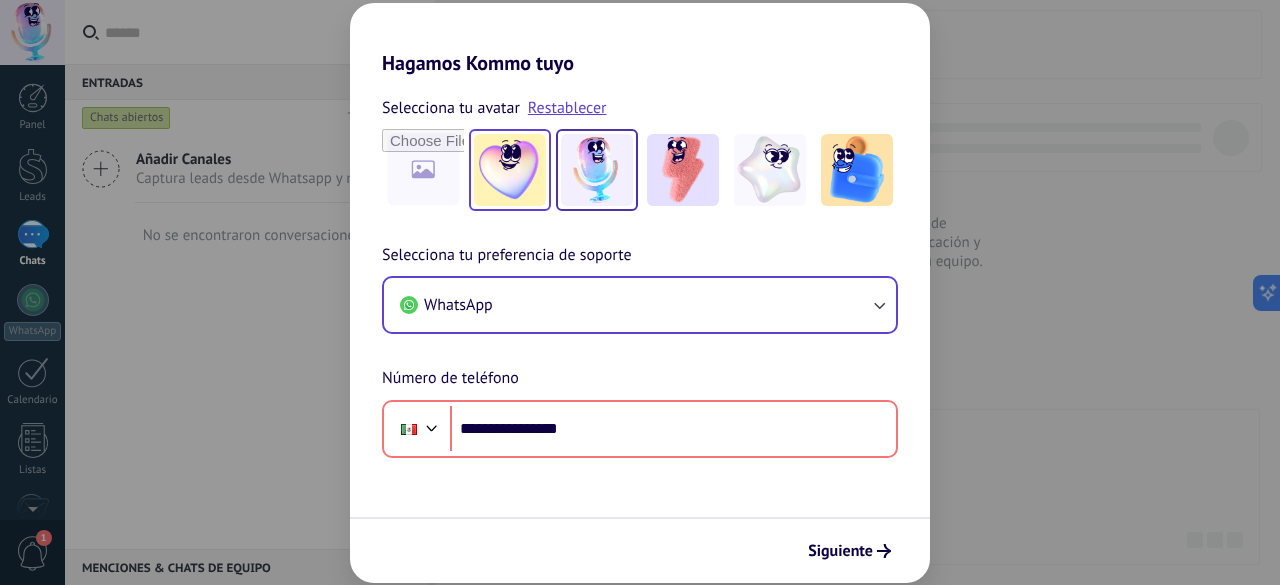 click at bounding box center (510, 170) 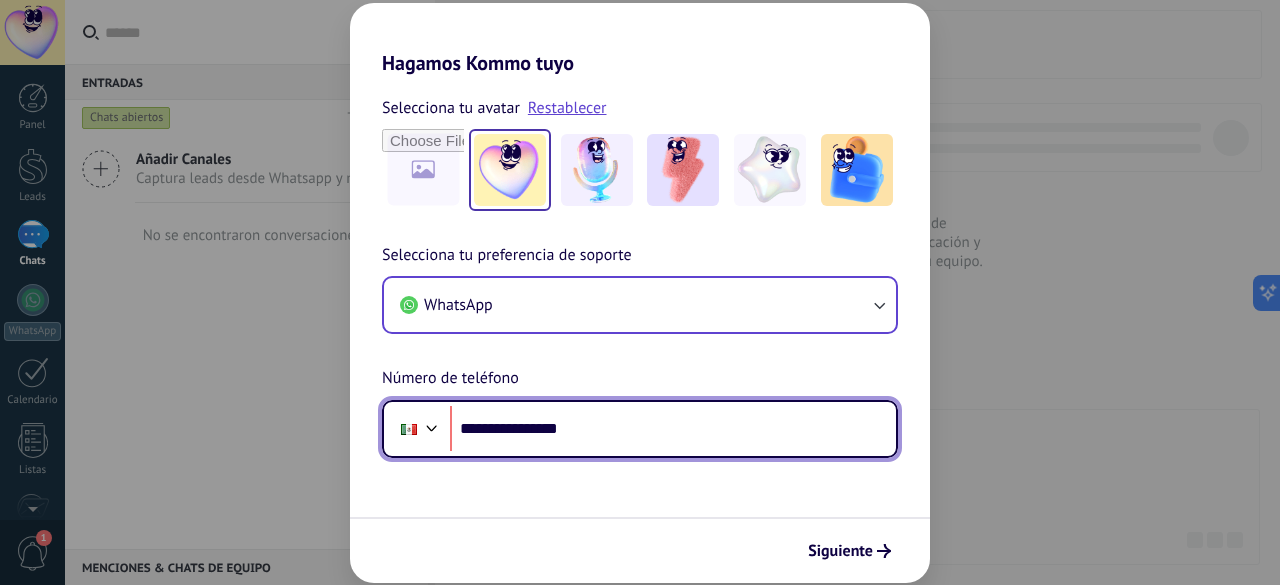 click on "**********" at bounding box center (673, 429) 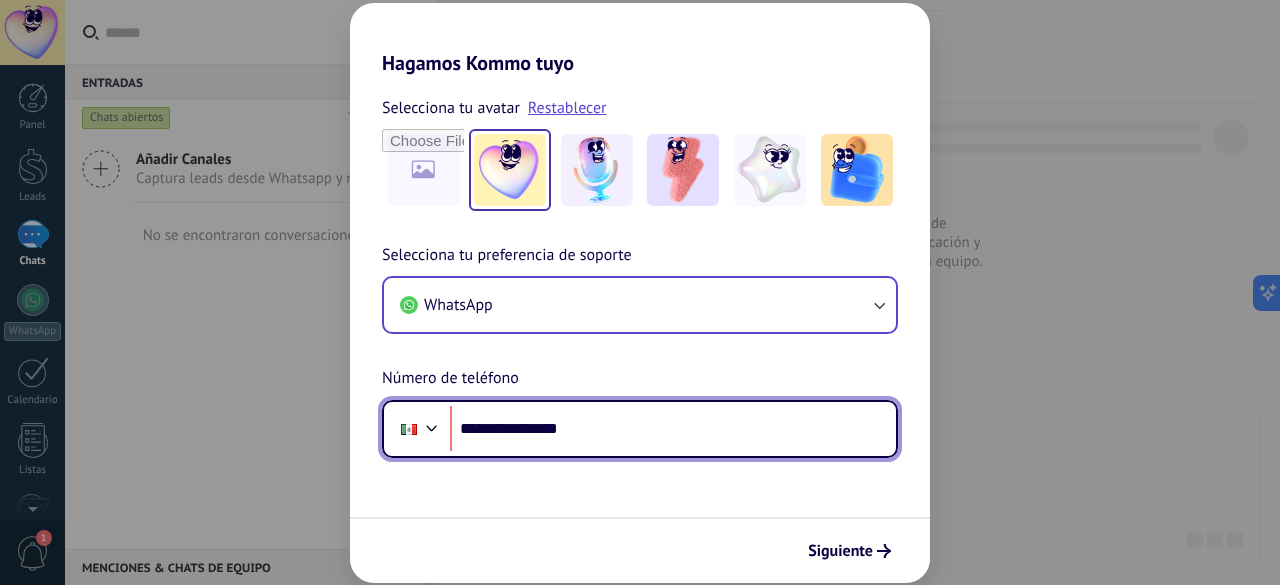 click at bounding box center [432, 426] 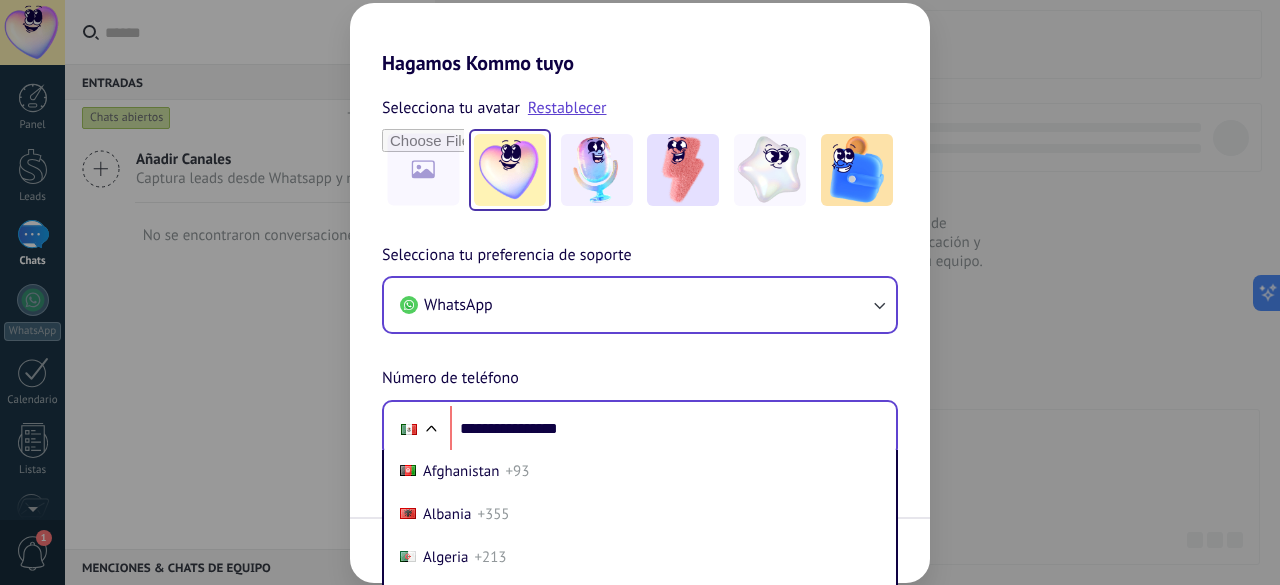 scroll, scrollTop: 102, scrollLeft: 0, axis: vertical 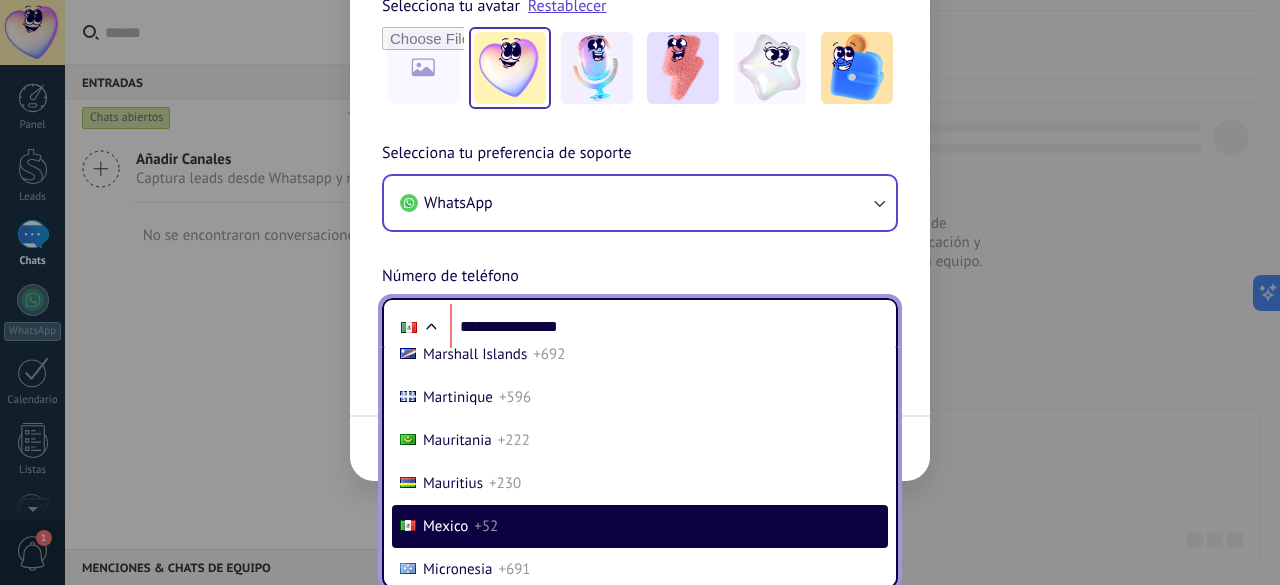 click on "Mexico" at bounding box center [445, 526] 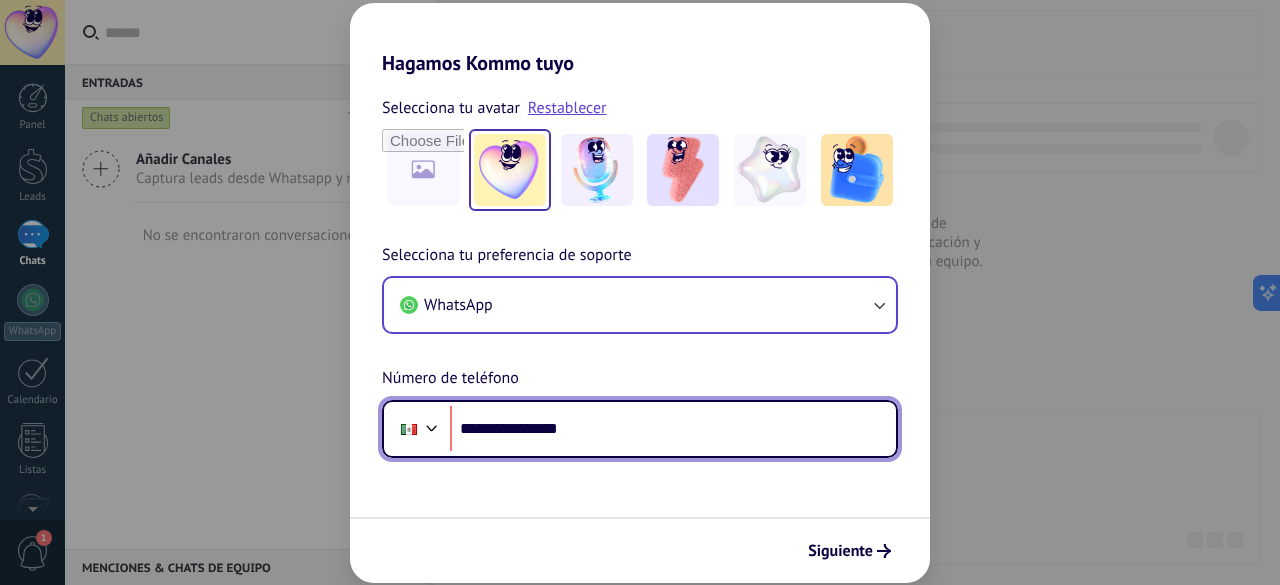 scroll, scrollTop: 0, scrollLeft: 0, axis: both 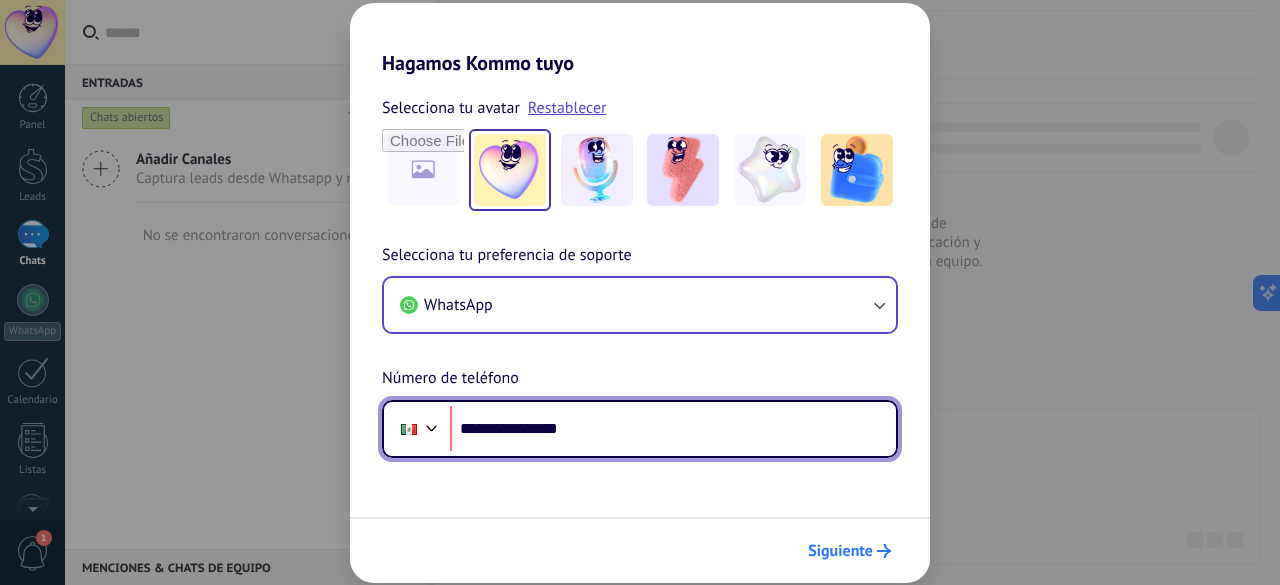 click on "Siguiente" at bounding box center [840, 551] 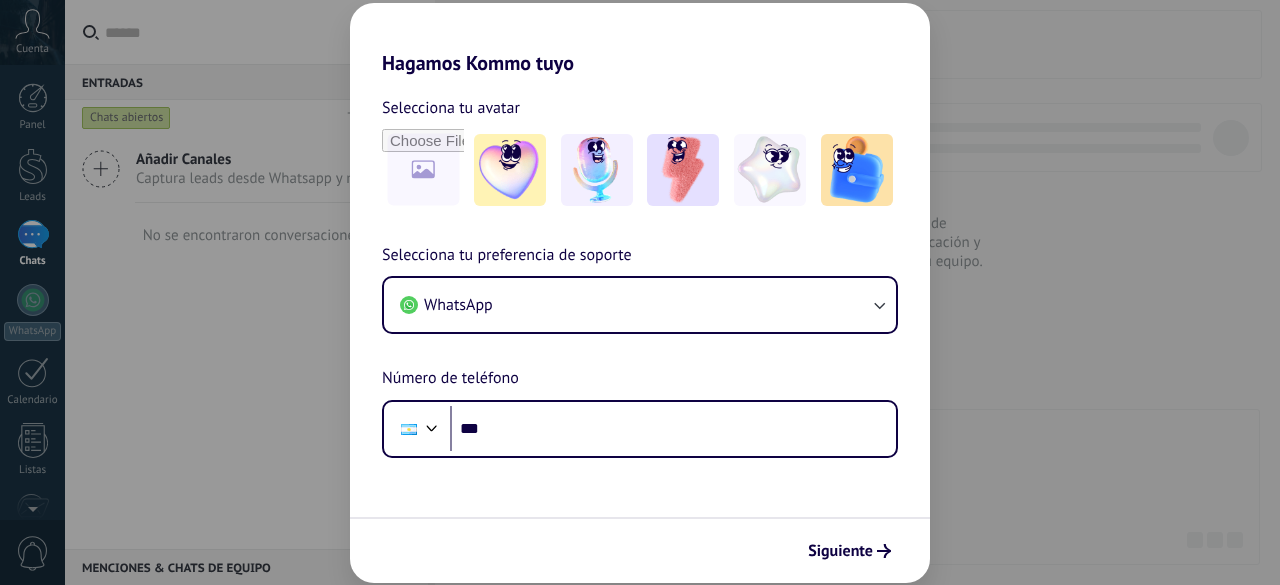 scroll, scrollTop: 0, scrollLeft: 0, axis: both 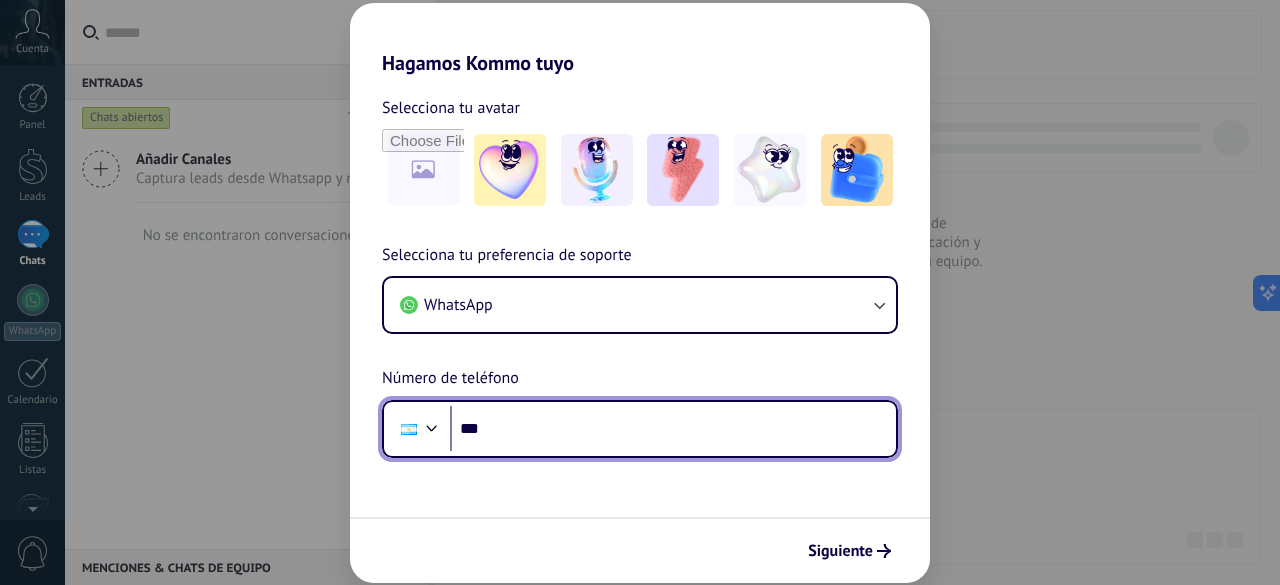 click on "***" at bounding box center (673, 429) 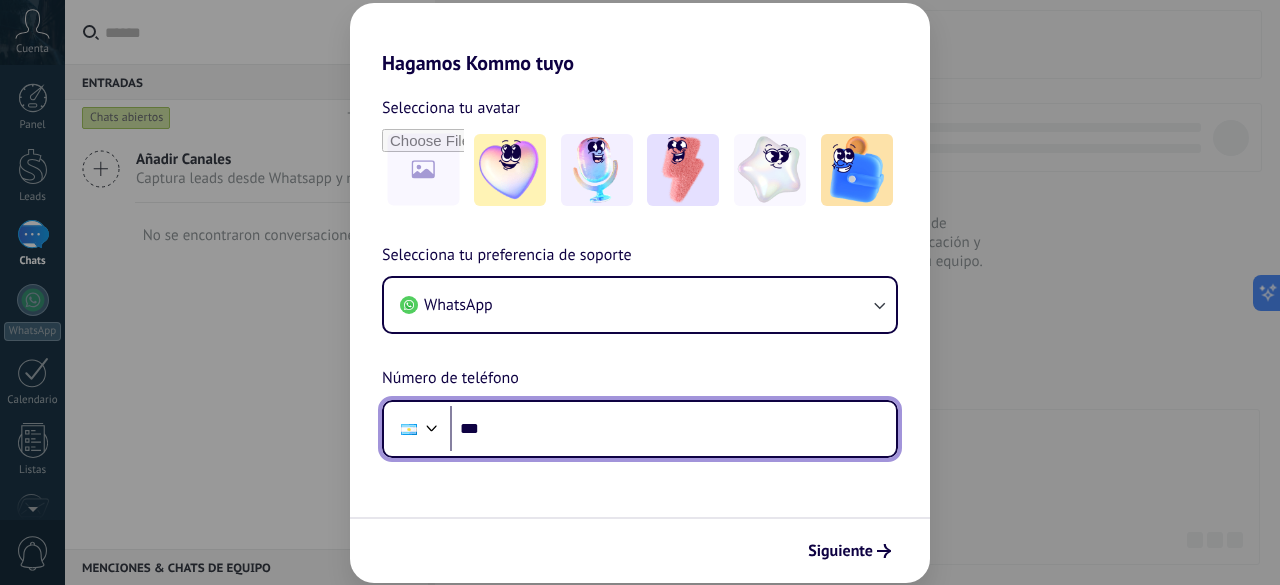 click on "***" at bounding box center (673, 429) 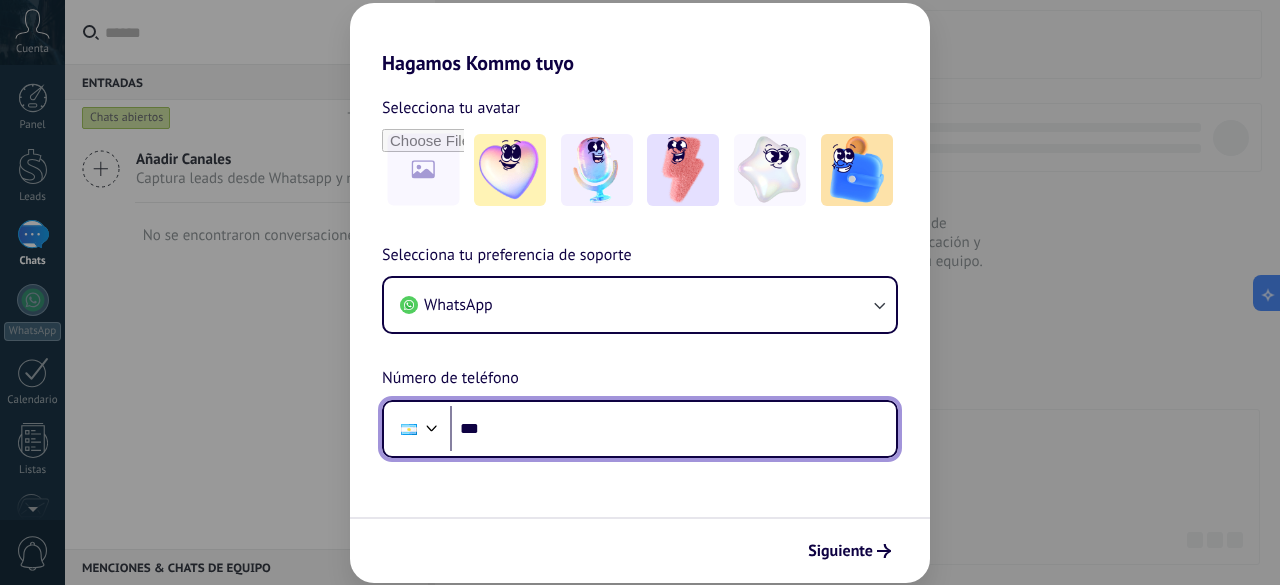 paste on "**********" 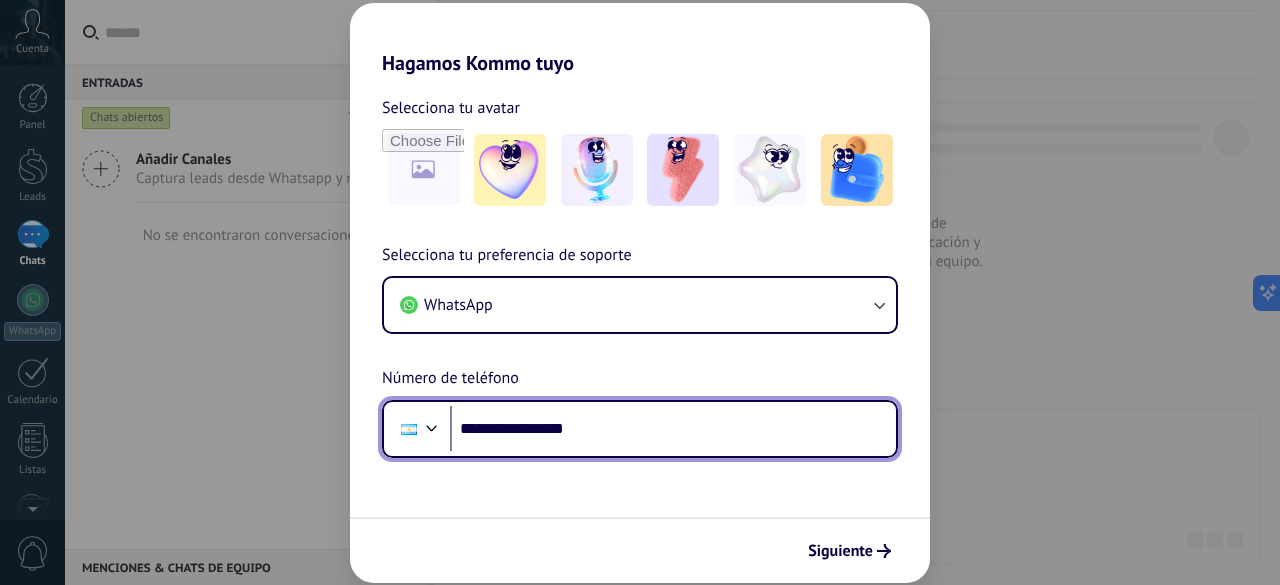 drag, startPoint x: 516, startPoint y: 430, endPoint x: 483, endPoint y: 431, distance: 33.01515 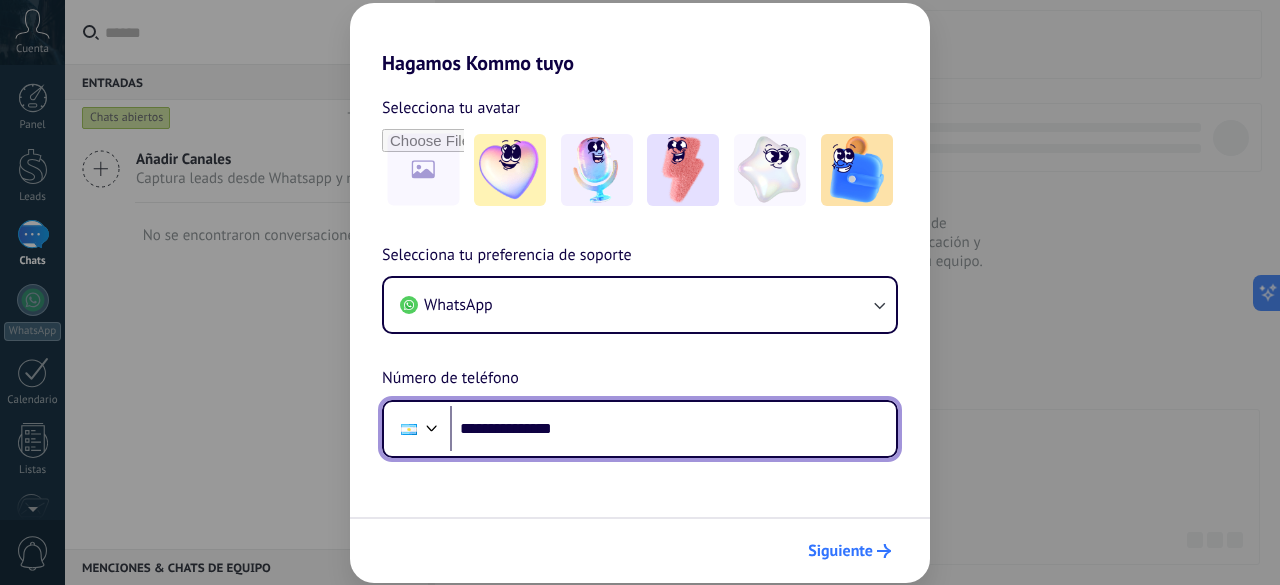 type on "**********" 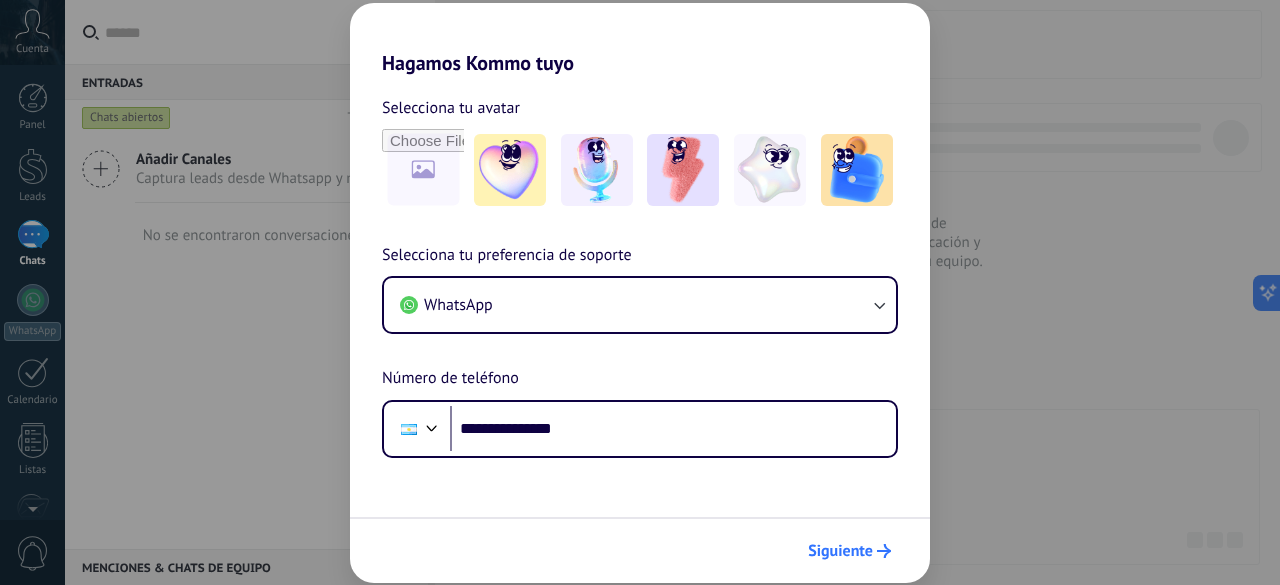 click on "Siguiente" at bounding box center [849, 551] 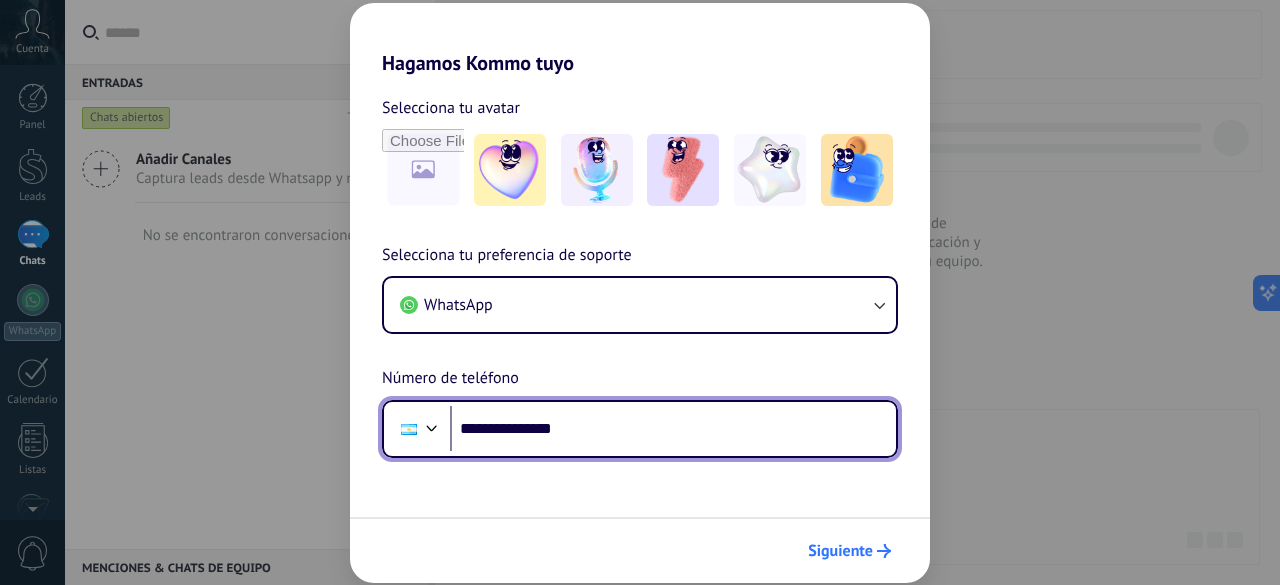 scroll, scrollTop: 0, scrollLeft: 0, axis: both 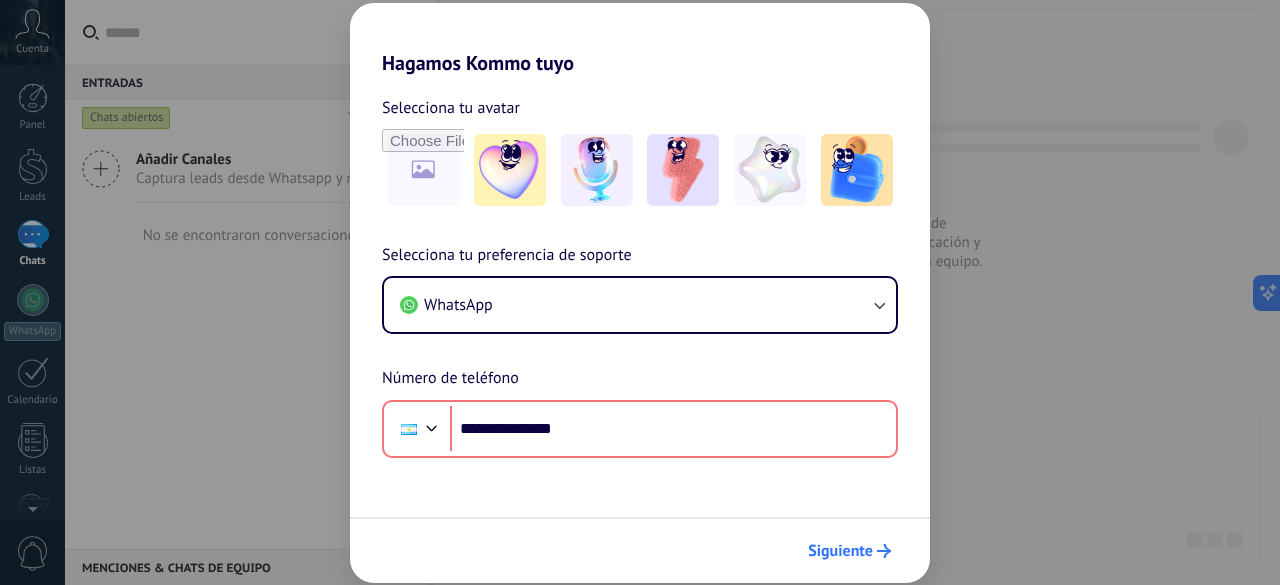 click on "Siguiente" at bounding box center [849, 551] 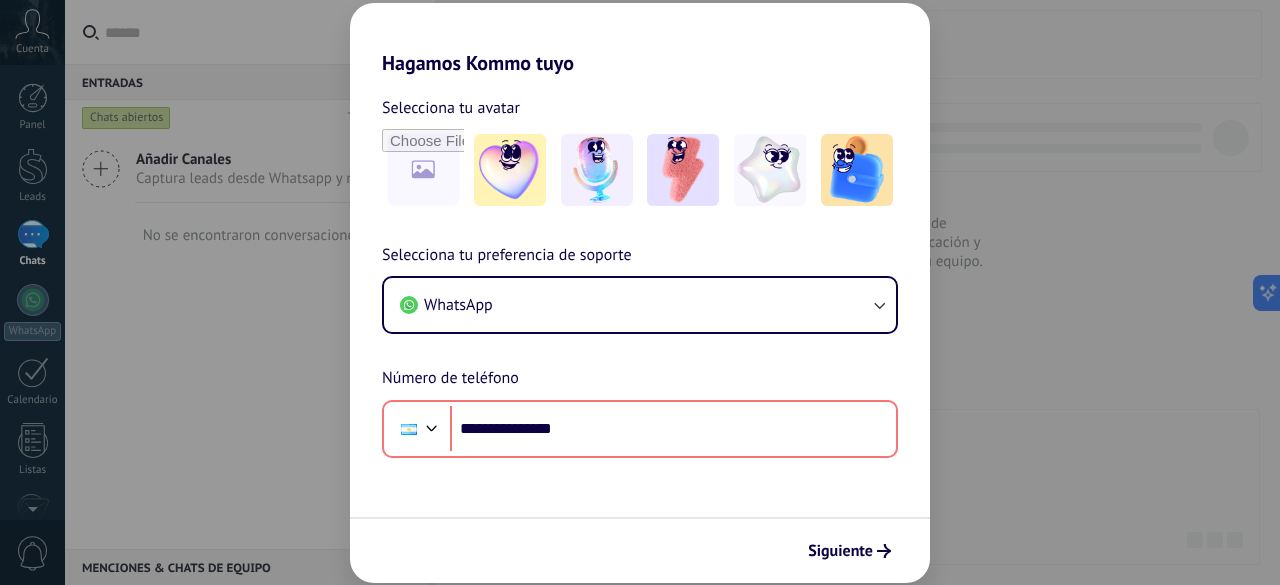 click on "**********" at bounding box center (640, 292) 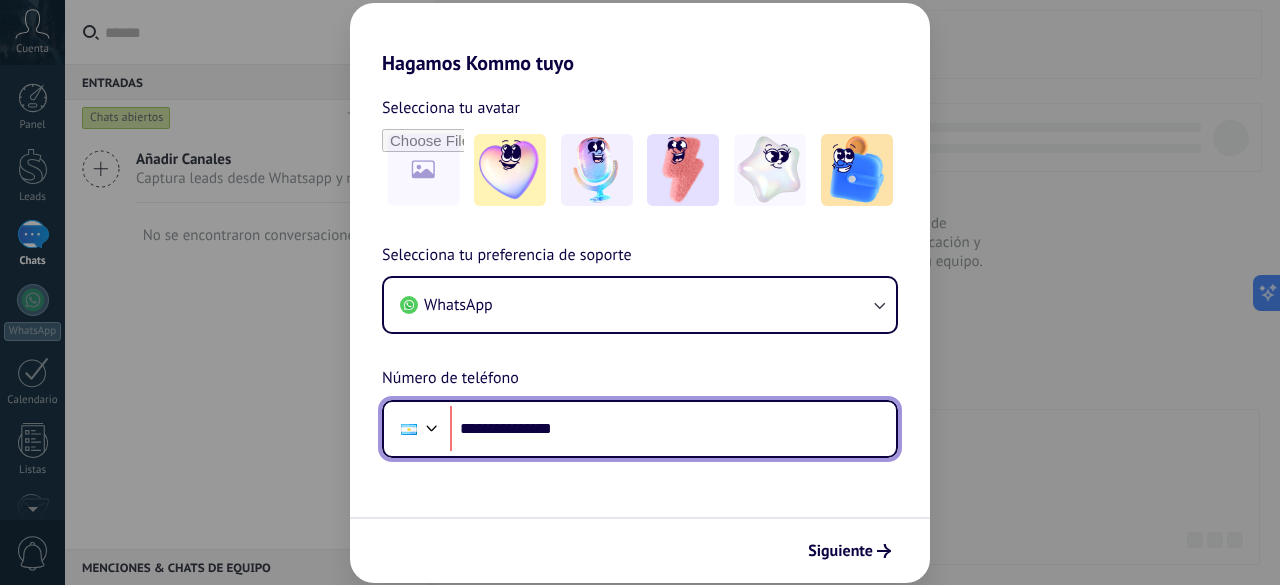 drag, startPoint x: 654, startPoint y: 418, endPoint x: 367, endPoint y: 420, distance: 287.00696 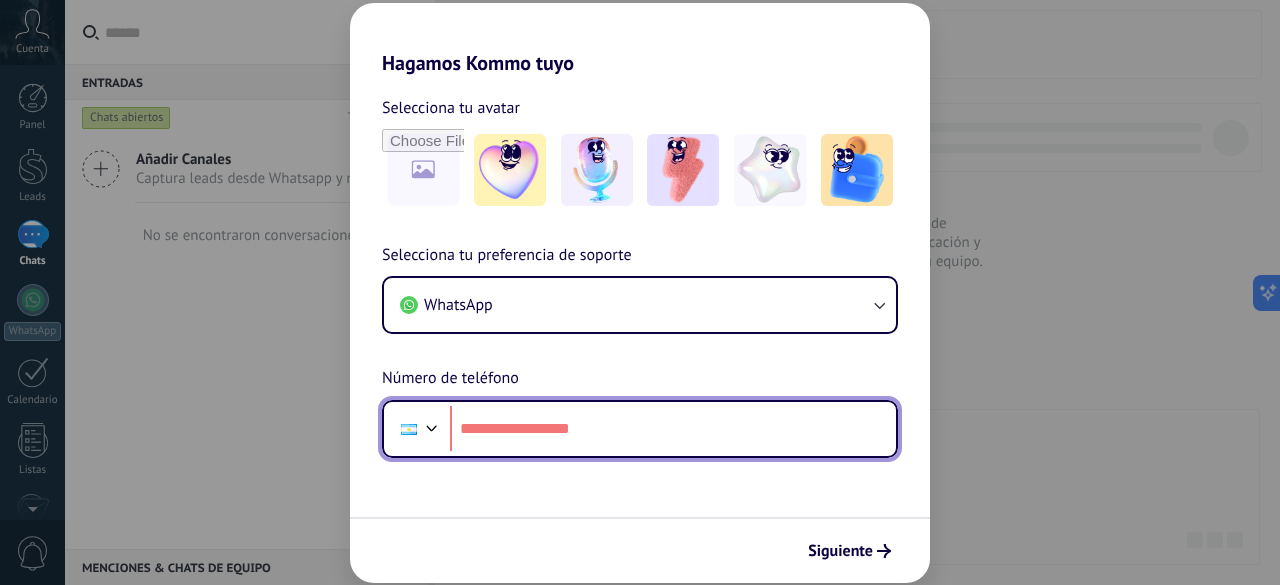 type 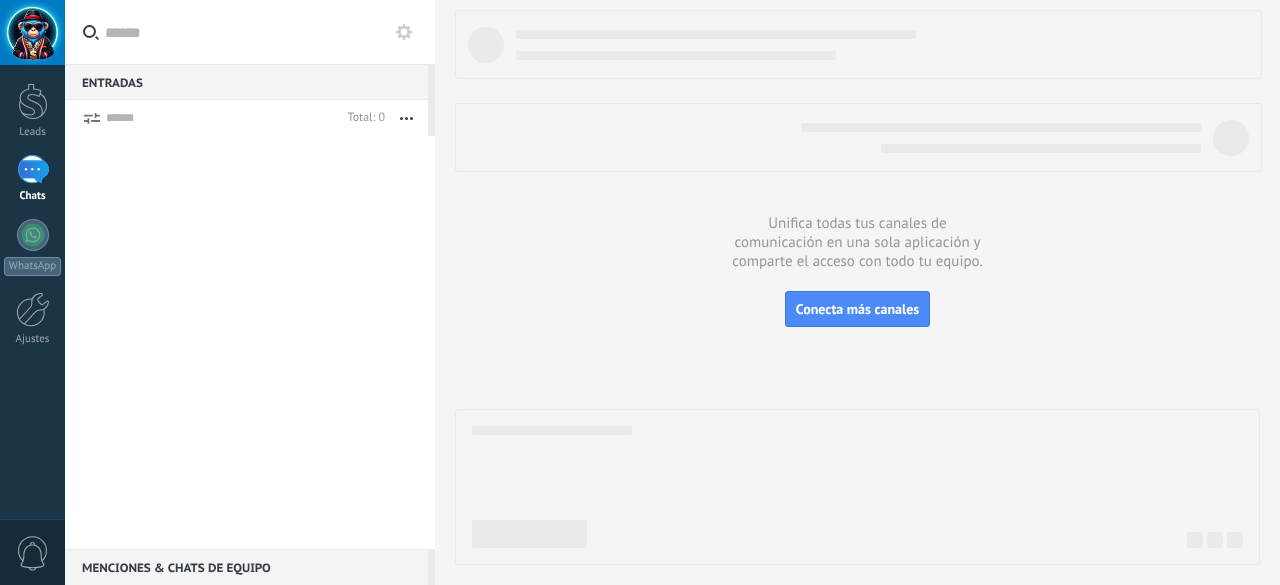 scroll, scrollTop: 0, scrollLeft: 0, axis: both 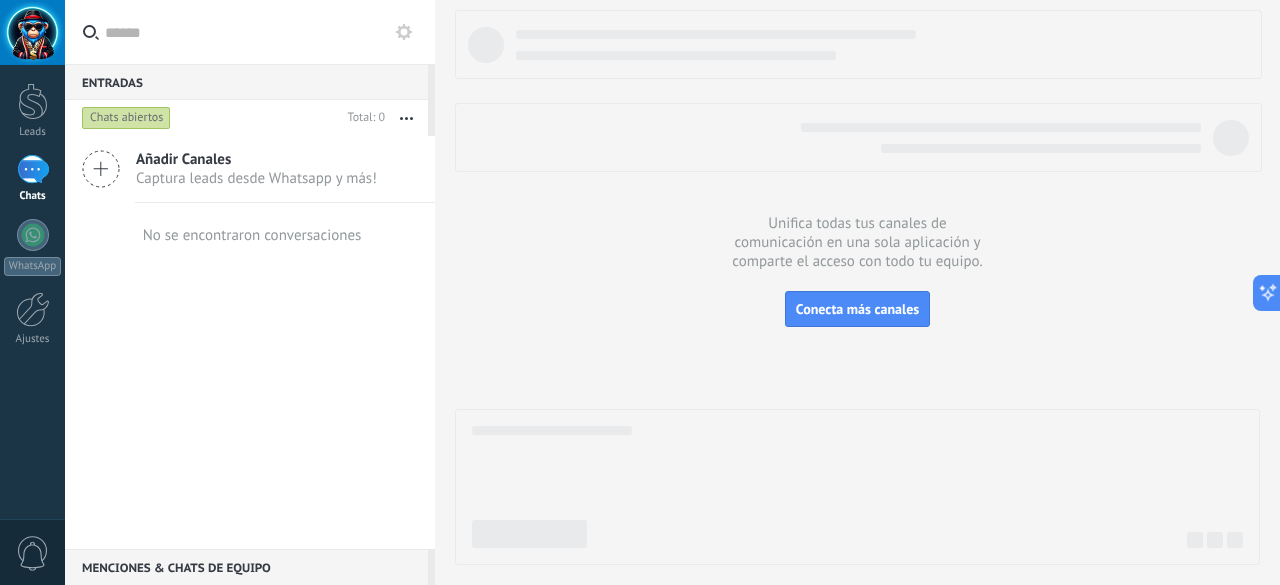 click at bounding box center (33, 169) 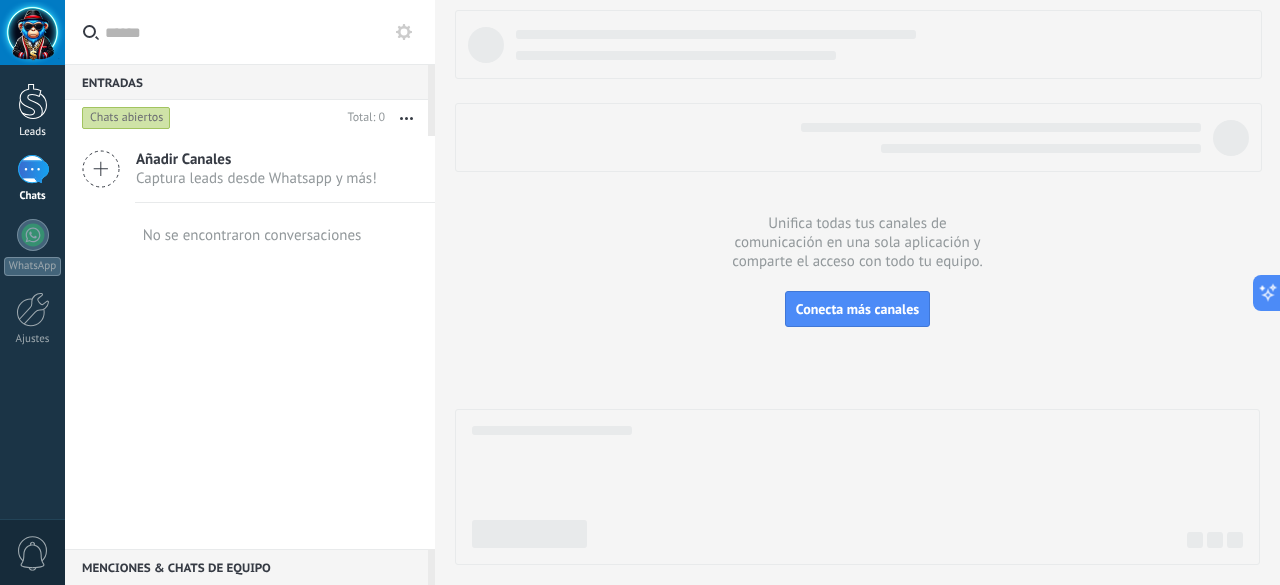 click at bounding box center [33, 101] 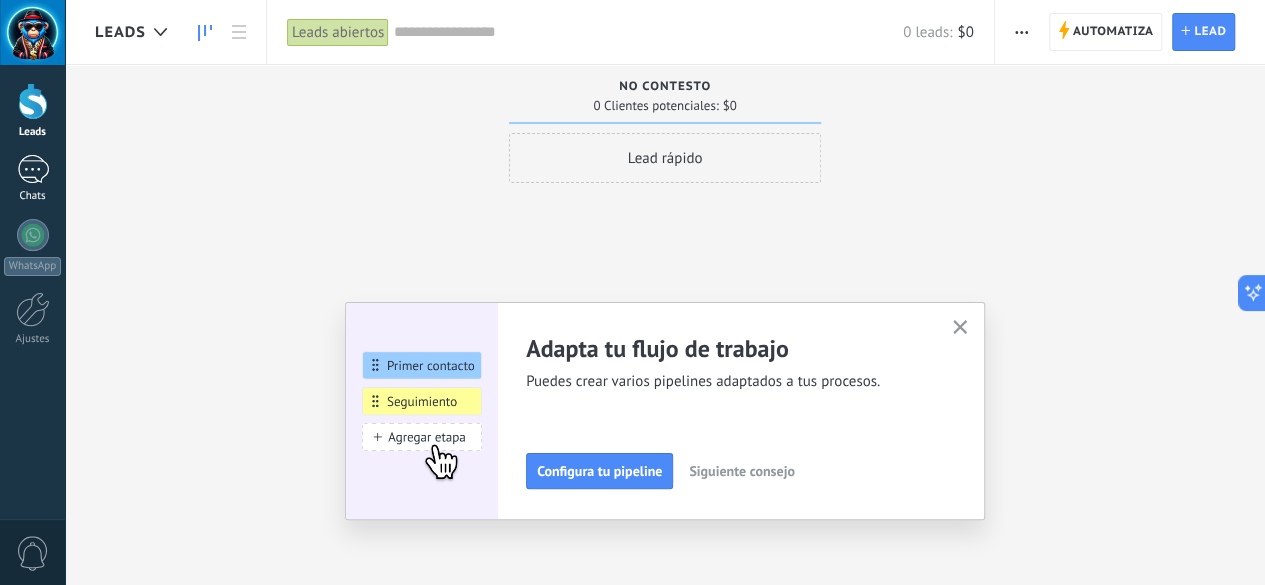 click at bounding box center (33, 169) 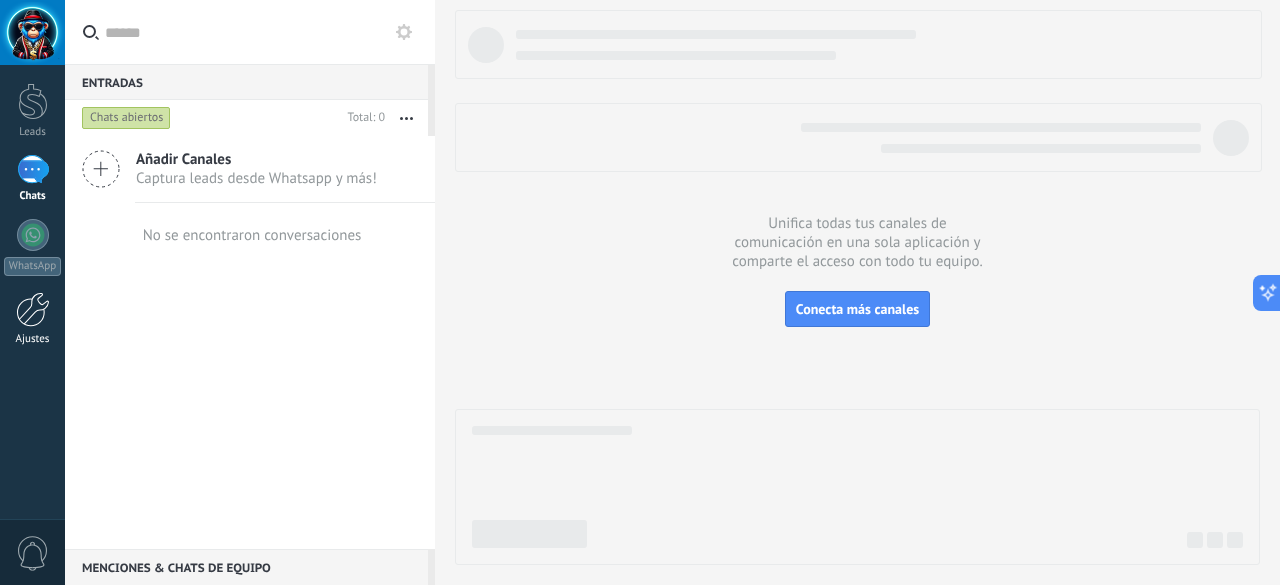 click at bounding box center (33, 309) 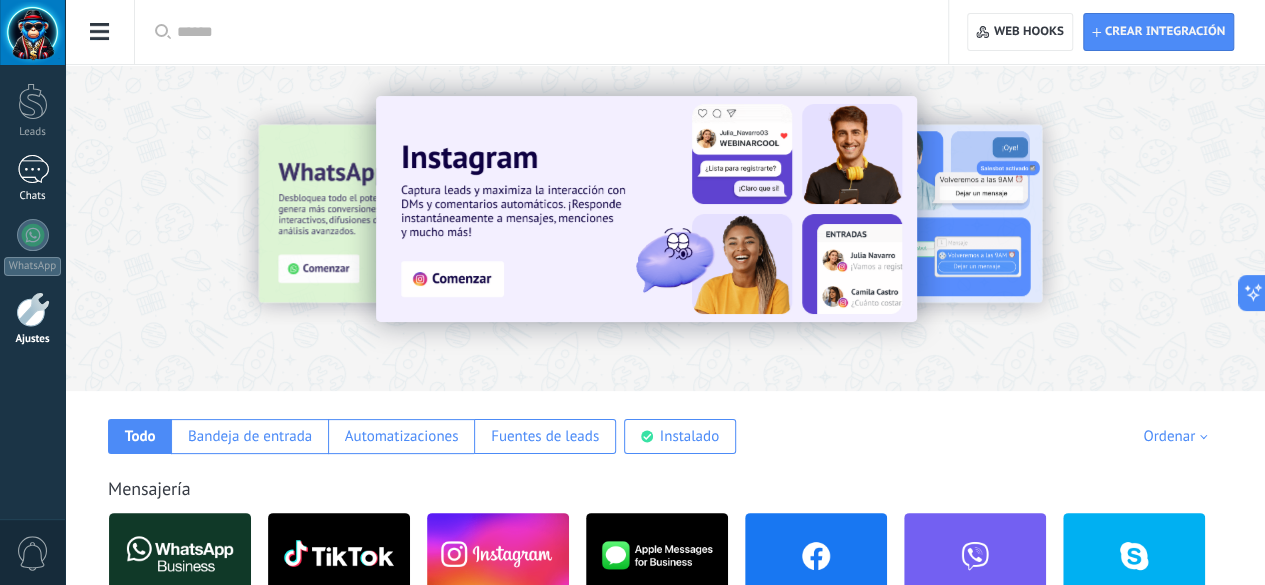 click at bounding box center [33, 169] 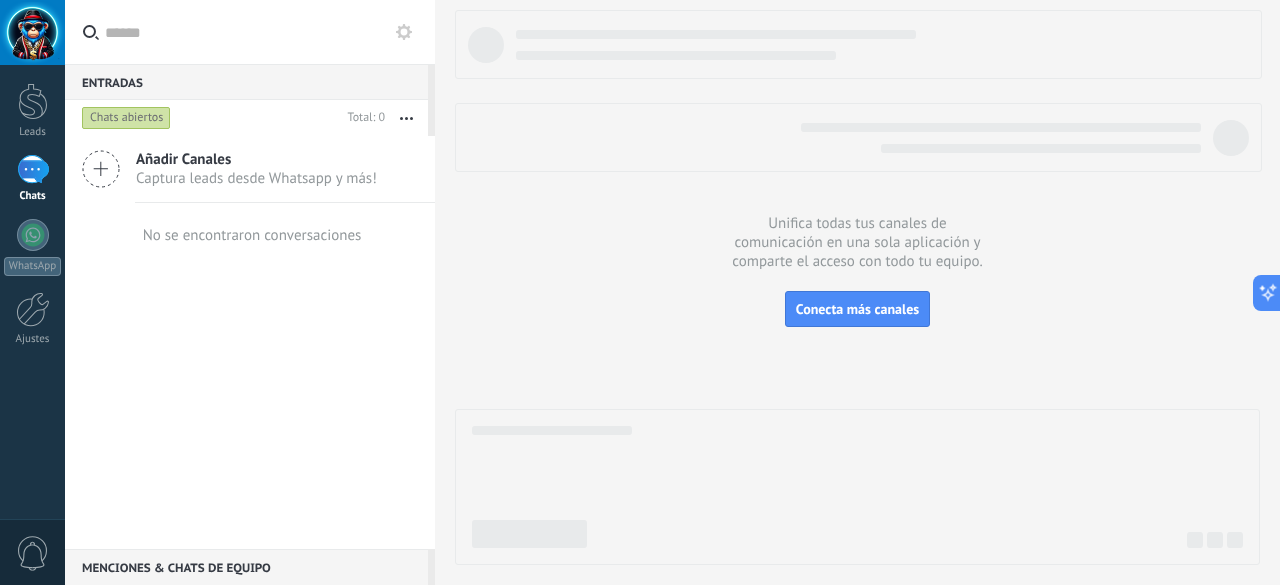 click at bounding box center [33, 169] 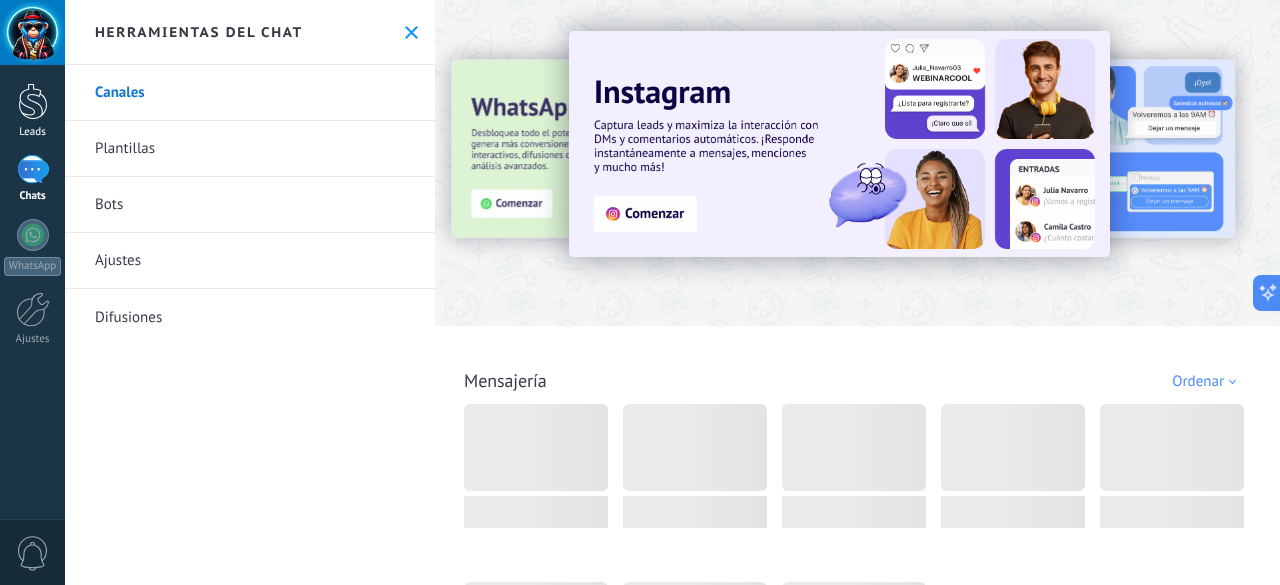 click at bounding box center (33, 101) 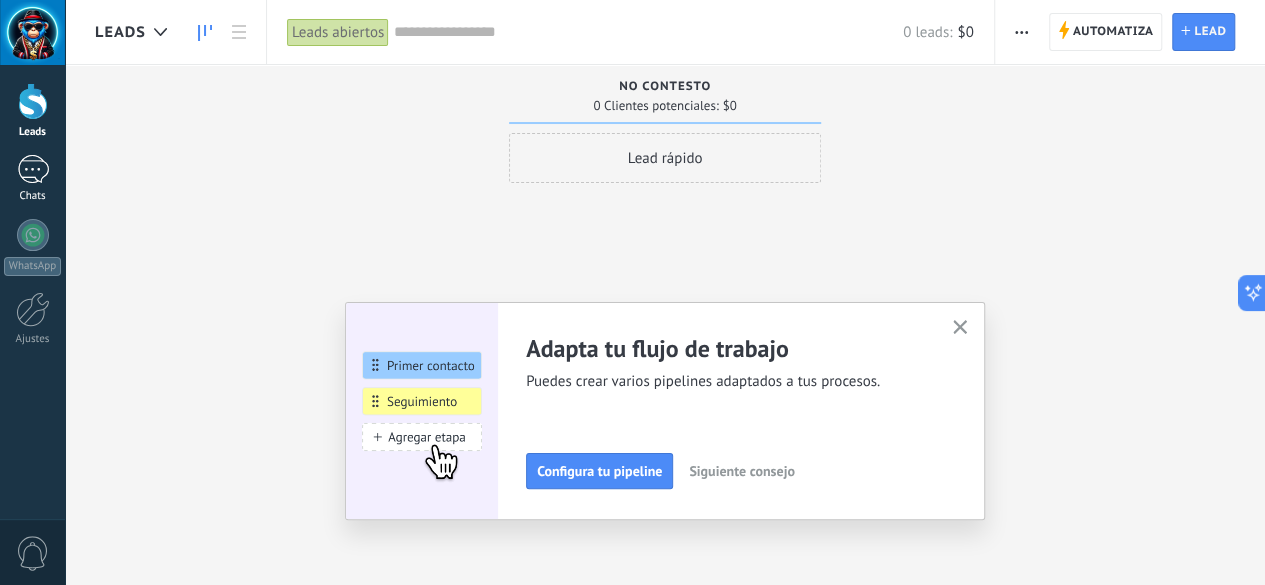 click at bounding box center [33, 169] 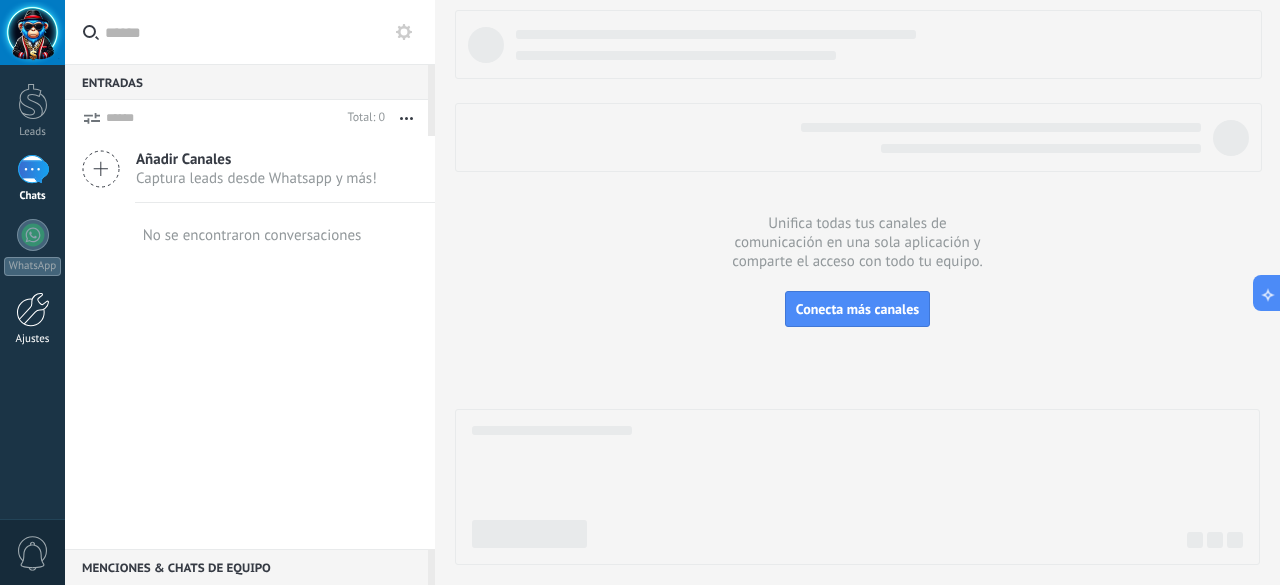 click at bounding box center (33, 309) 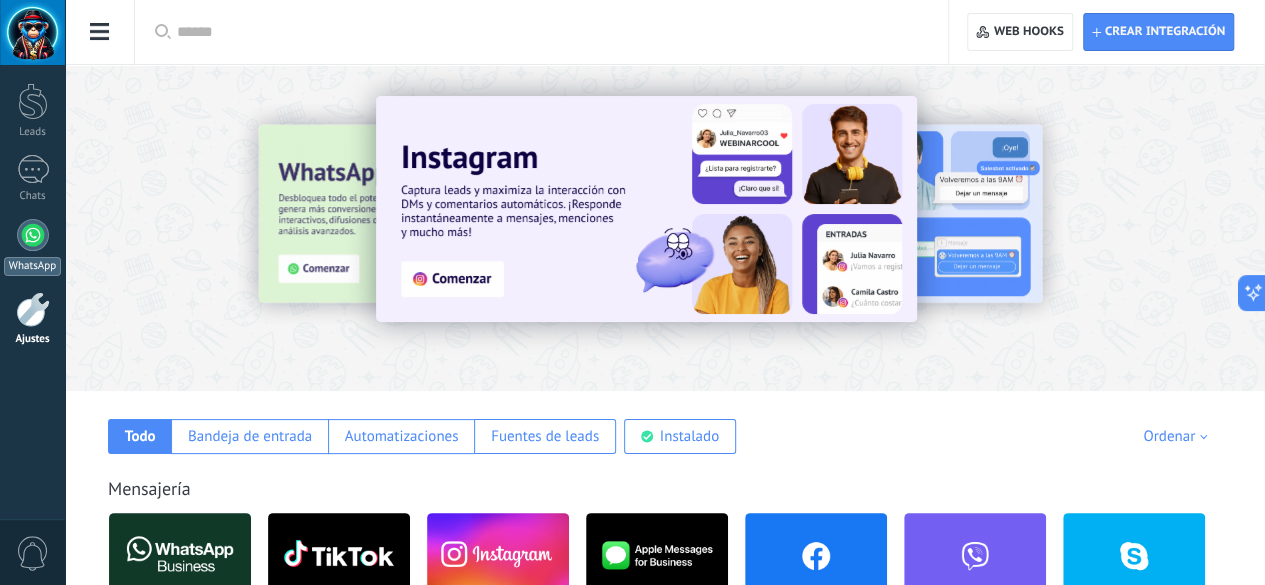 click on "WhatsApp" at bounding box center (32, 247) 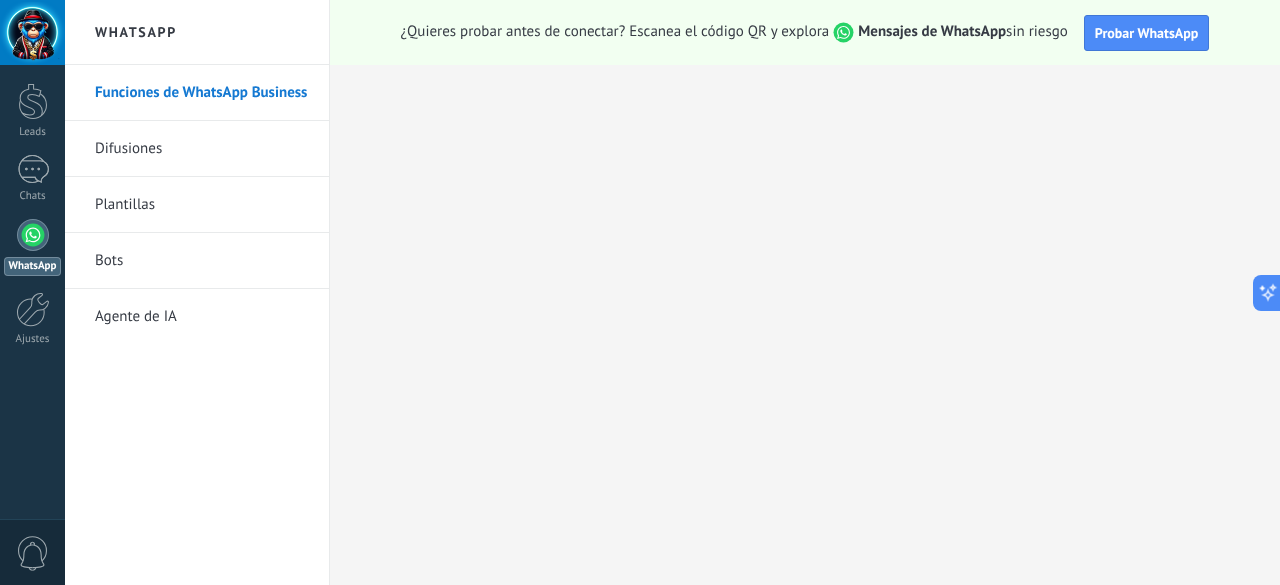 click on "Bots" at bounding box center [202, 261] 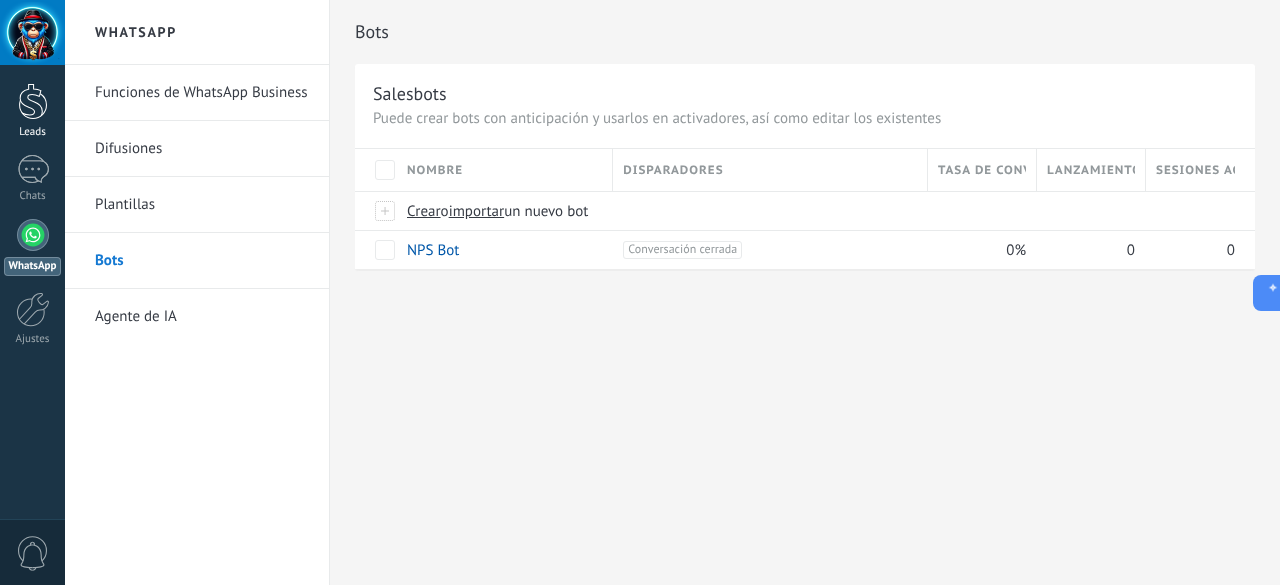 click at bounding box center [33, 101] 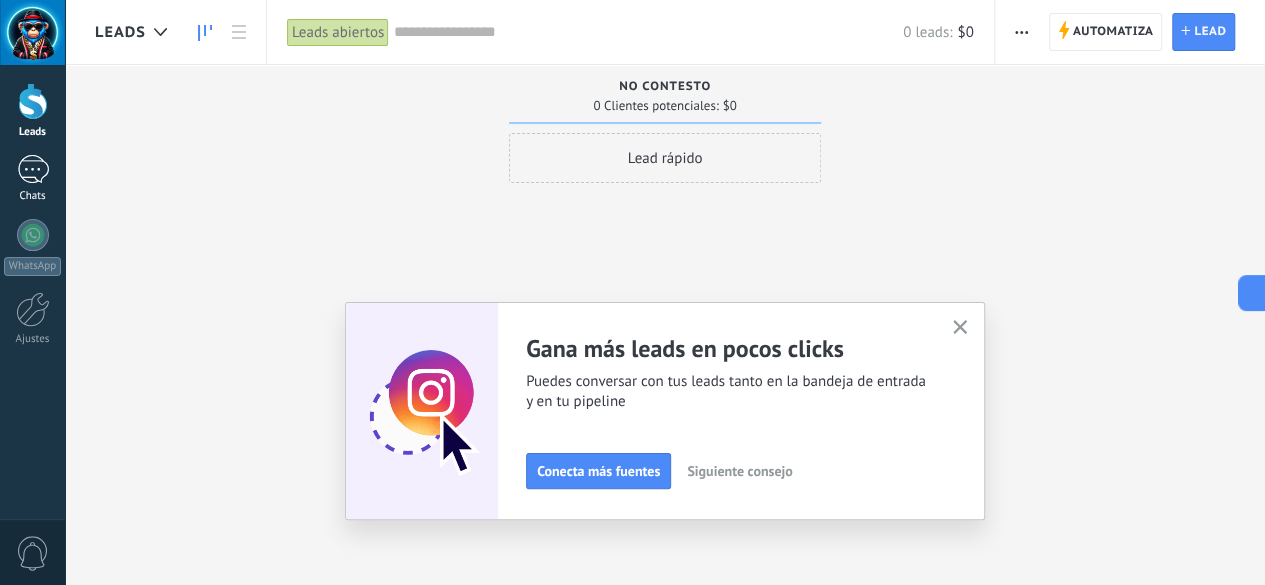click at bounding box center (33, 169) 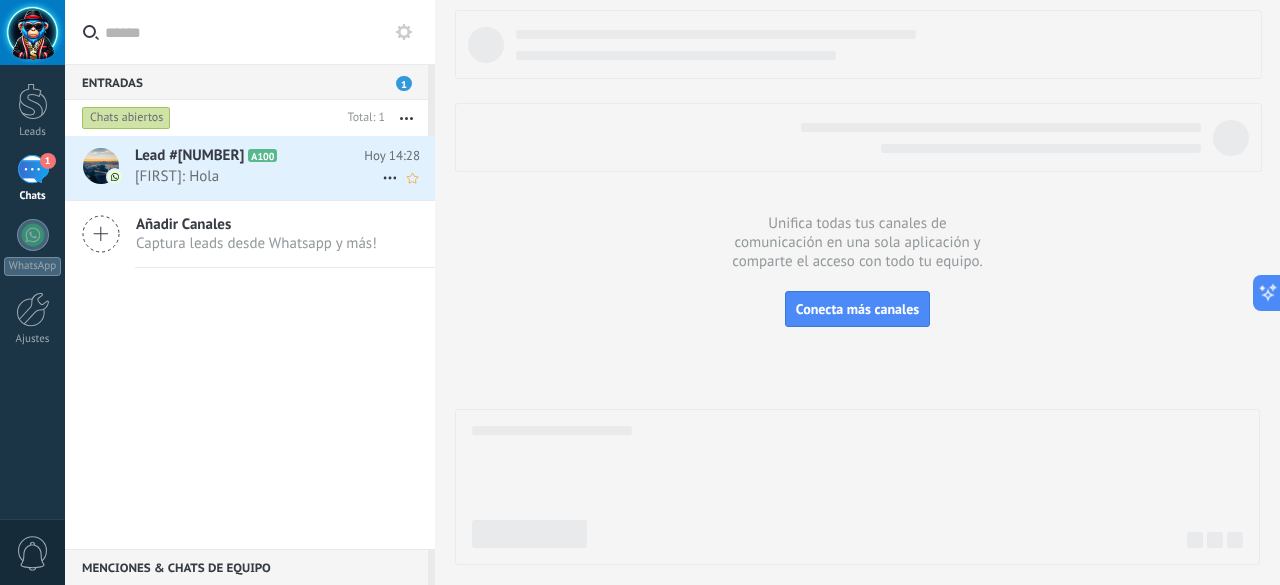 click on "[FIRST]: Hola" at bounding box center [258, 176] 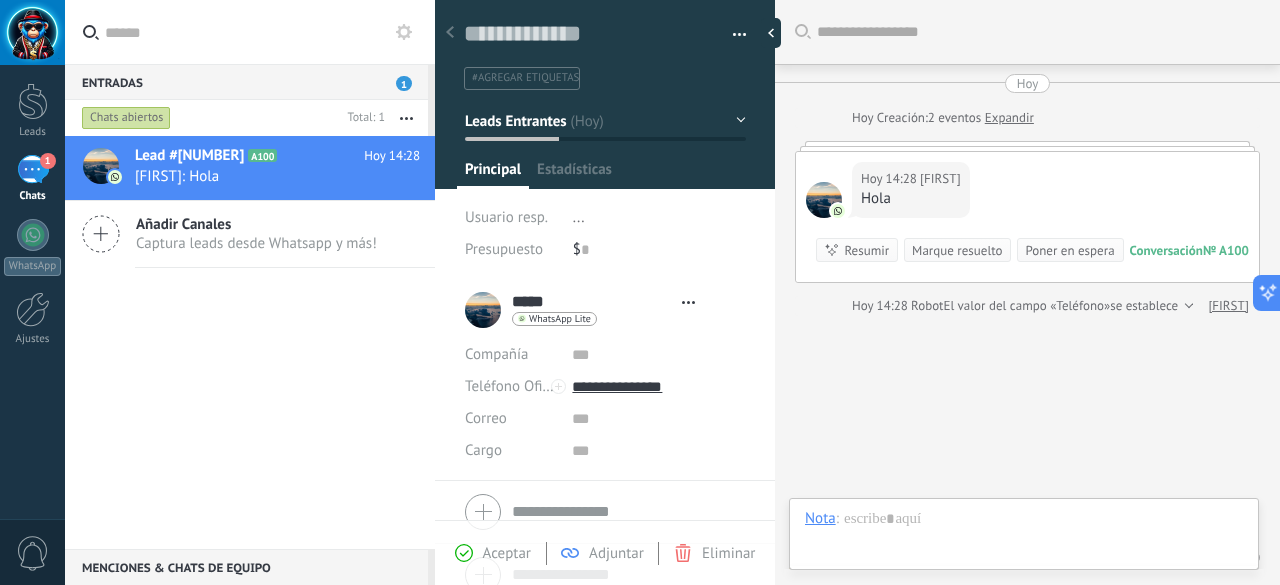 scroll, scrollTop: 30, scrollLeft: 0, axis: vertical 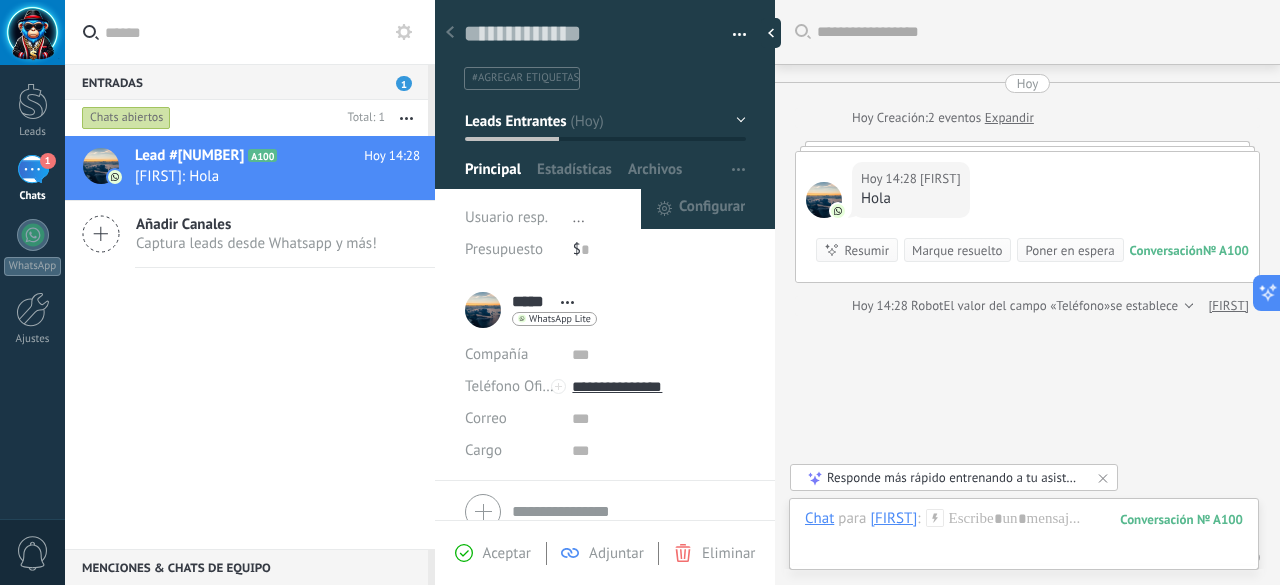 click at bounding box center [738, 170] 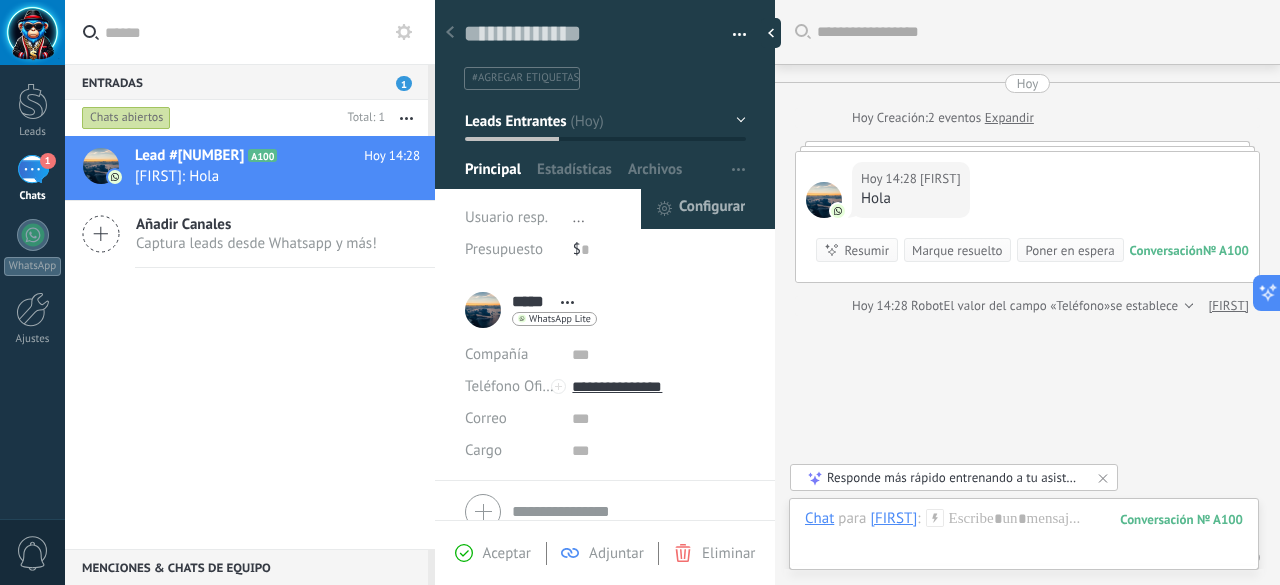 click on "Configurar" at bounding box center (712, 209) 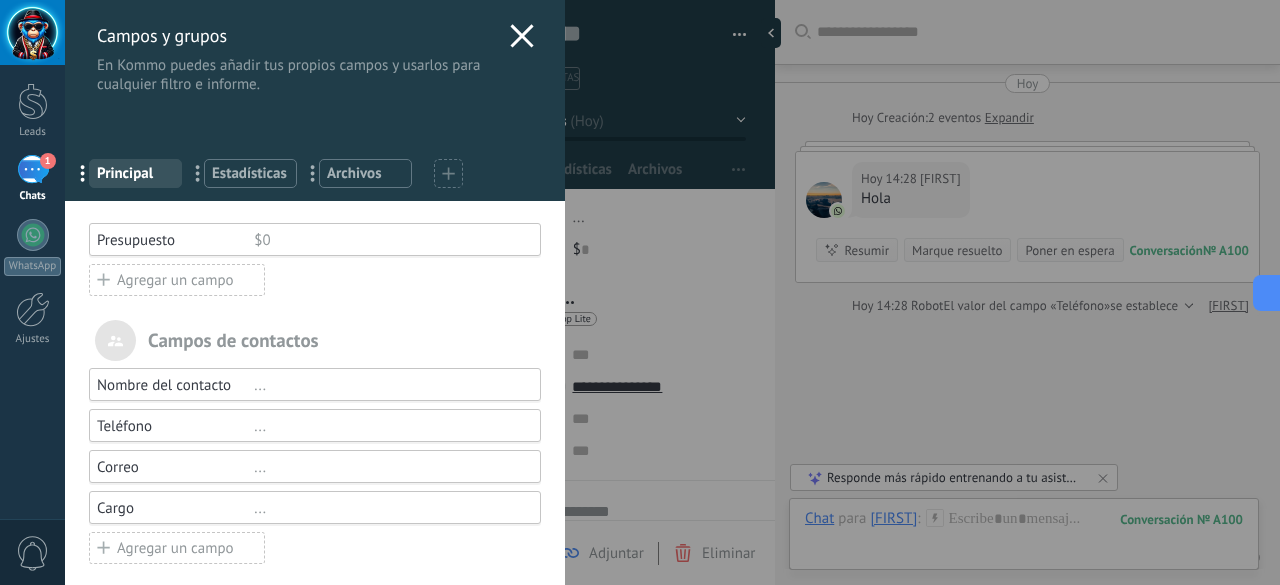 click on "Agregar un campo" at bounding box center (177, 280) 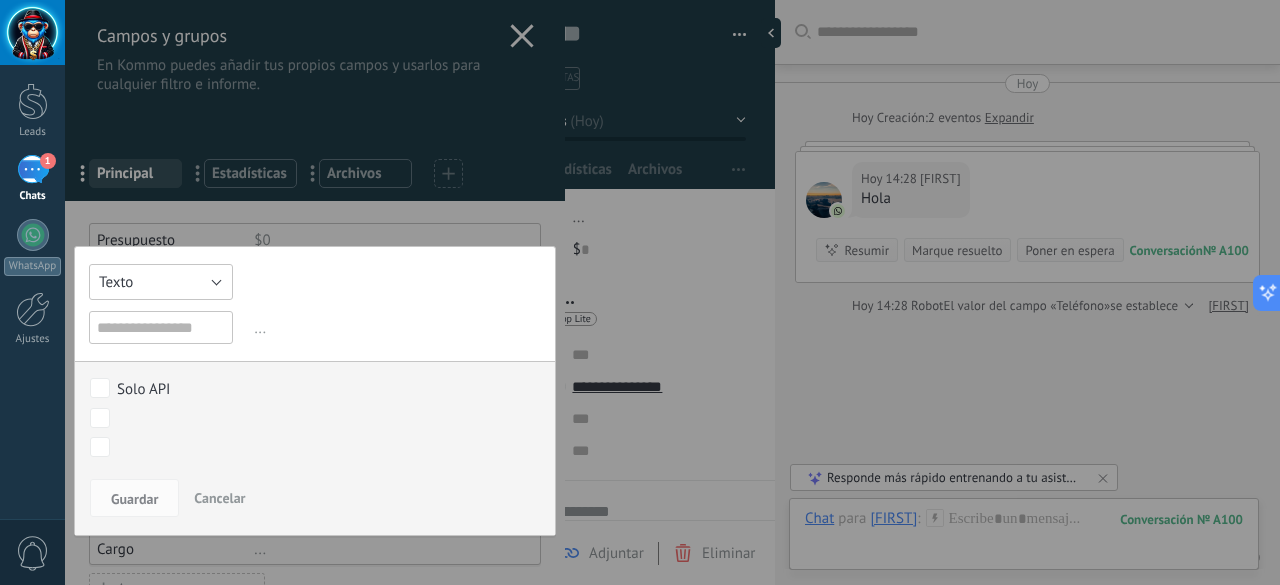 click on "Texto" at bounding box center [161, 282] 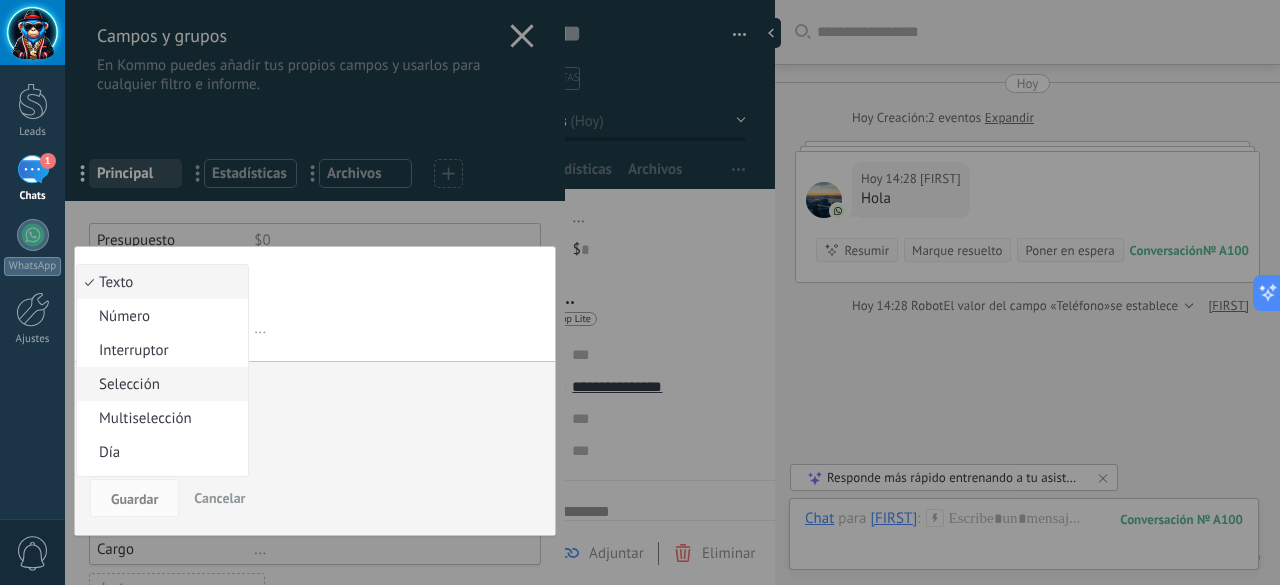 scroll, scrollTop: 135, scrollLeft: 0, axis: vertical 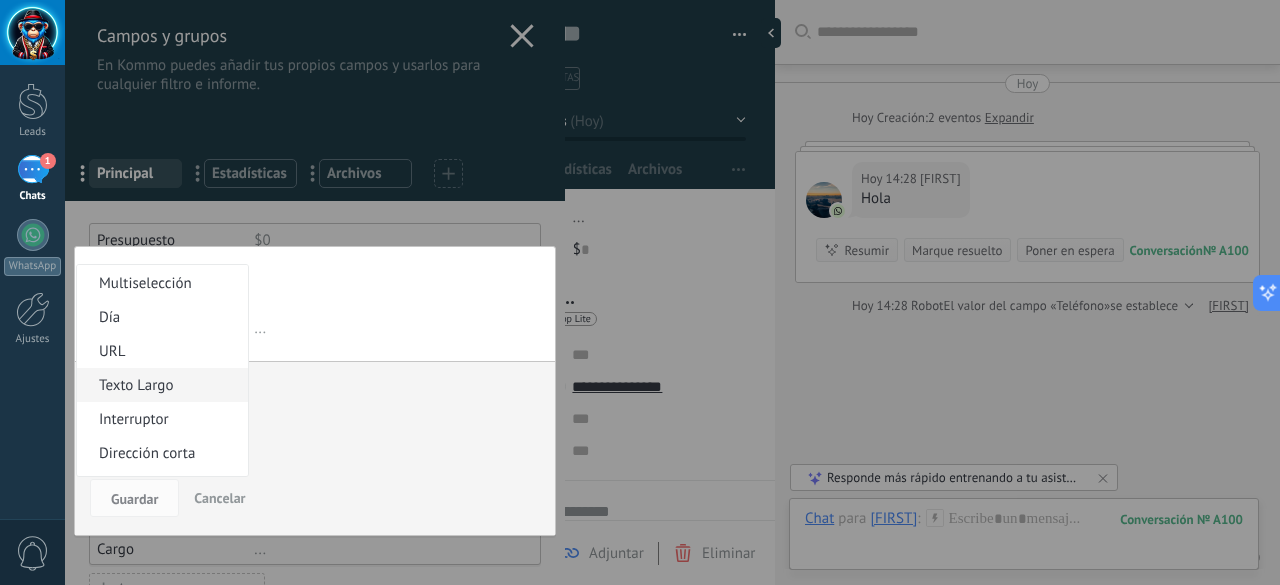 click on "Texto Largo" at bounding box center [159, 385] 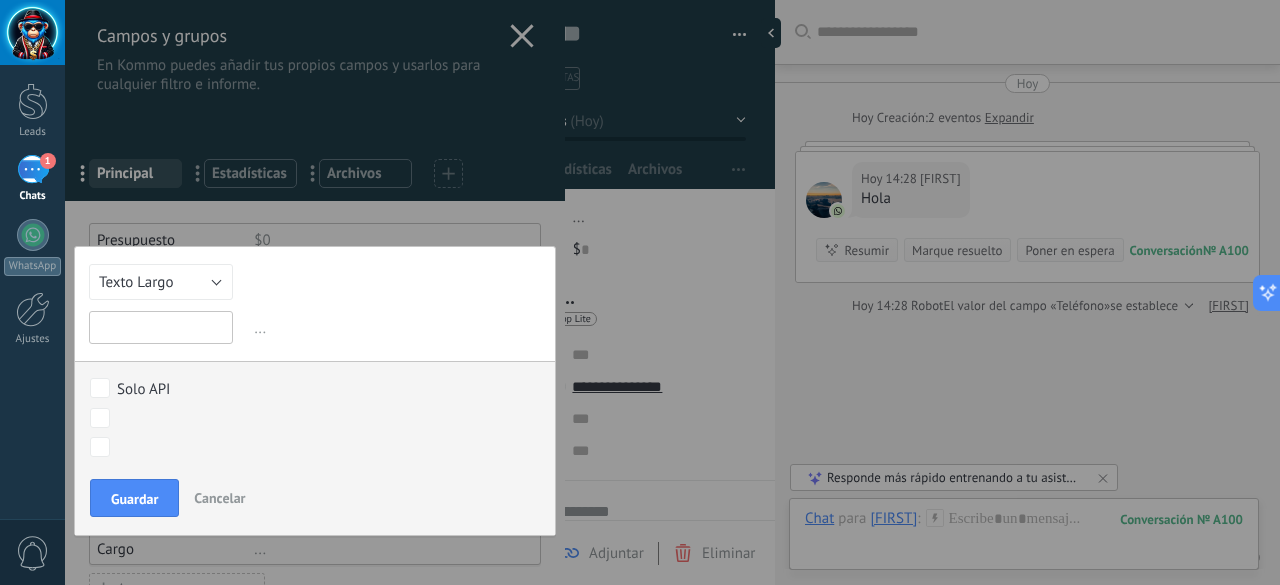 click at bounding box center (161, 327) 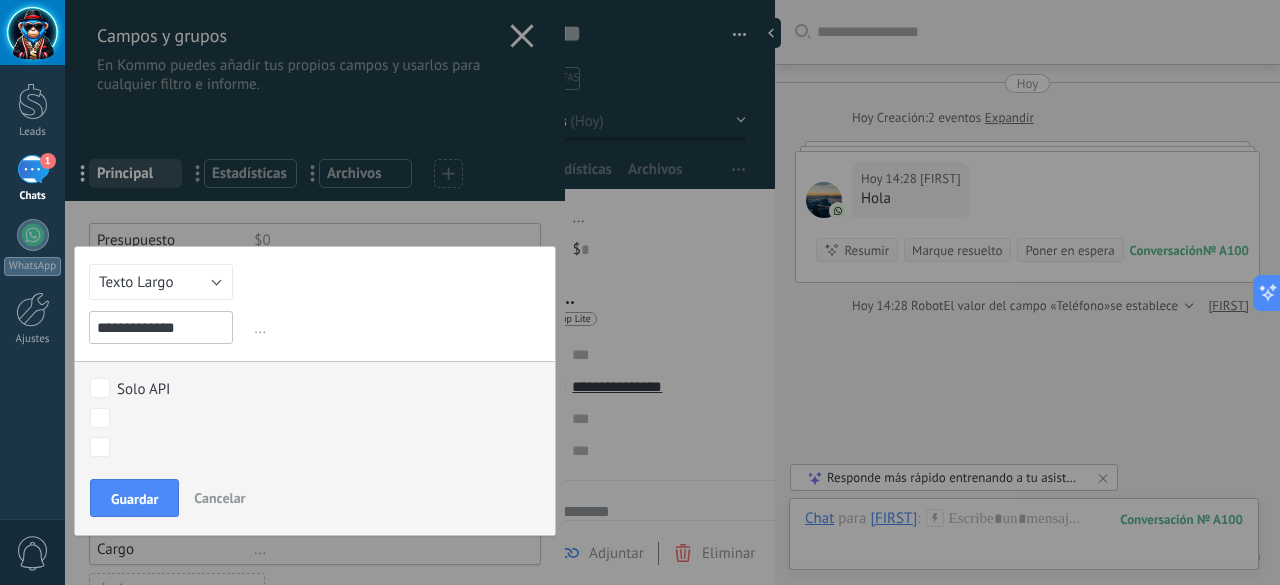 type on "**********" 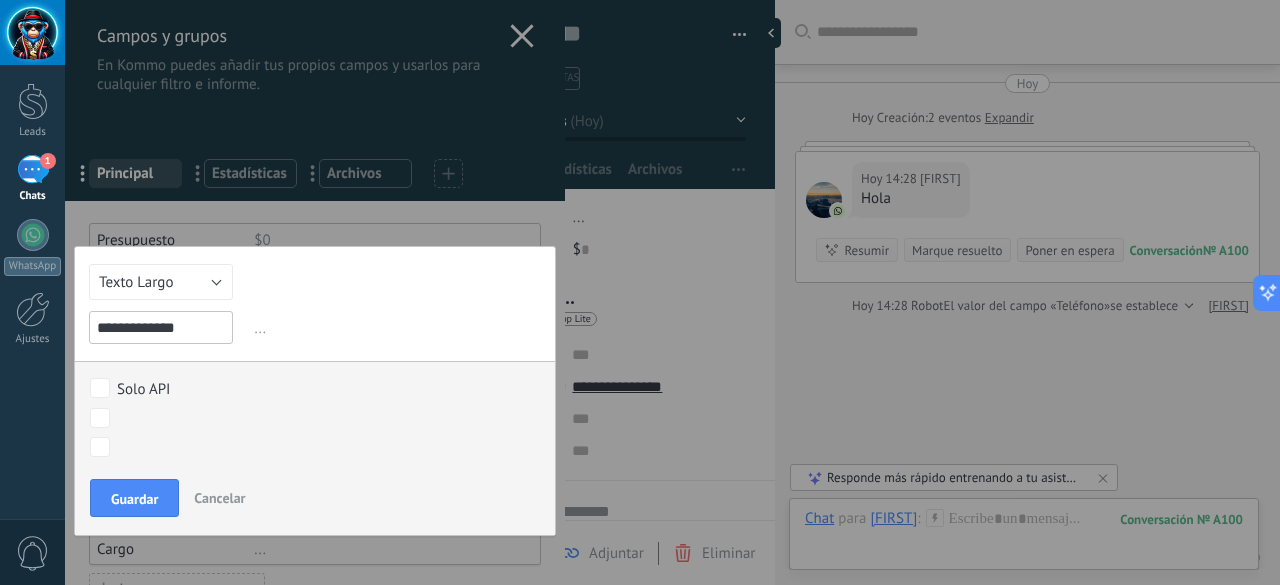 click on "Solo API" at bounding box center [311, 388] 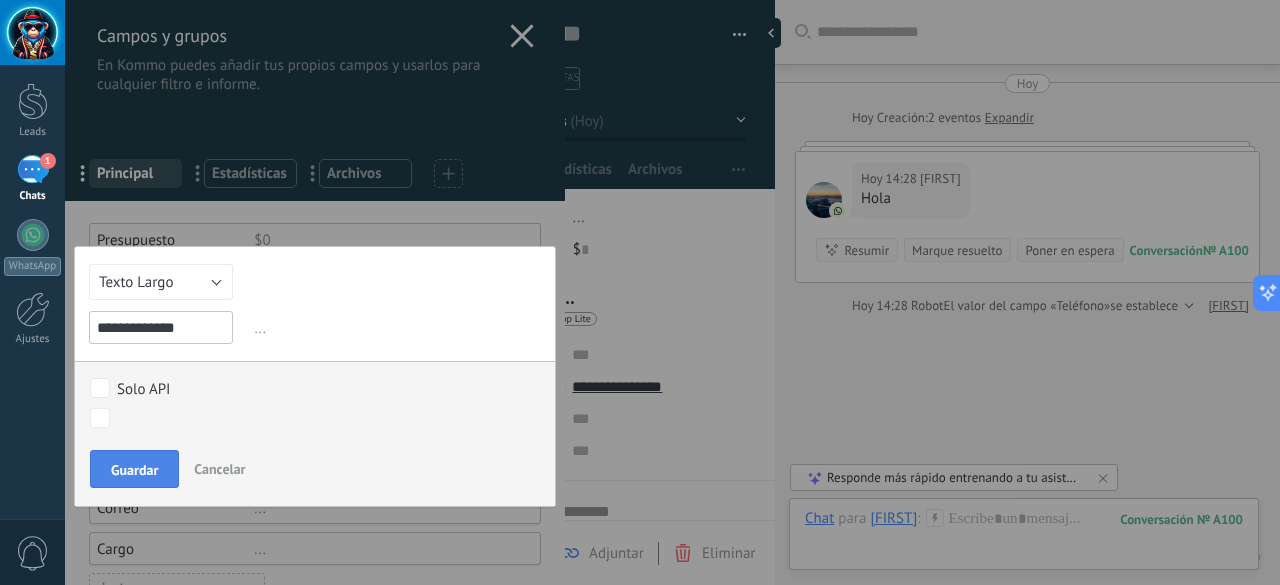 click on "Guardar" at bounding box center (134, 470) 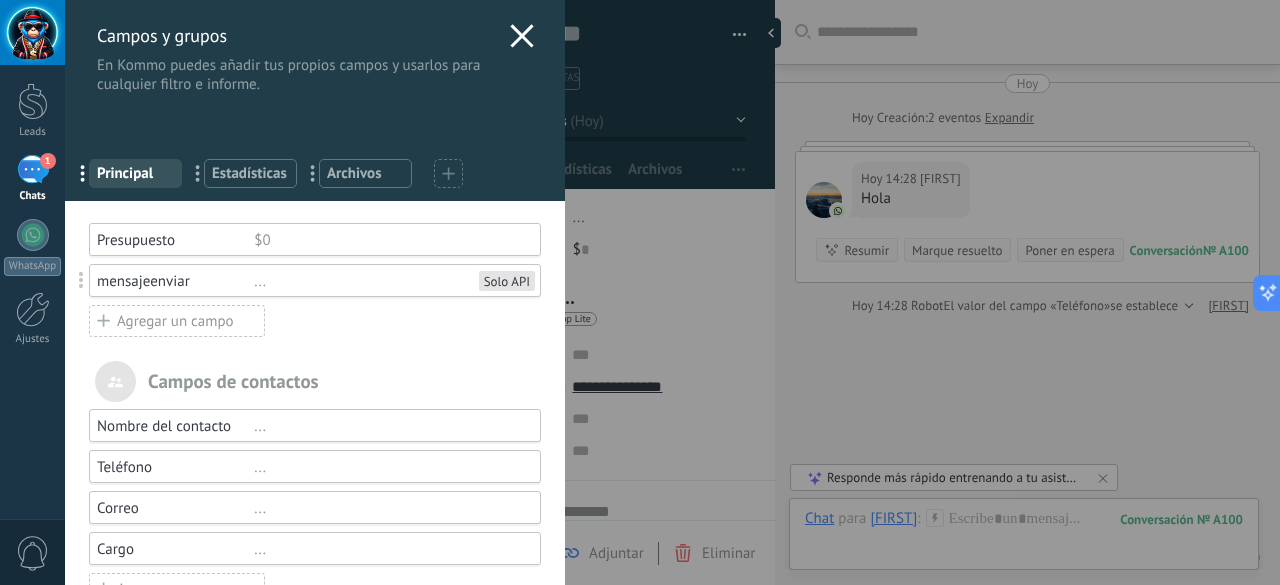 click on "..." at bounding box center [388, 281] 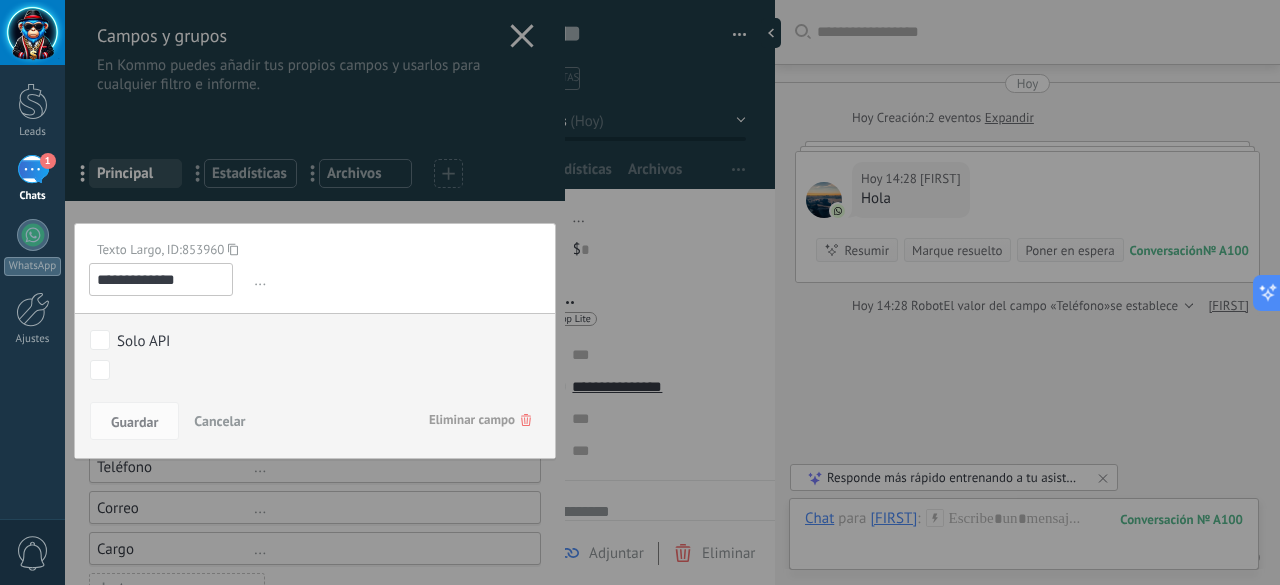 click 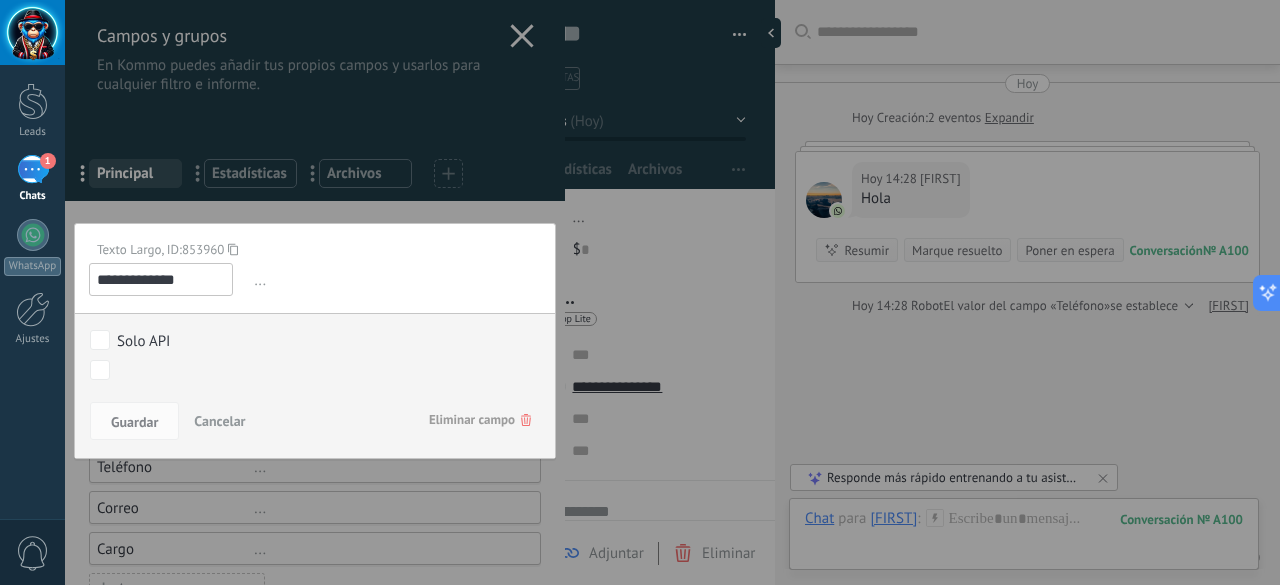 click at bounding box center [315, 475] 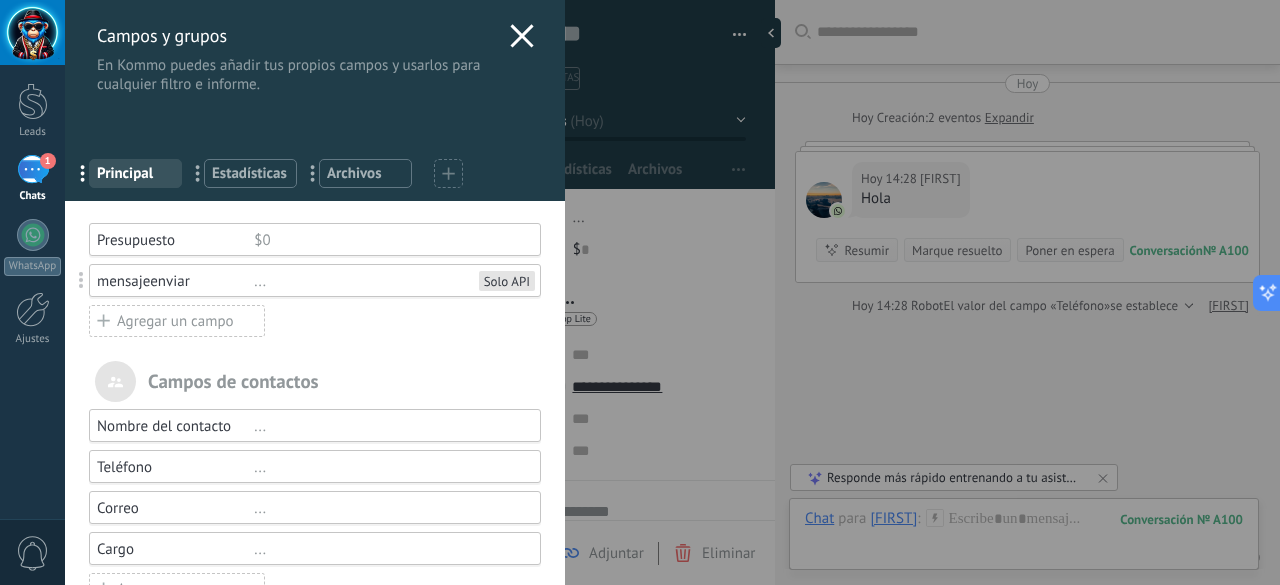 click on "Agregar un campo" at bounding box center (177, 321) 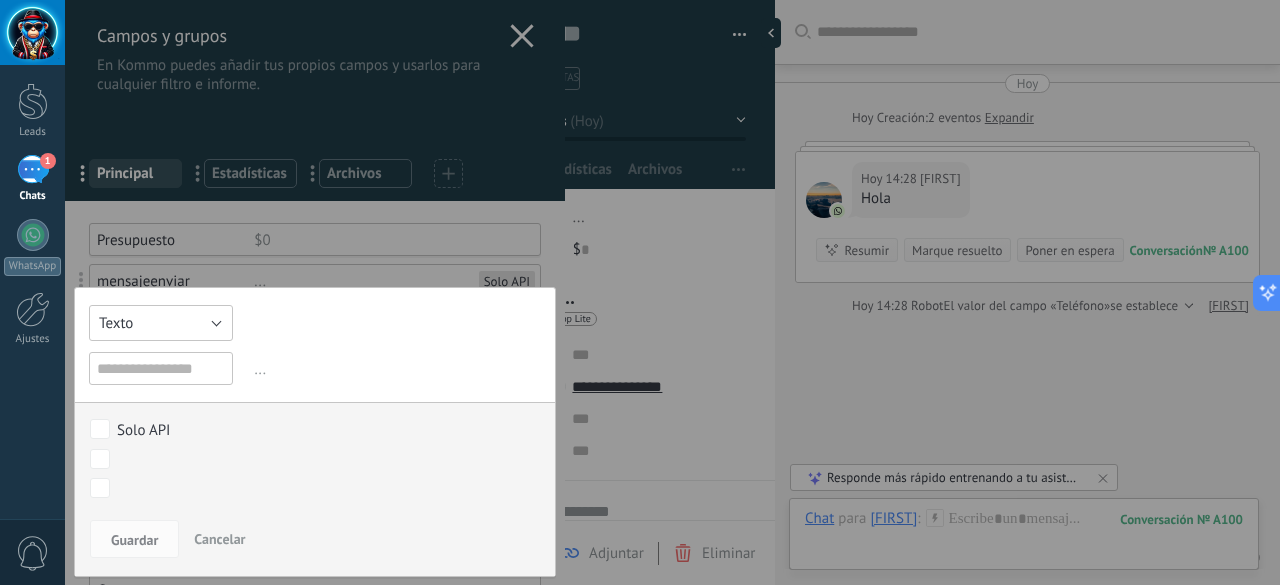 click on "Texto" at bounding box center [161, 323] 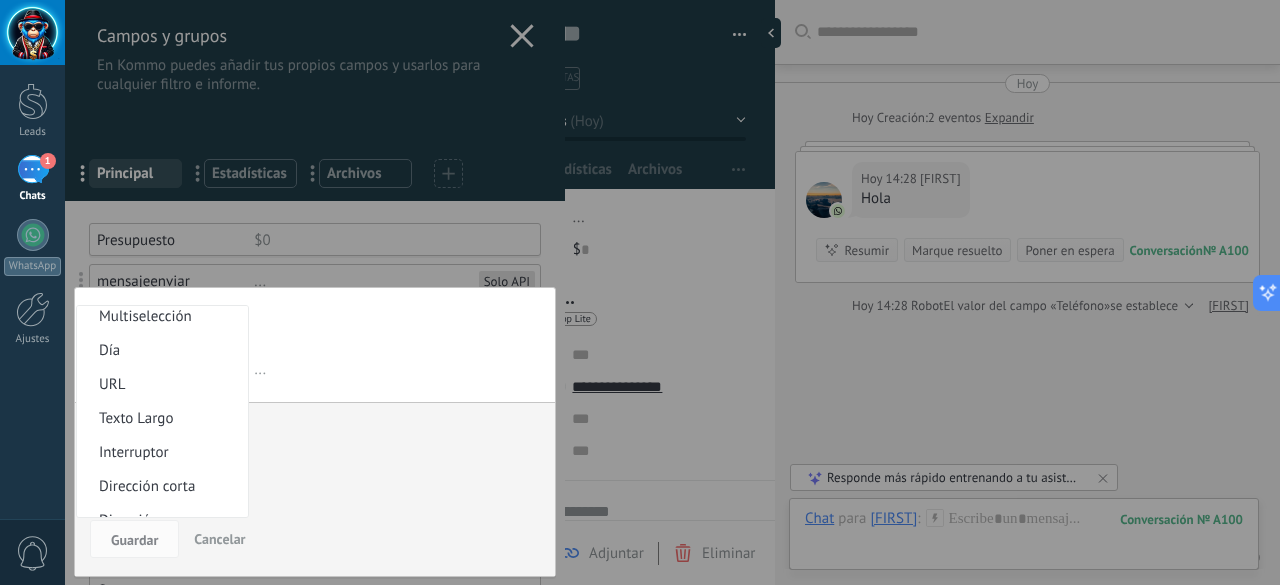 scroll, scrollTop: 144, scrollLeft: 0, axis: vertical 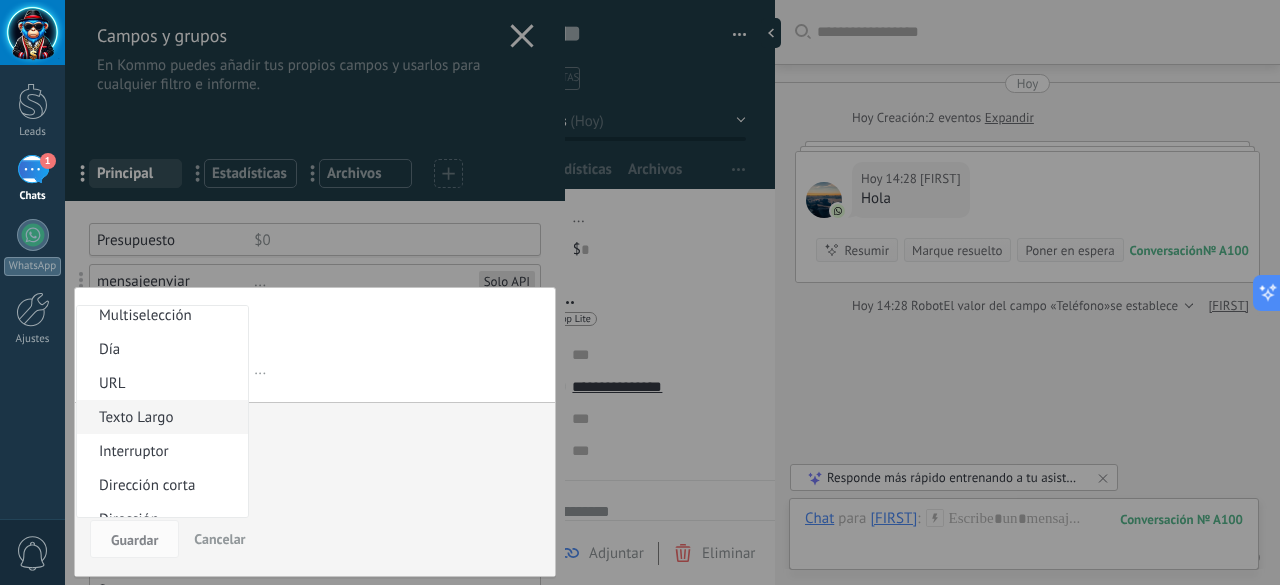 click on "Texto Largo" at bounding box center [159, 417] 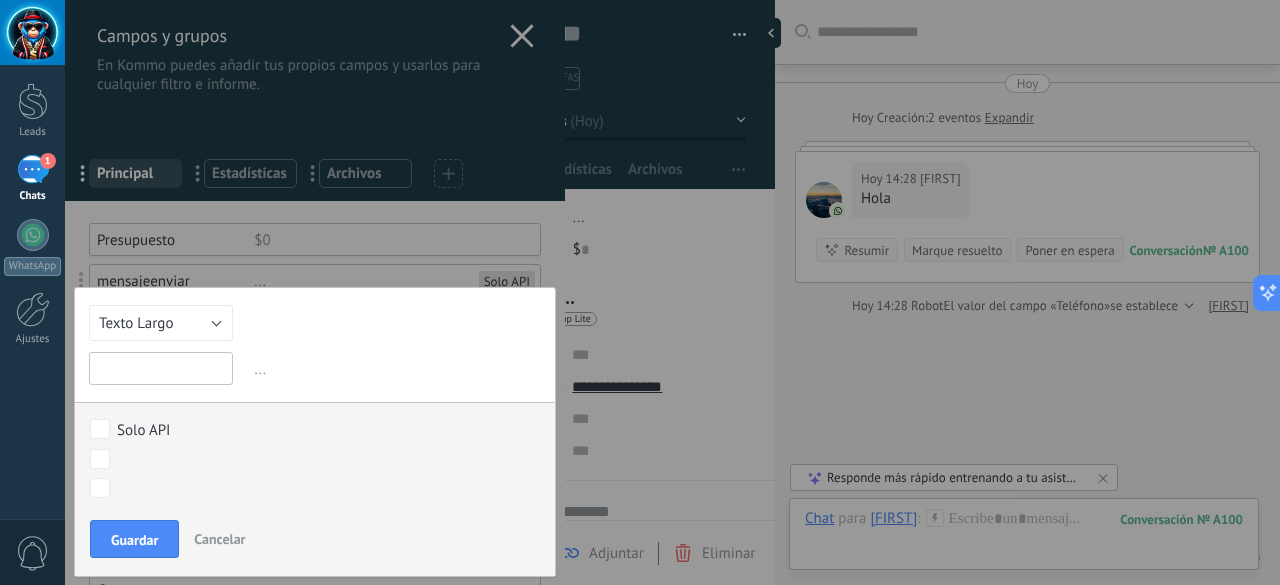 click at bounding box center [161, 368] 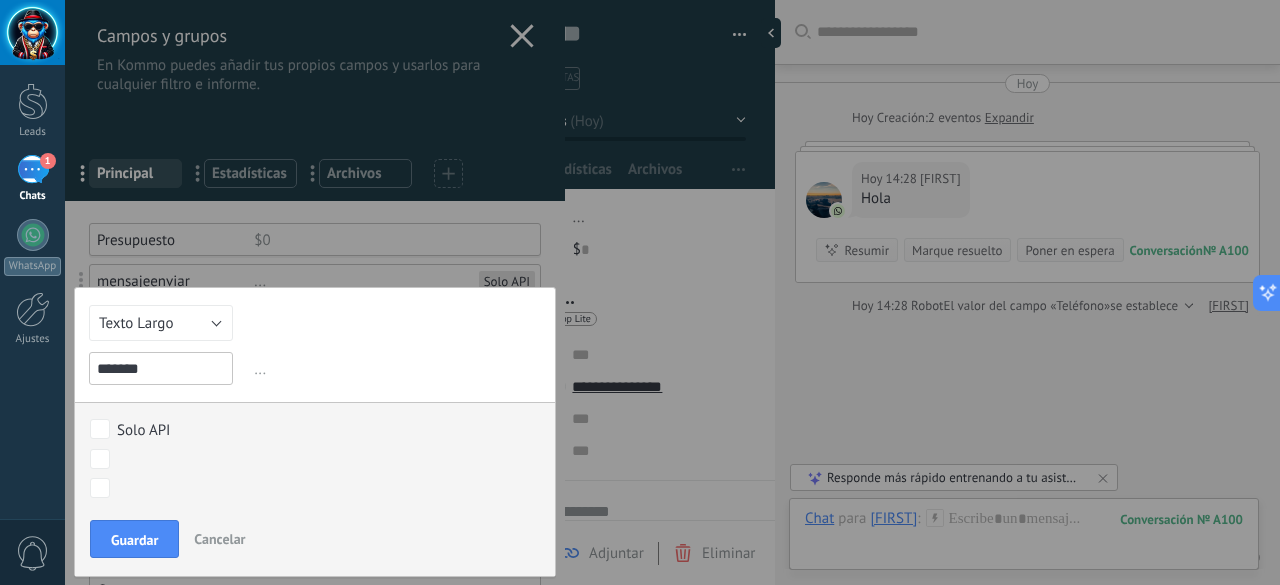 type on "*******" 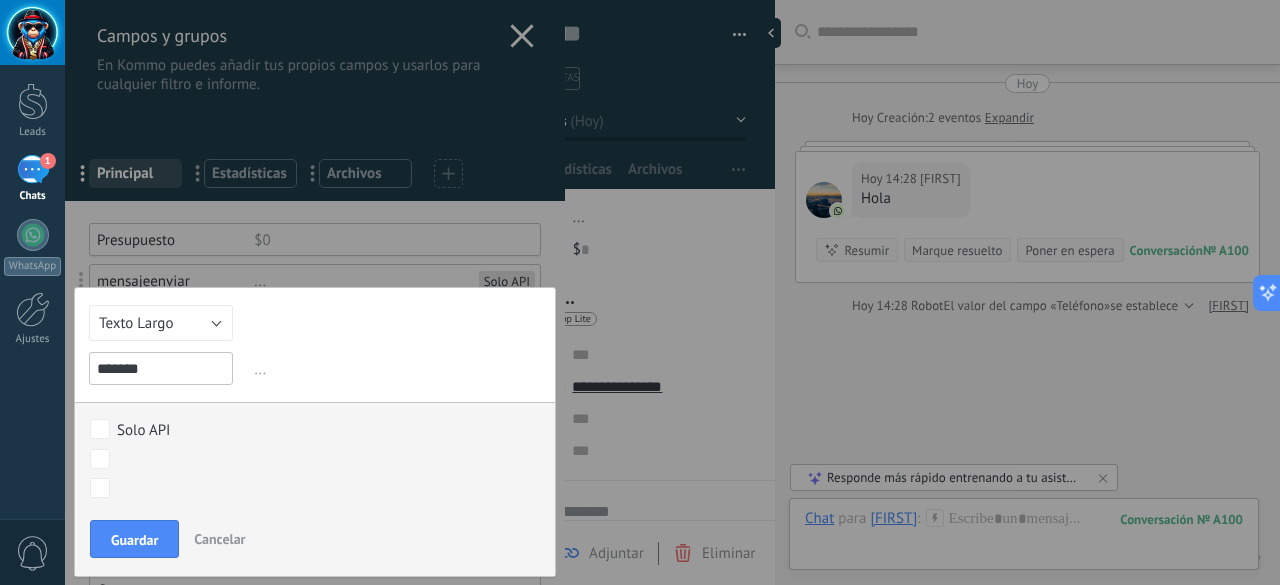 click on "No contesto Leads Ganados Leads Perdidos" at bounding box center (315, 489) 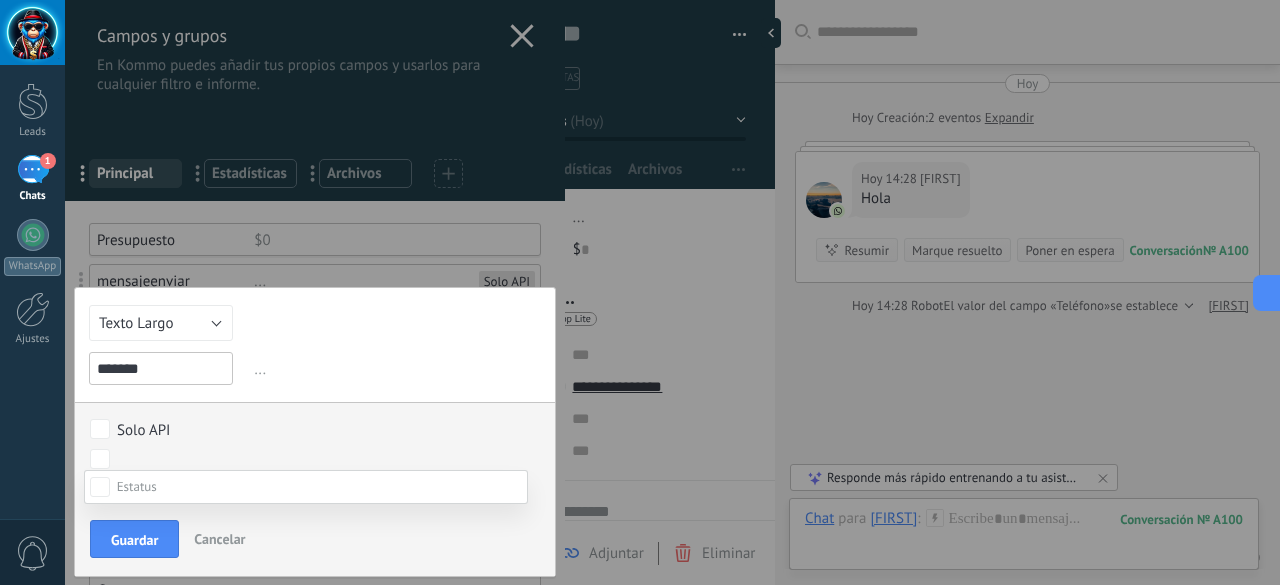 click at bounding box center (672, 292) 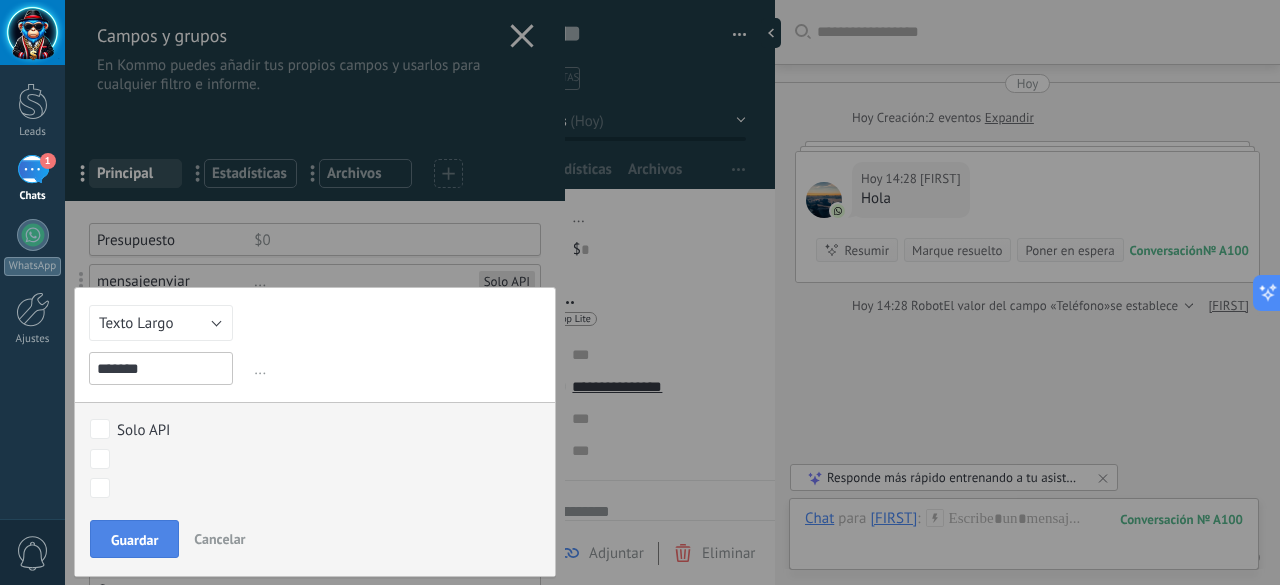 click on "Guardar" at bounding box center [134, 539] 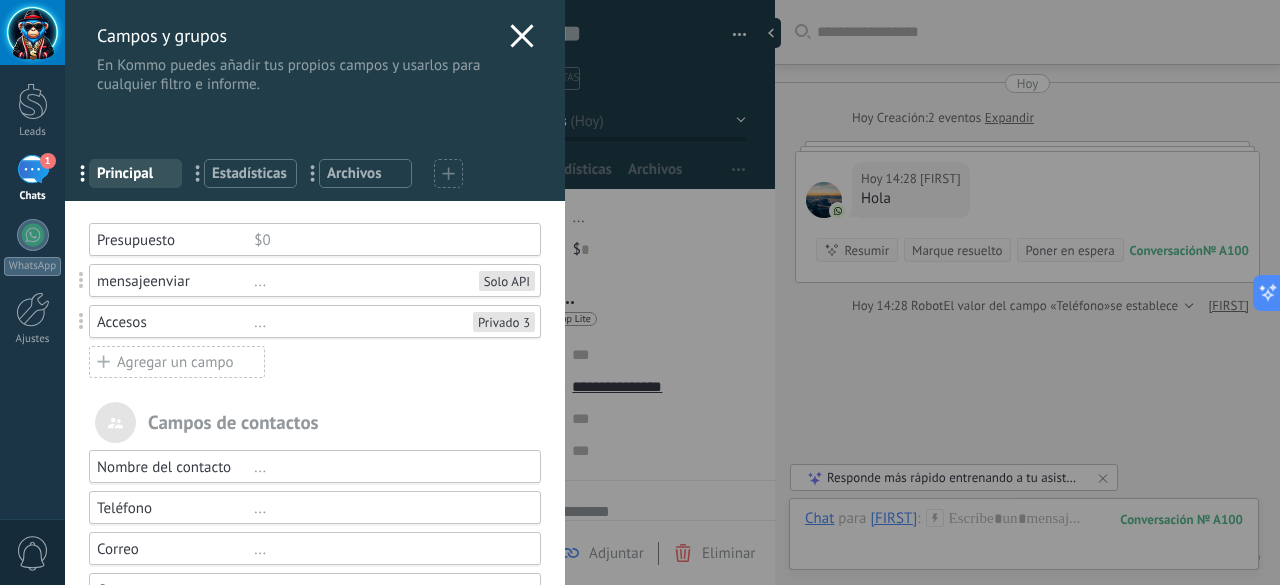 click on "..." at bounding box center (388, 322) 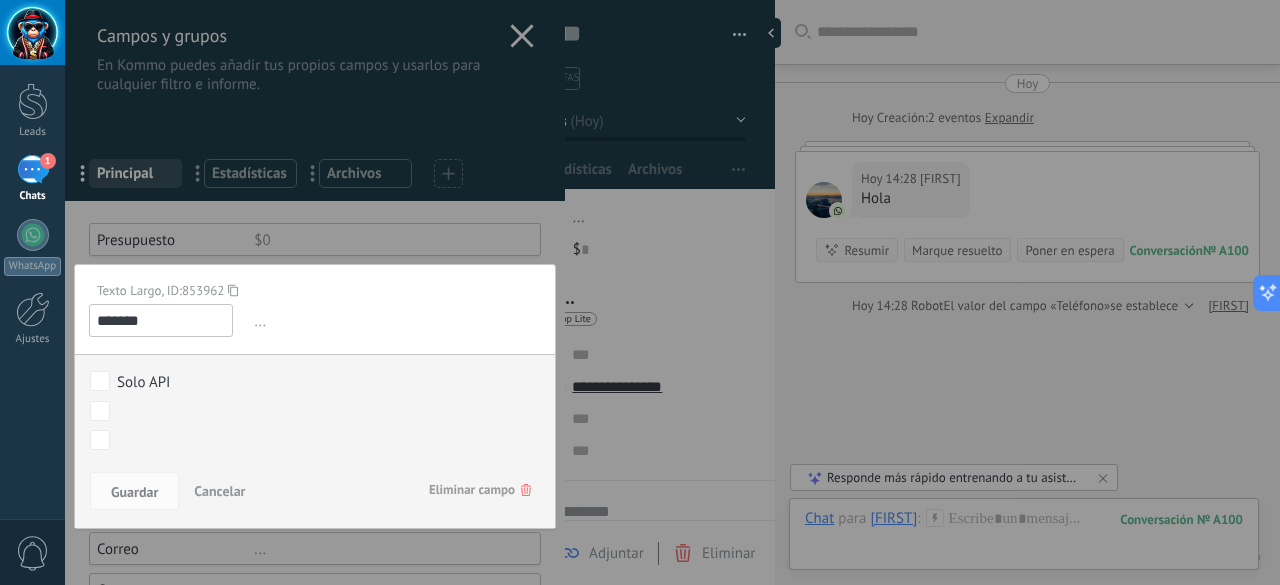 click 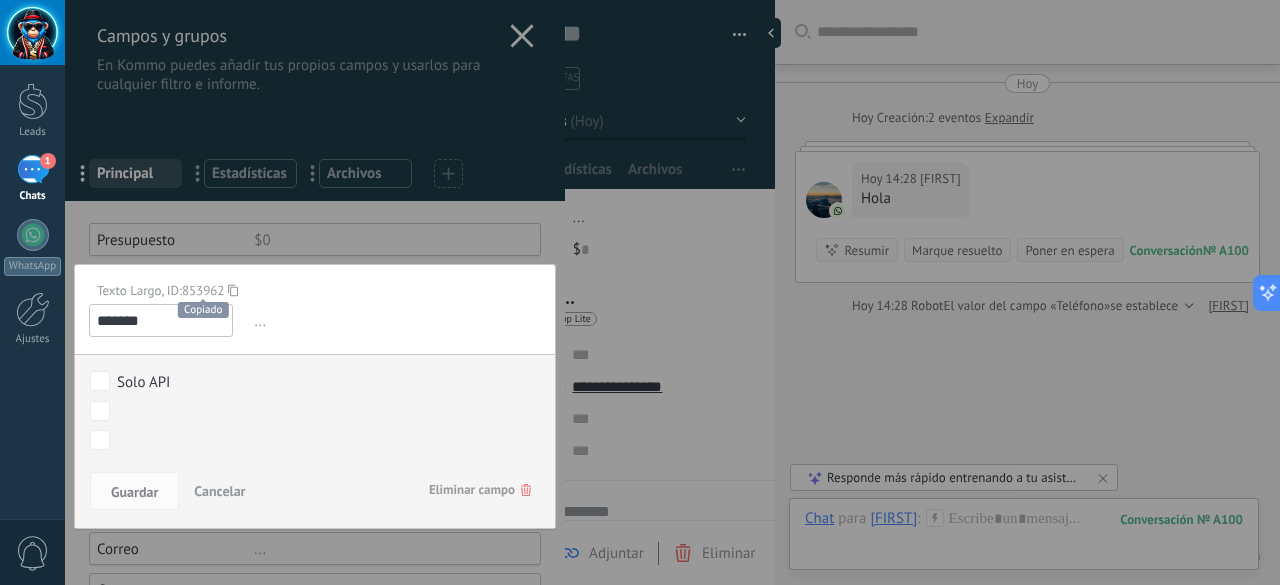 click at bounding box center (315, 496) 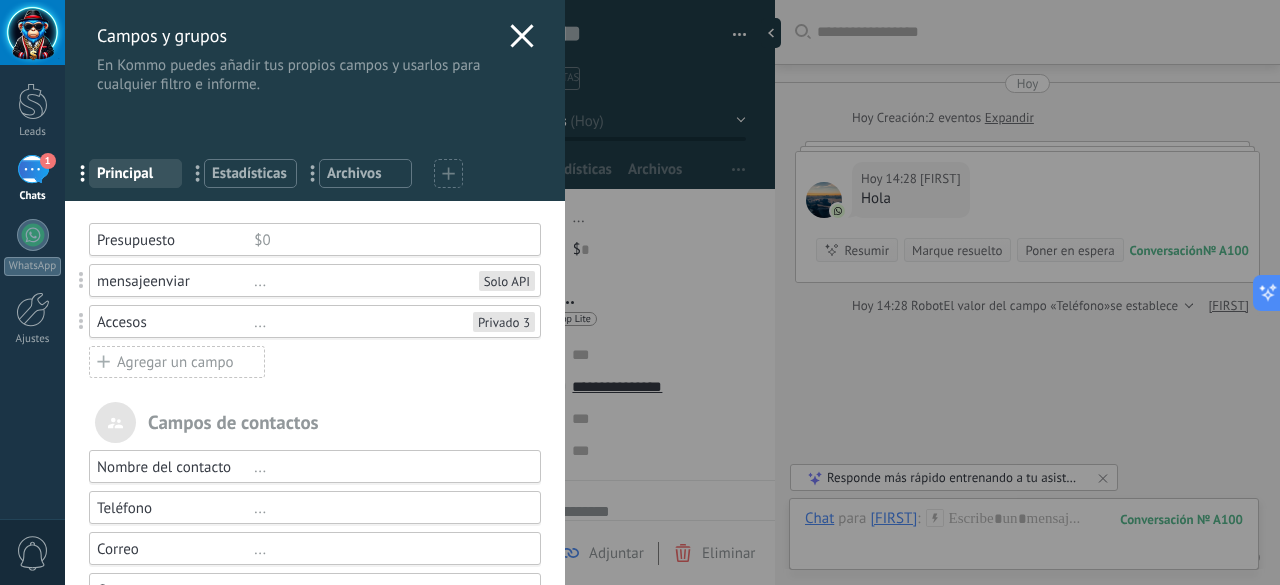click on "Campos y grupos En Kommo puedes añadir tus propios campos y usarlos para cualquier filtro e informe. ... Principal ... Estadísticas ... Archivos Usted ha alcanzado la cantidad máxima de los campos añadidos en la tarifa Periodo de prueba Presupuesto $0 mensajeenviar ... Solo API Accesos ... Privado 3 Agregar un campo utm_content ... utm_medium ... utm_campaign ... utm_source ... utm_term ... utm_referrer ... referrer ... gclientid ... gclid ... fbclid ... Add meta Campos de contactos Nombre del contacto ... Teléfono ... Correo ... Cargo ... Agregar un campo Campos de compañias Nombre de la compañía ... Teléfono ... Correo ... Página web ... Dirección ... Agregar un campo" at bounding box center [672, 292] 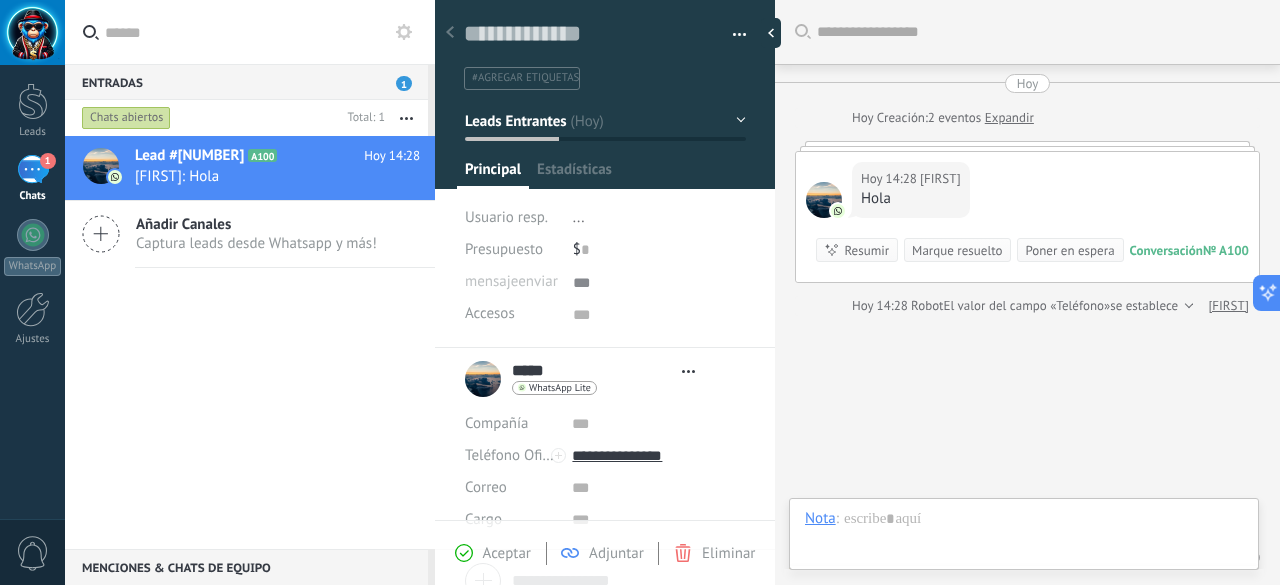 scroll, scrollTop: 20, scrollLeft: 0, axis: vertical 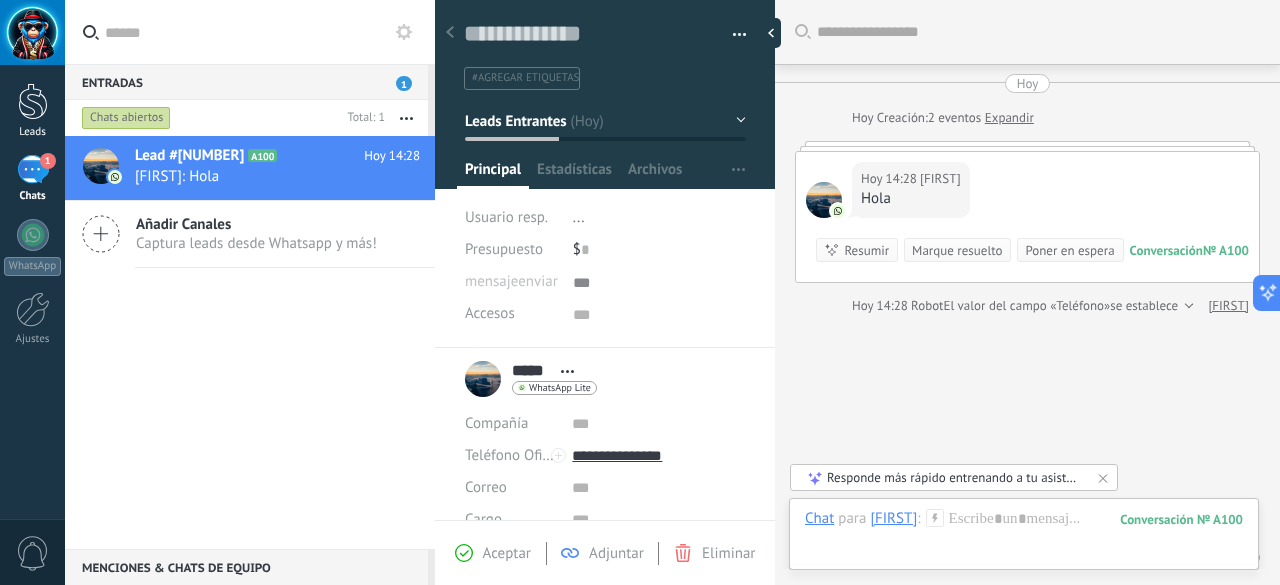 click at bounding box center (33, 101) 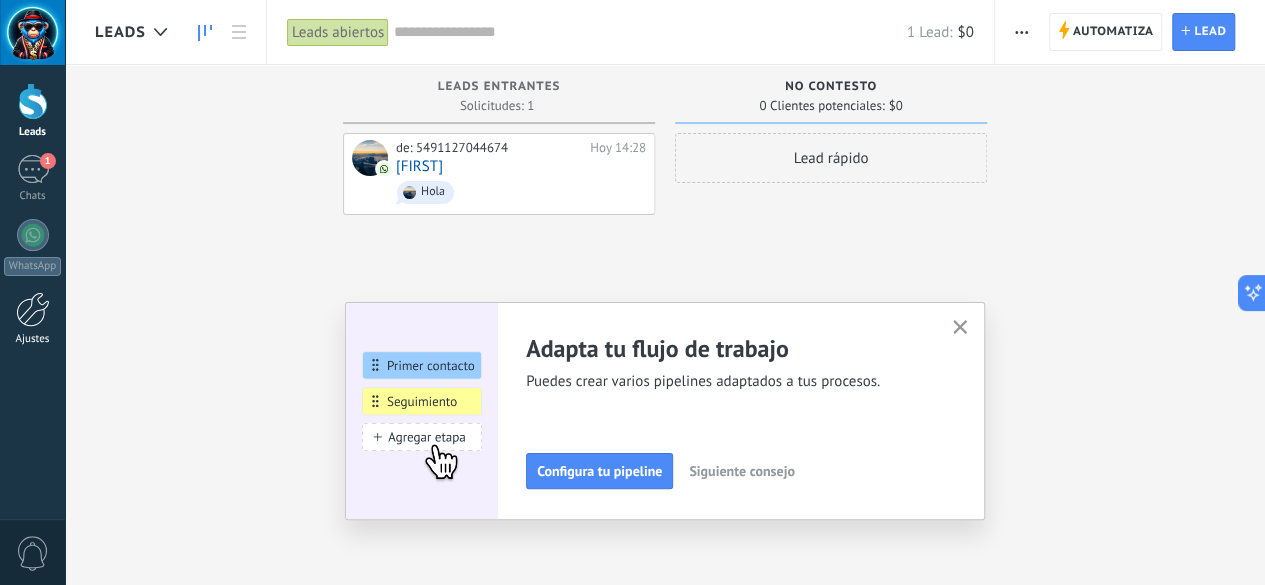click at bounding box center [33, 309] 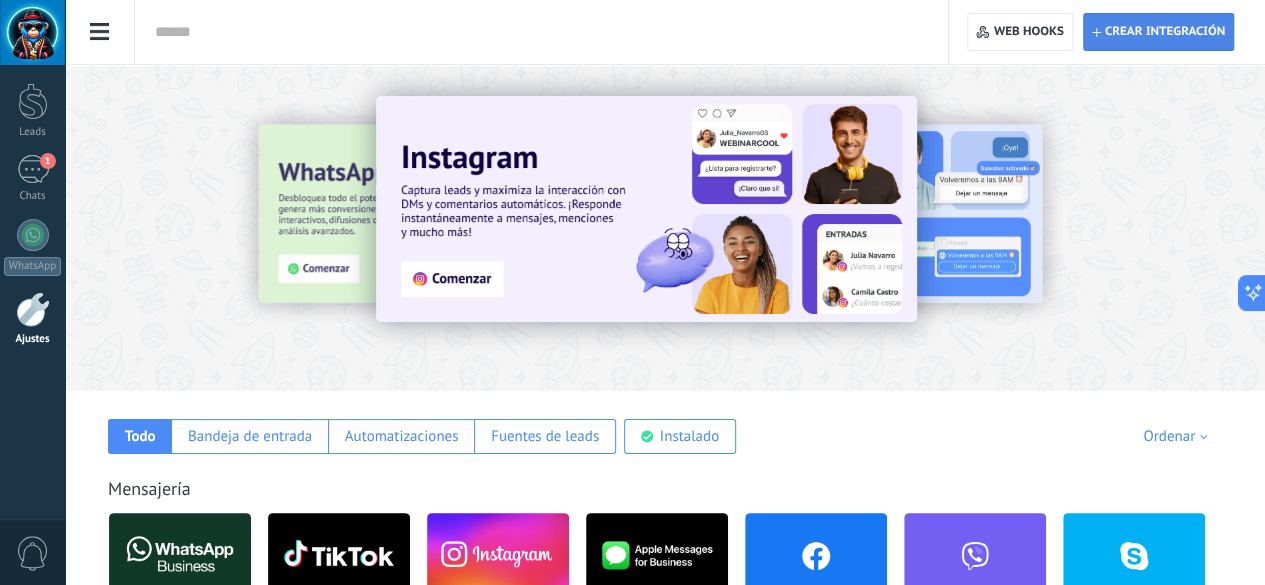 click on "Crear integración" at bounding box center [1165, 32] 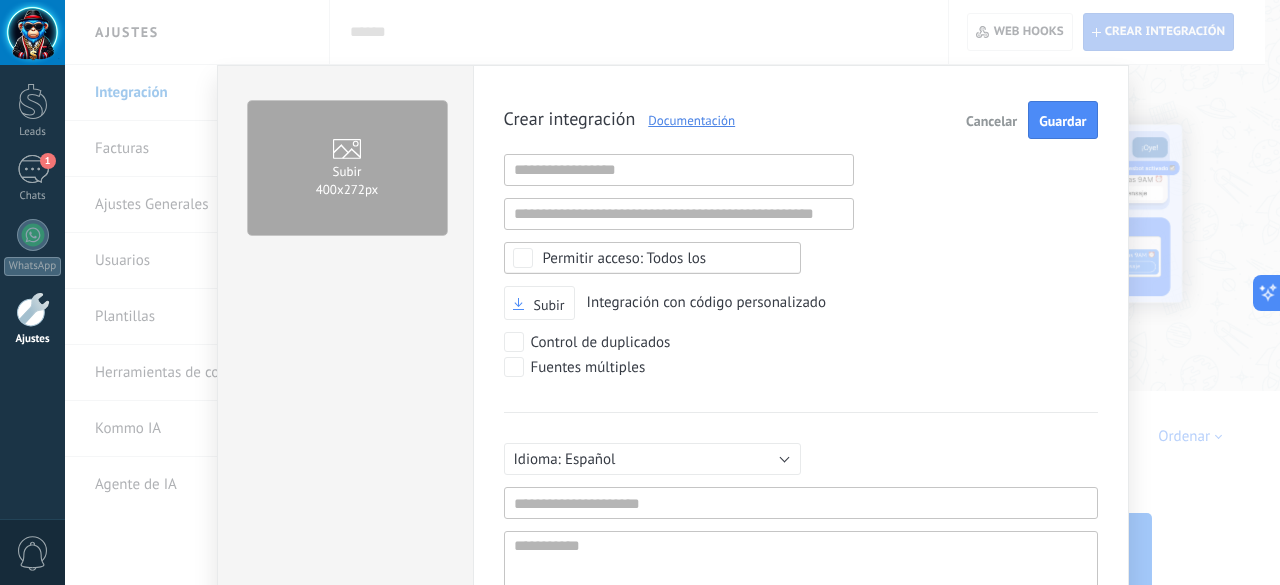 scroll, scrollTop: 19, scrollLeft: 0, axis: vertical 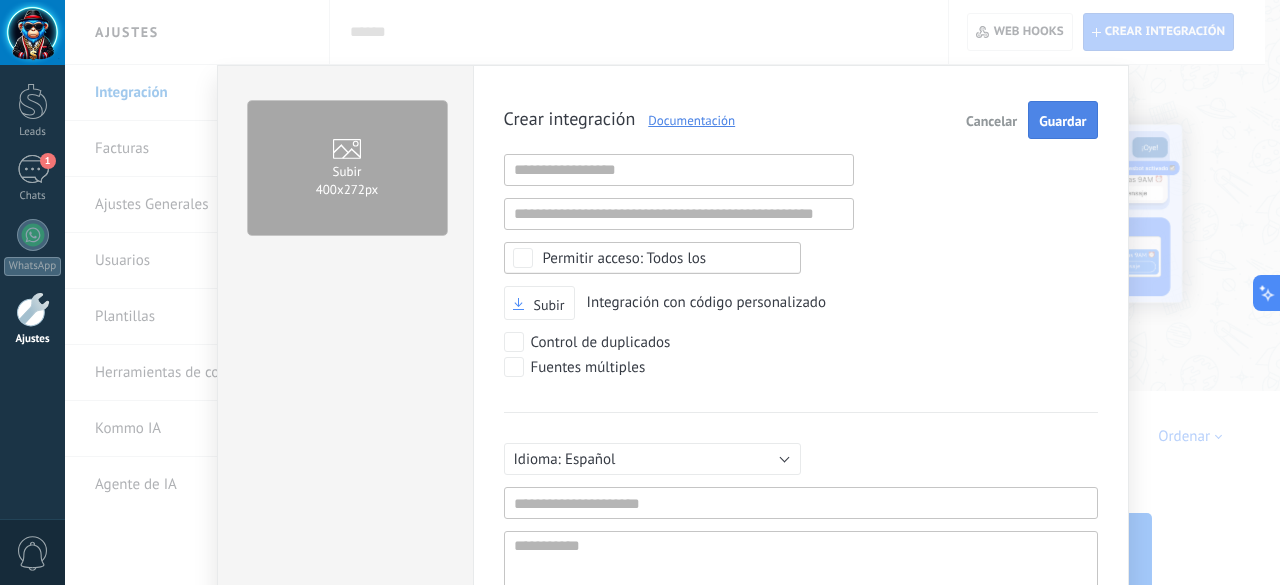 click on "Guardar" at bounding box center [1062, 121] 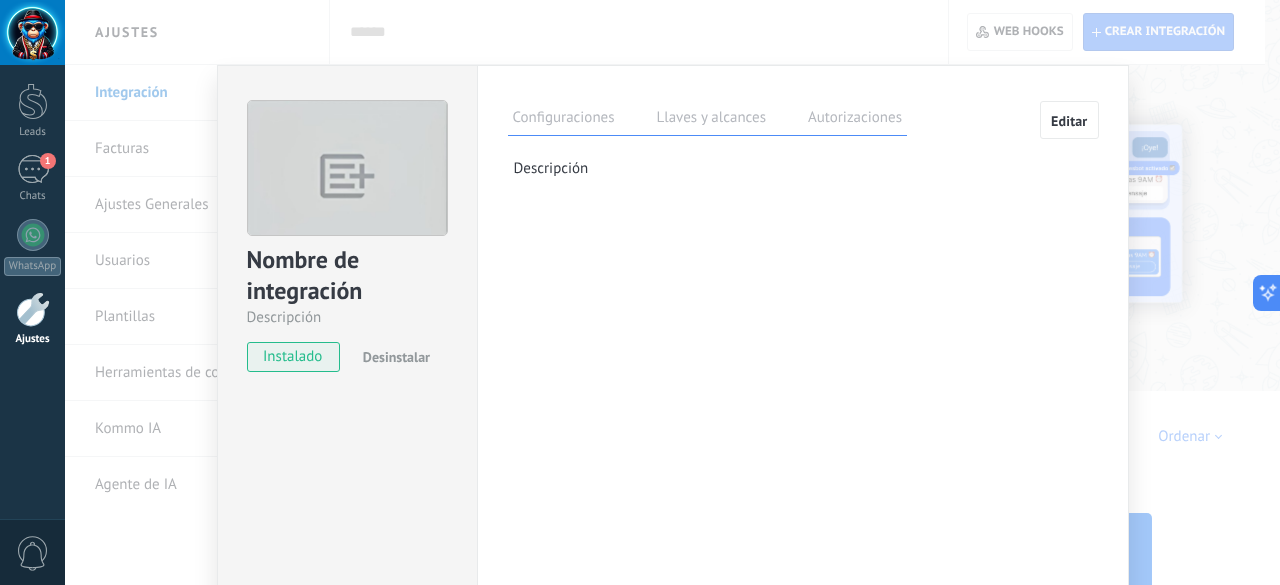 click on "Llaves y alcances" at bounding box center [711, 120] 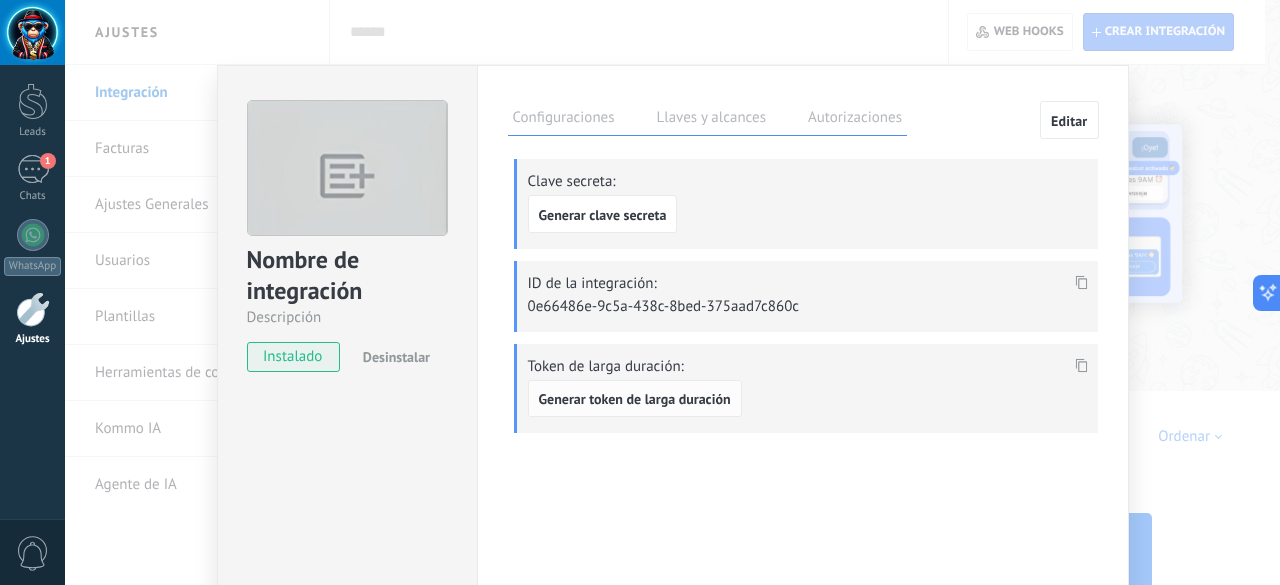 click on "Generar token de larga duración" at bounding box center [635, 399] 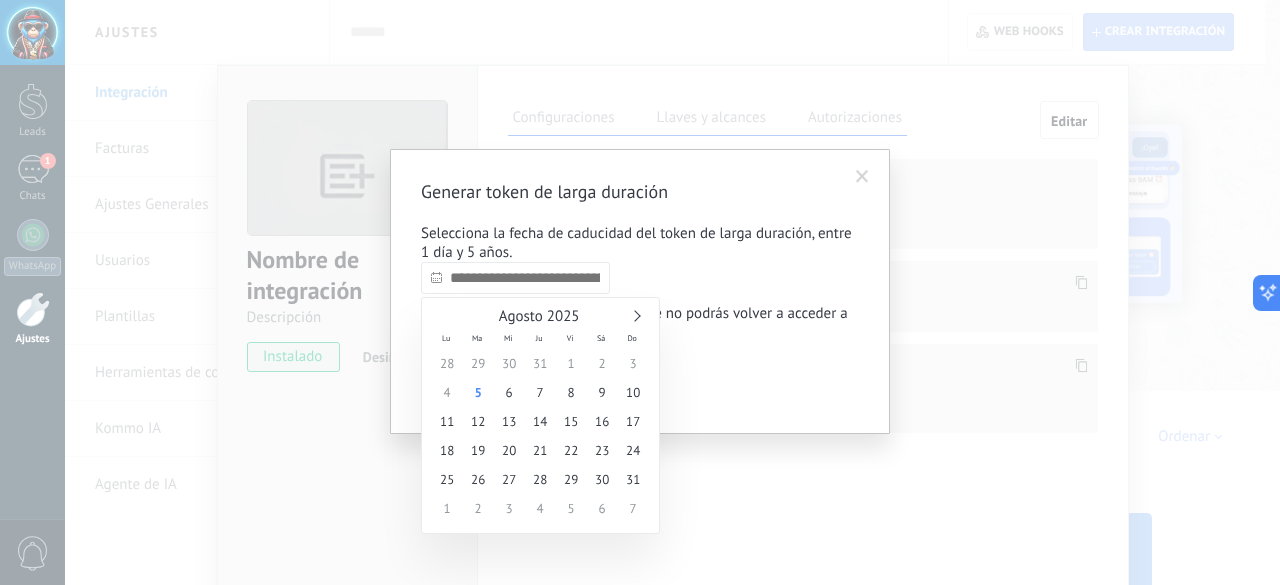 click at bounding box center [515, 278] 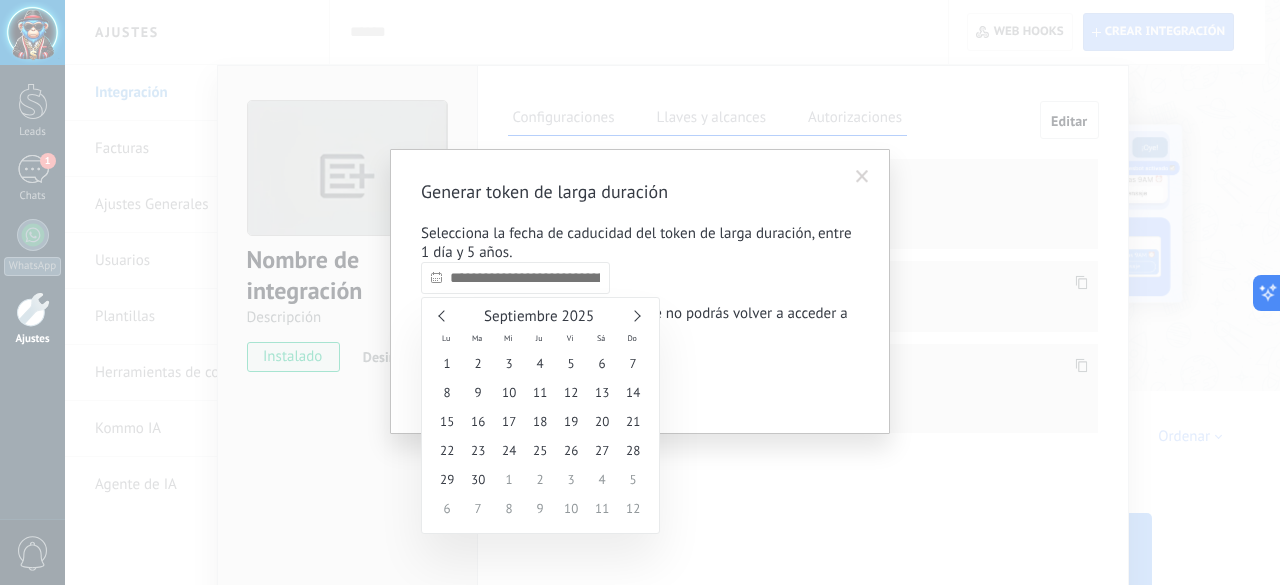 click at bounding box center (634, 315) 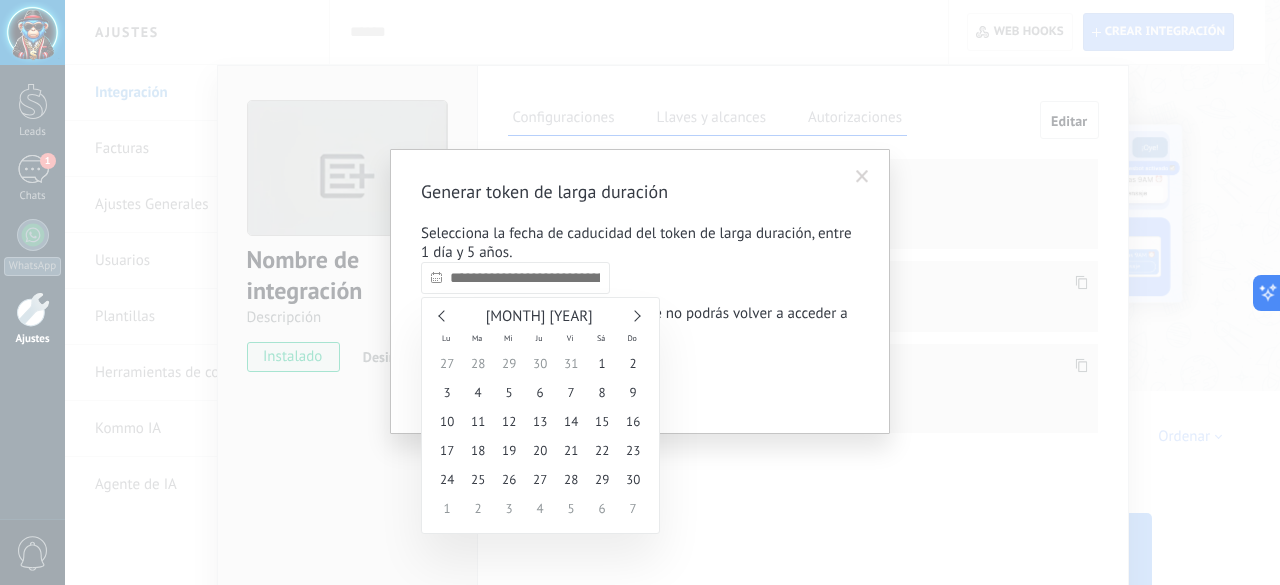 click at bounding box center (634, 315) 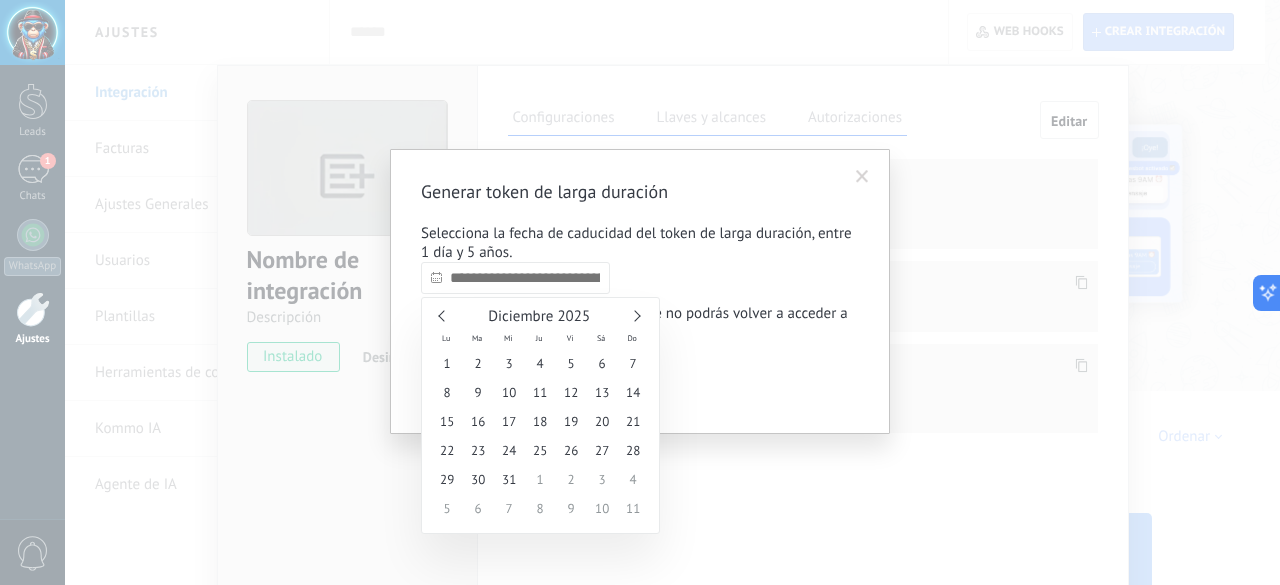 click at bounding box center (634, 315) 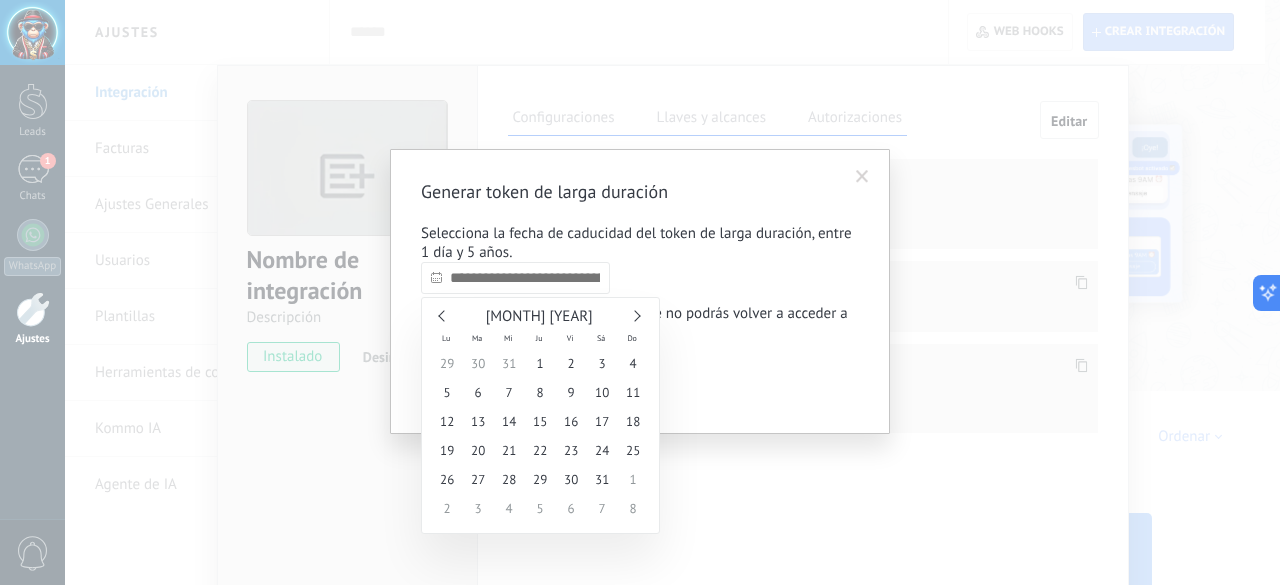 click at bounding box center [634, 315] 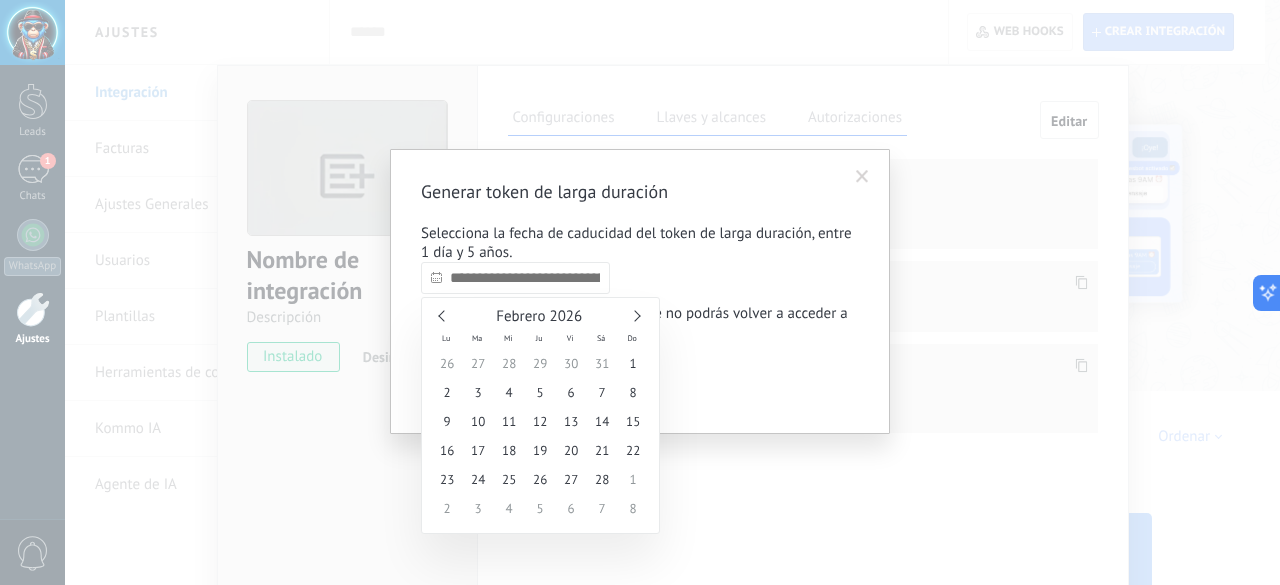 click at bounding box center (634, 315) 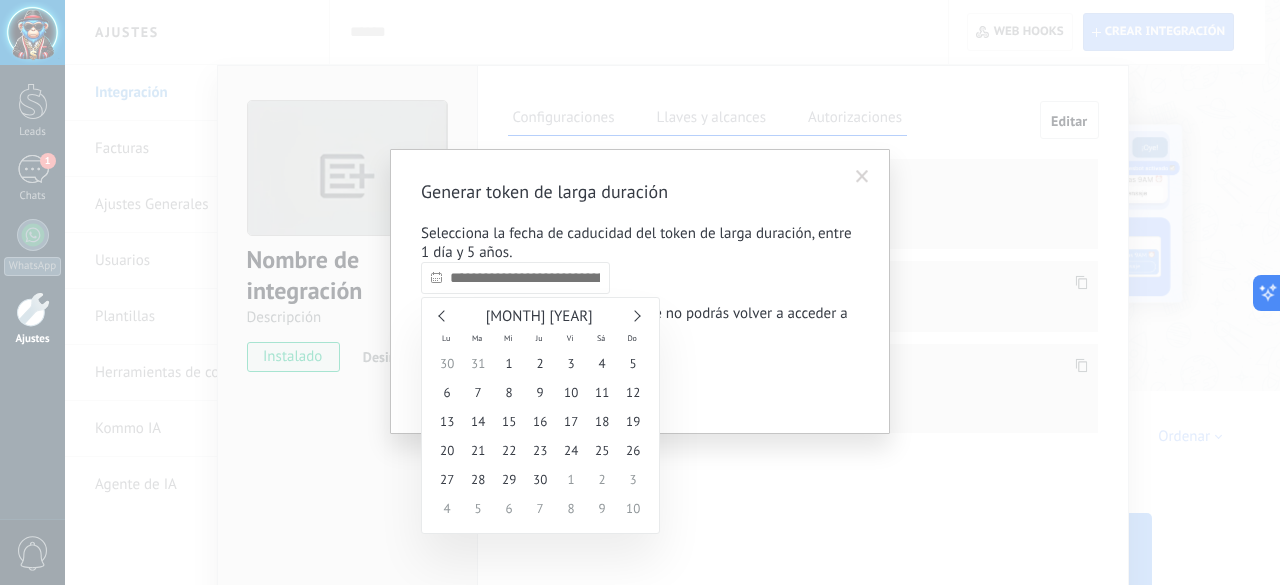 click at bounding box center [634, 315] 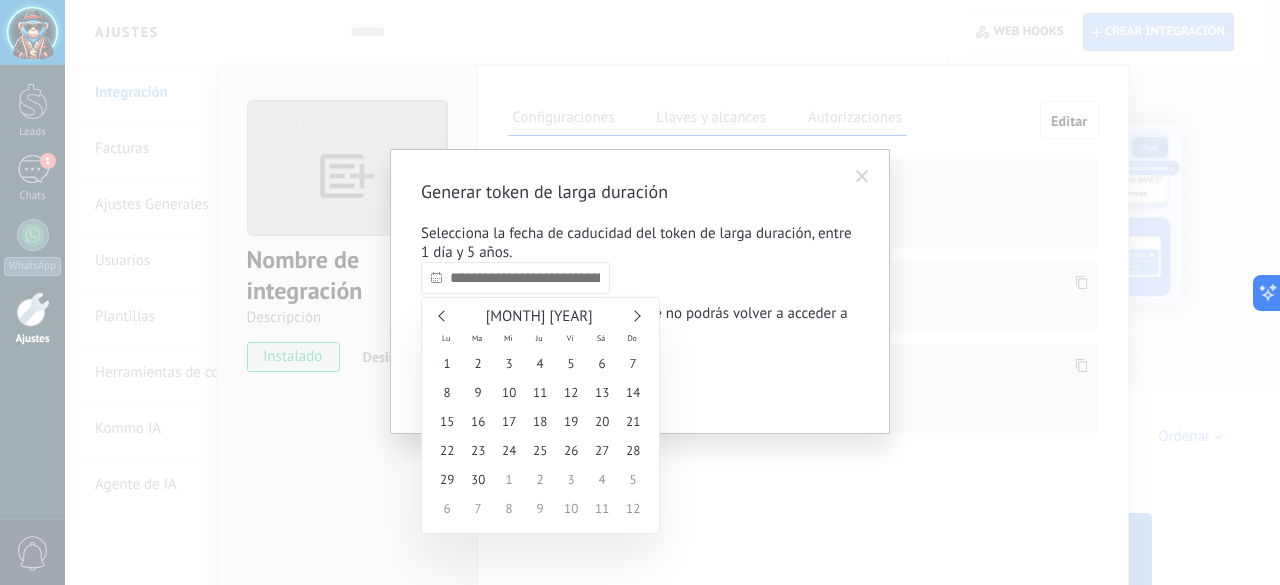 click at bounding box center (634, 315) 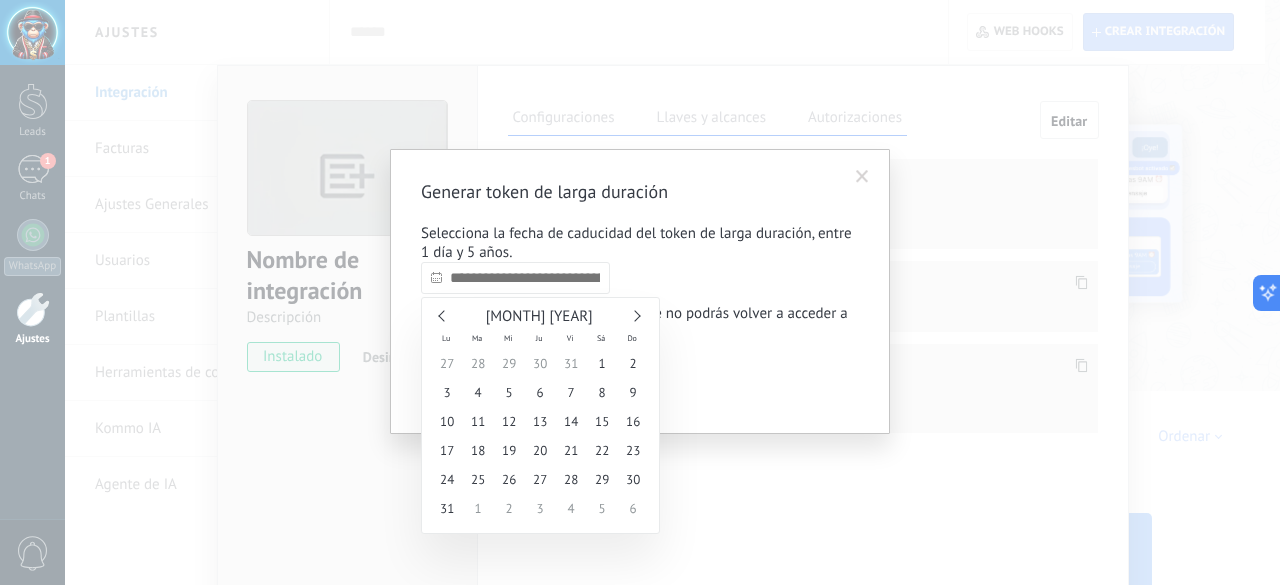 click at bounding box center (634, 315) 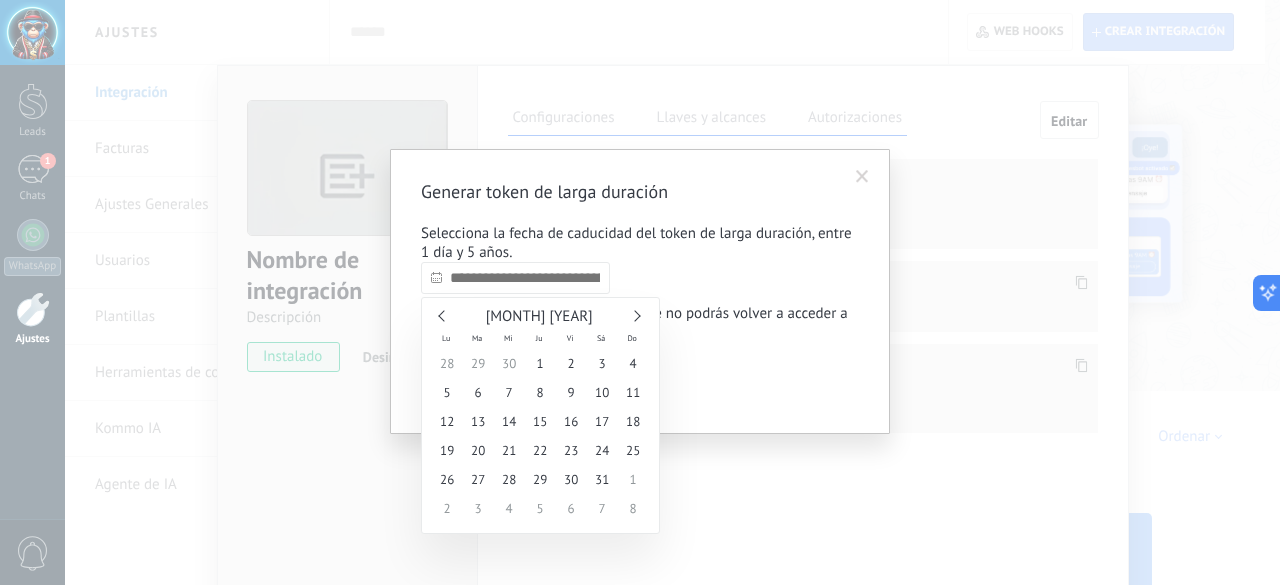 click at bounding box center (634, 315) 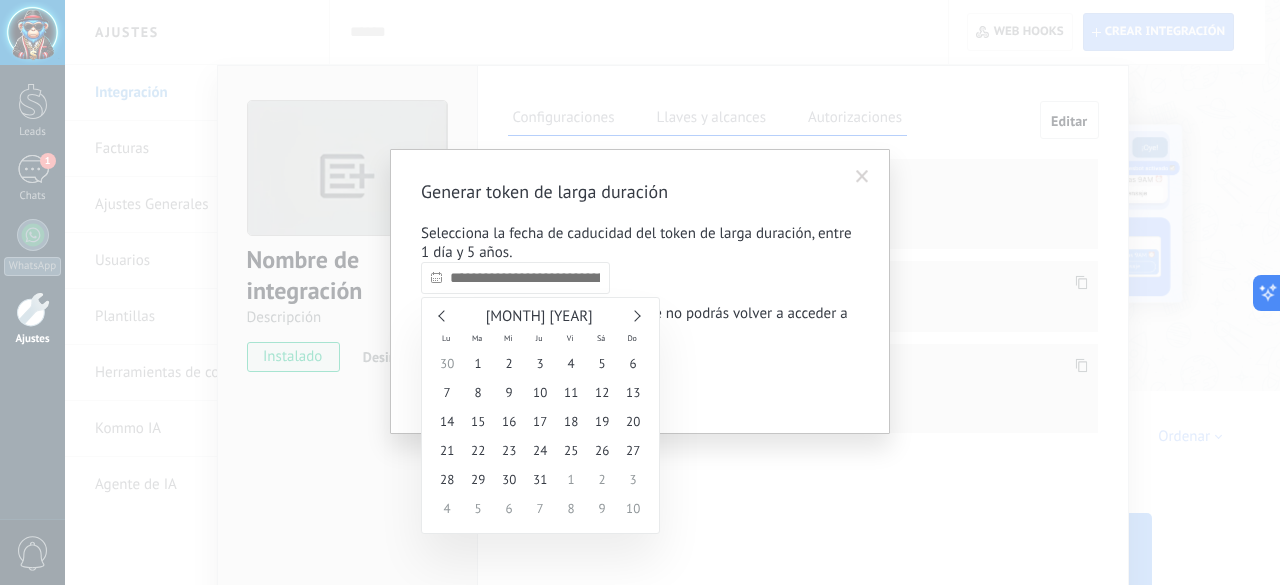 click at bounding box center [634, 315] 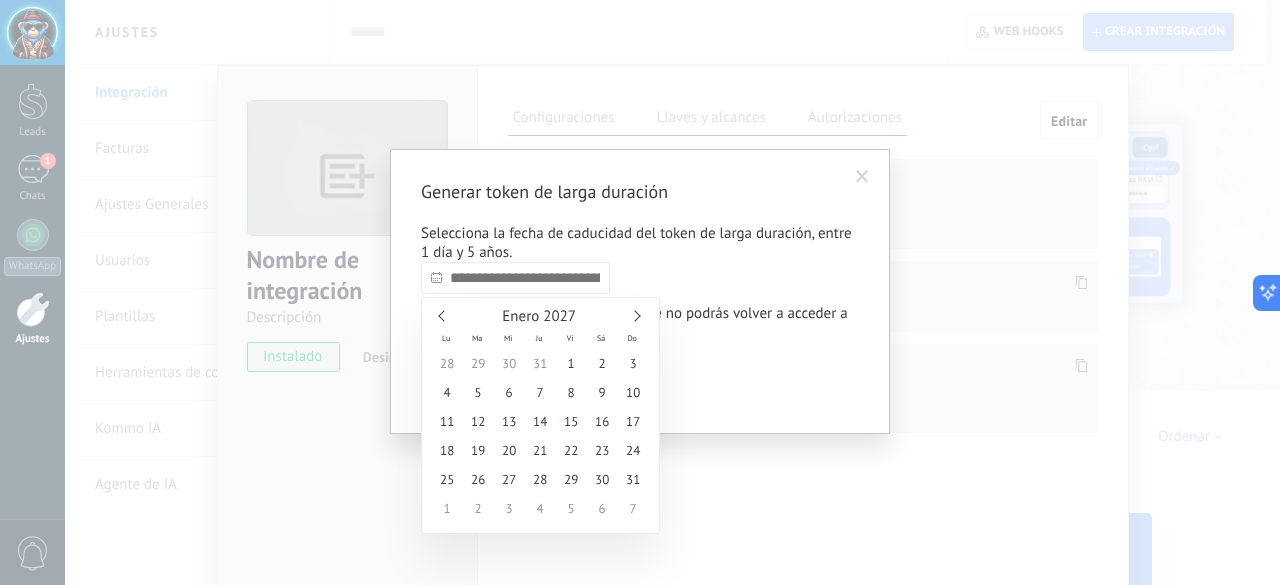 click at bounding box center [634, 315] 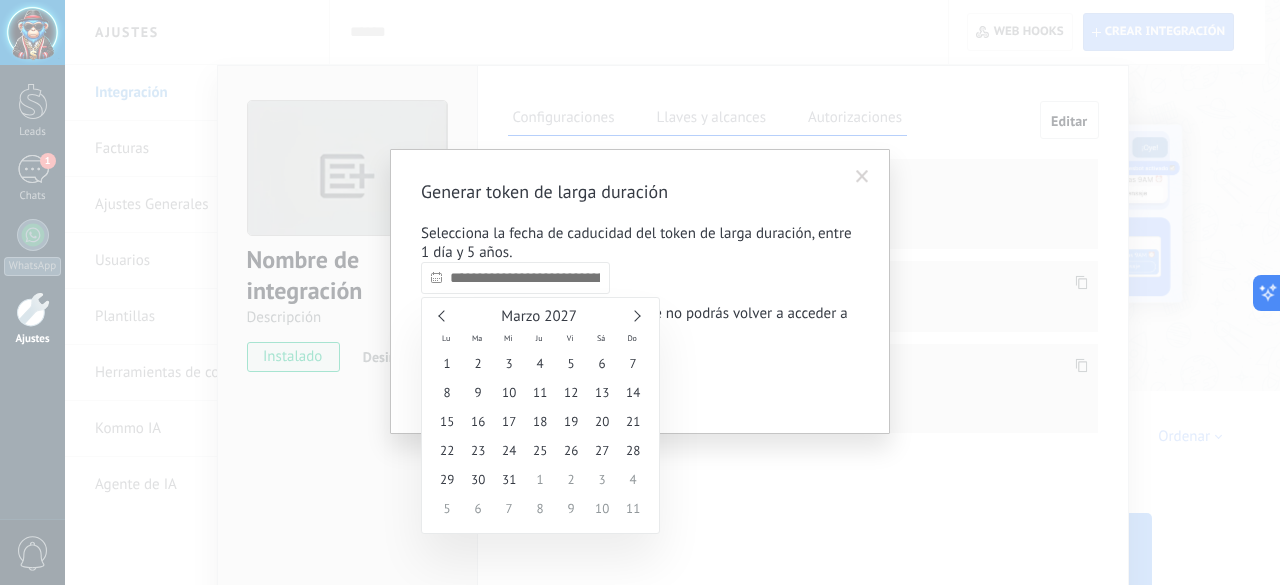 click at bounding box center (634, 315) 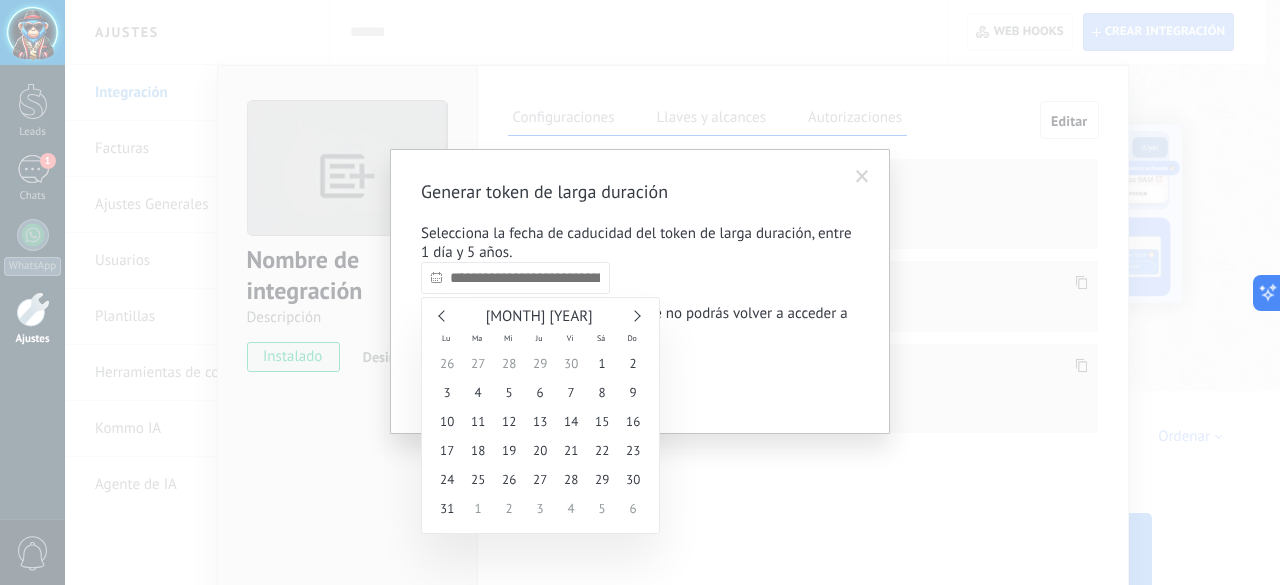 click at bounding box center [634, 315] 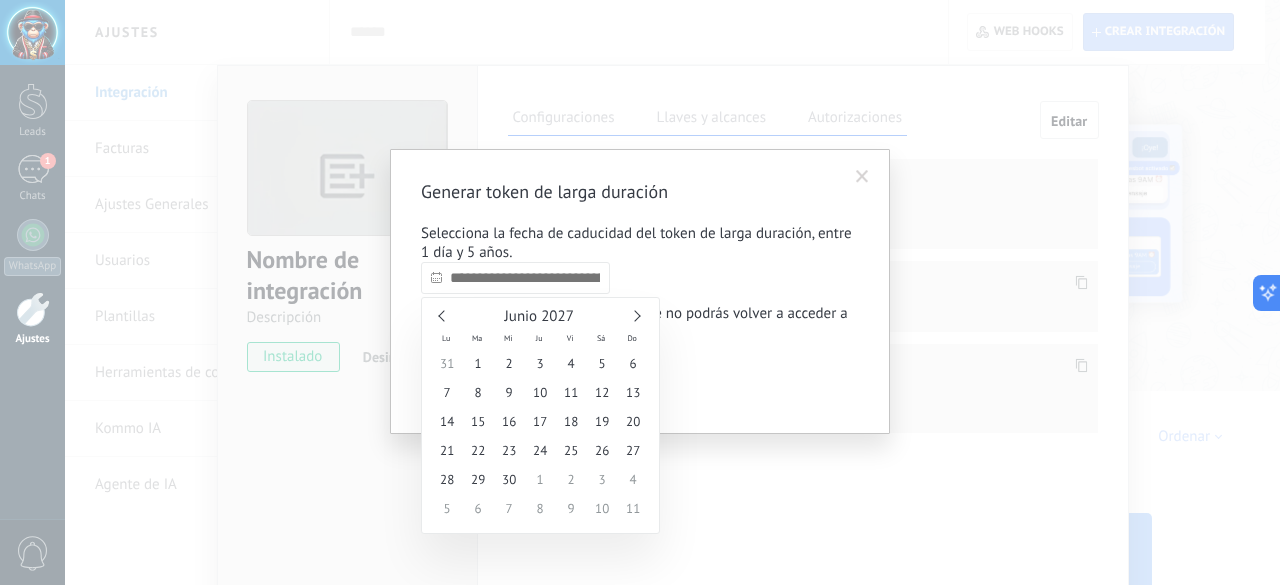 click at bounding box center (634, 315) 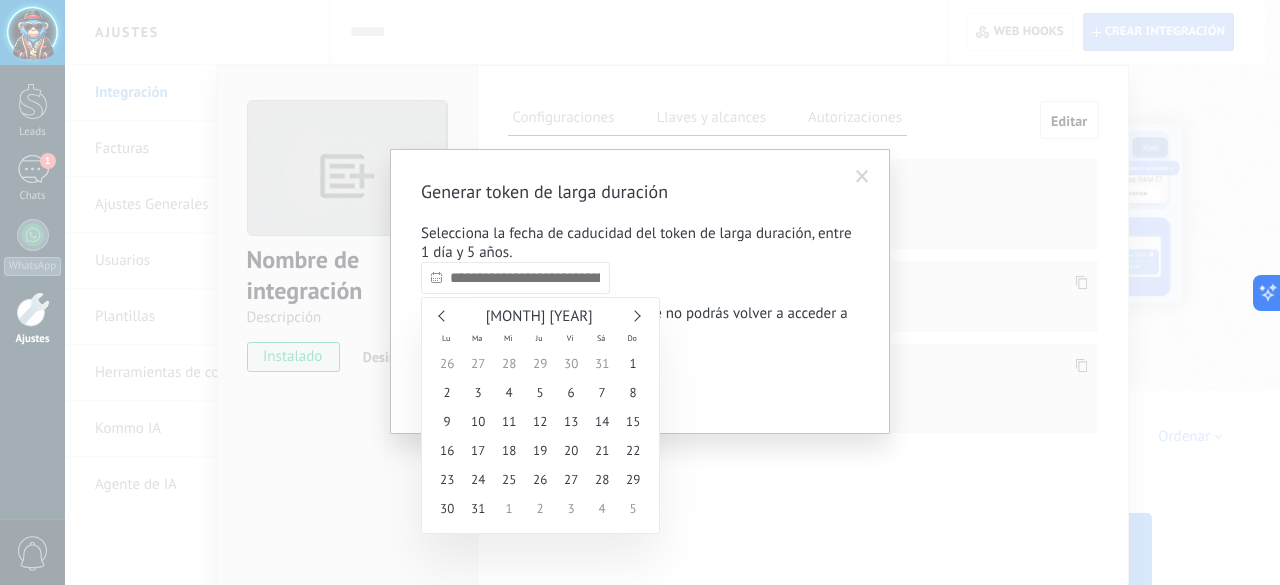 click at bounding box center [634, 315] 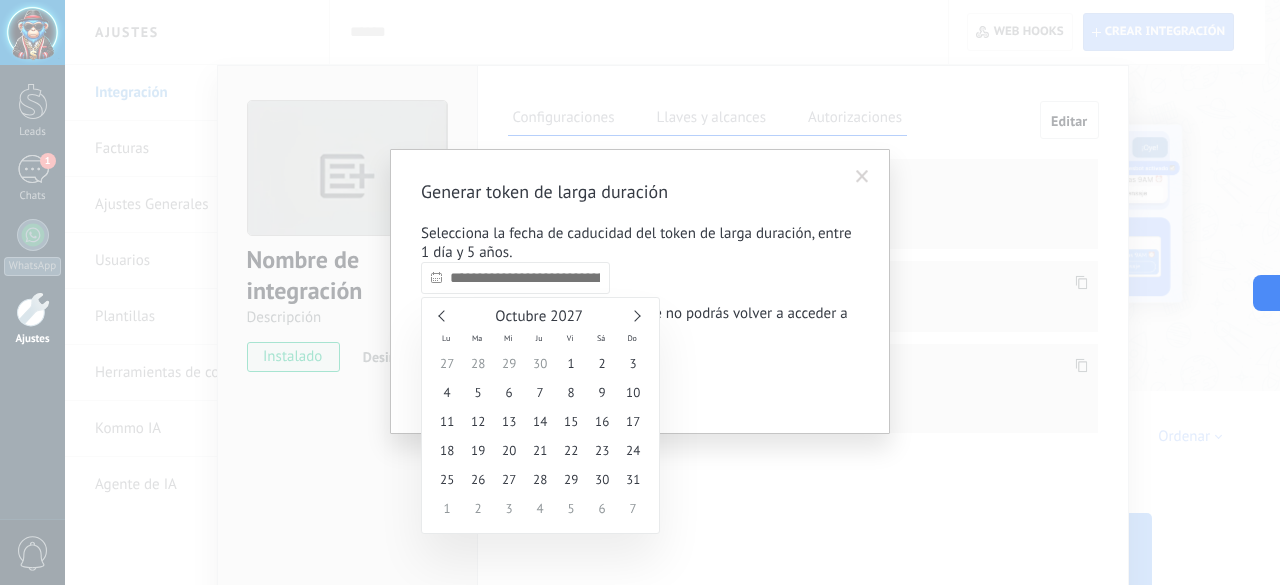 click at bounding box center (634, 315) 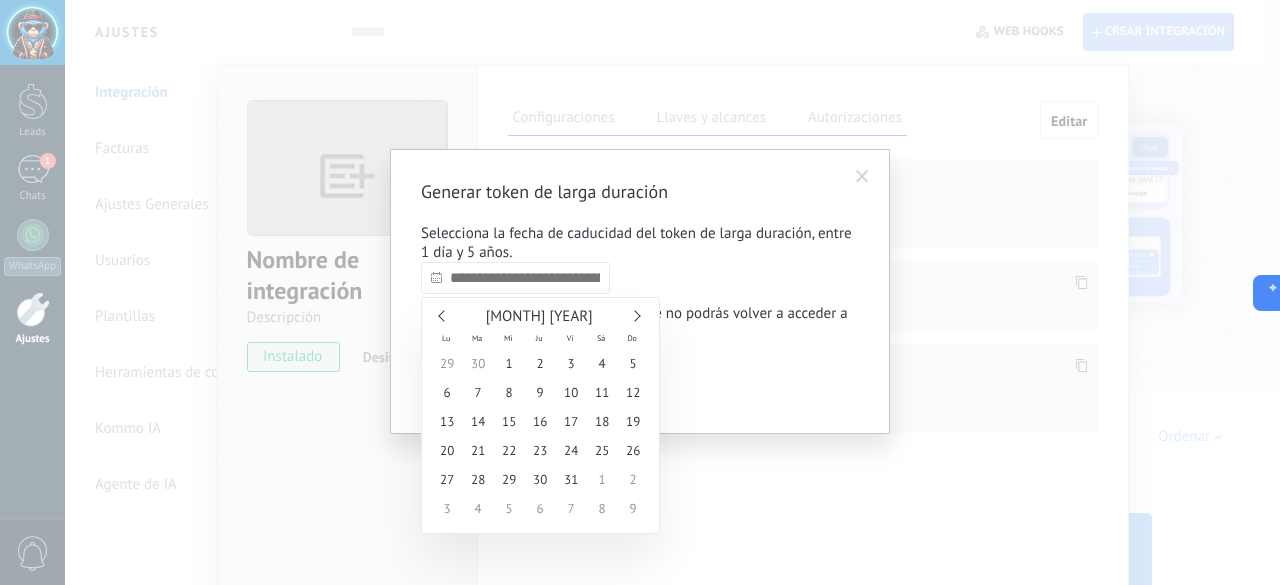 click at bounding box center (634, 315) 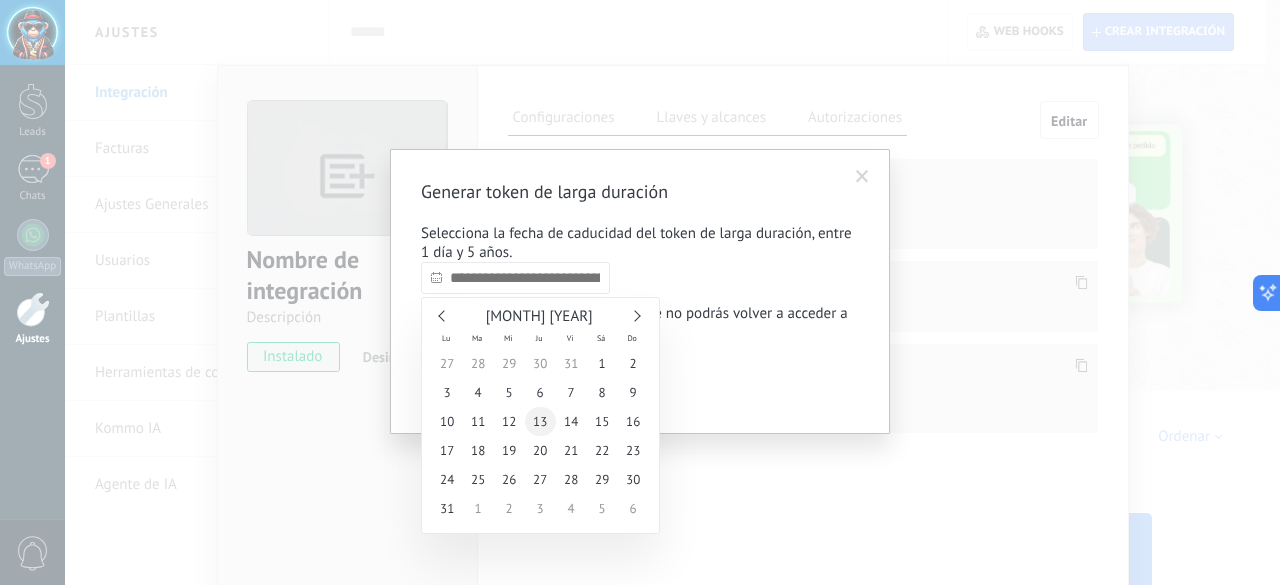 type on "**********" 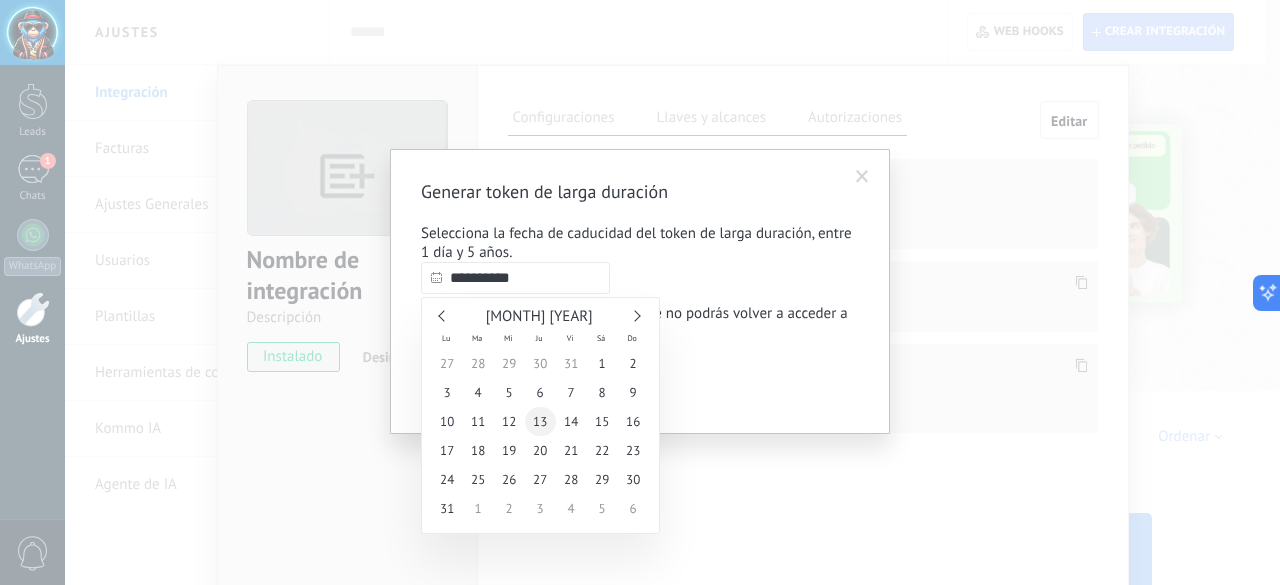 click on "13" at bounding box center (540, 421) 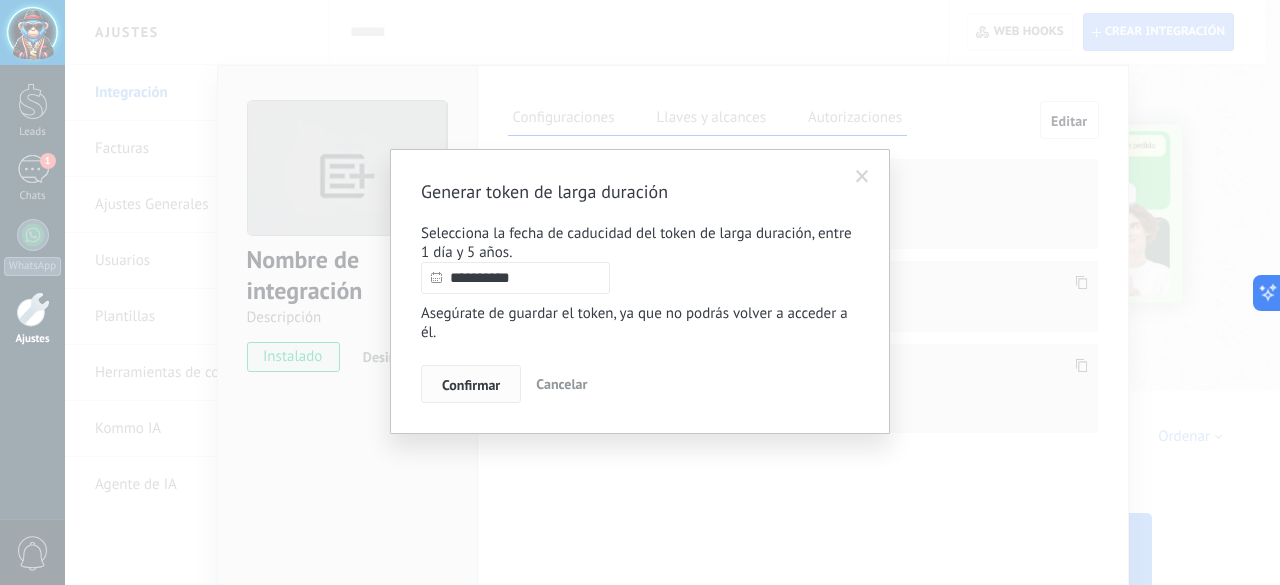 click on "Confirmar" at bounding box center (471, 385) 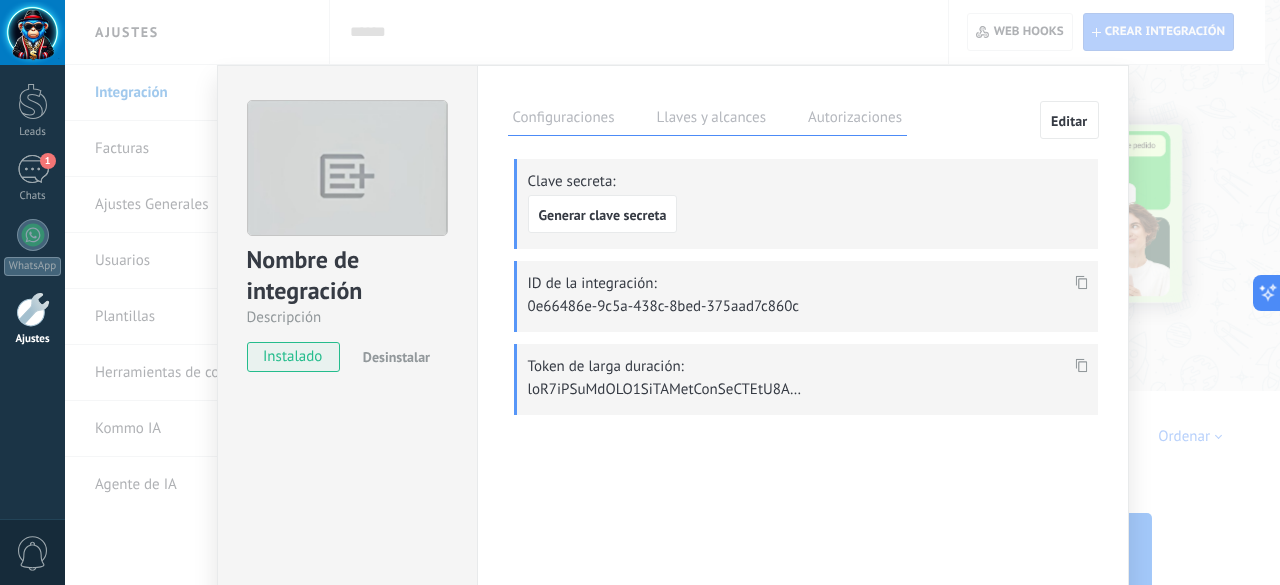 click 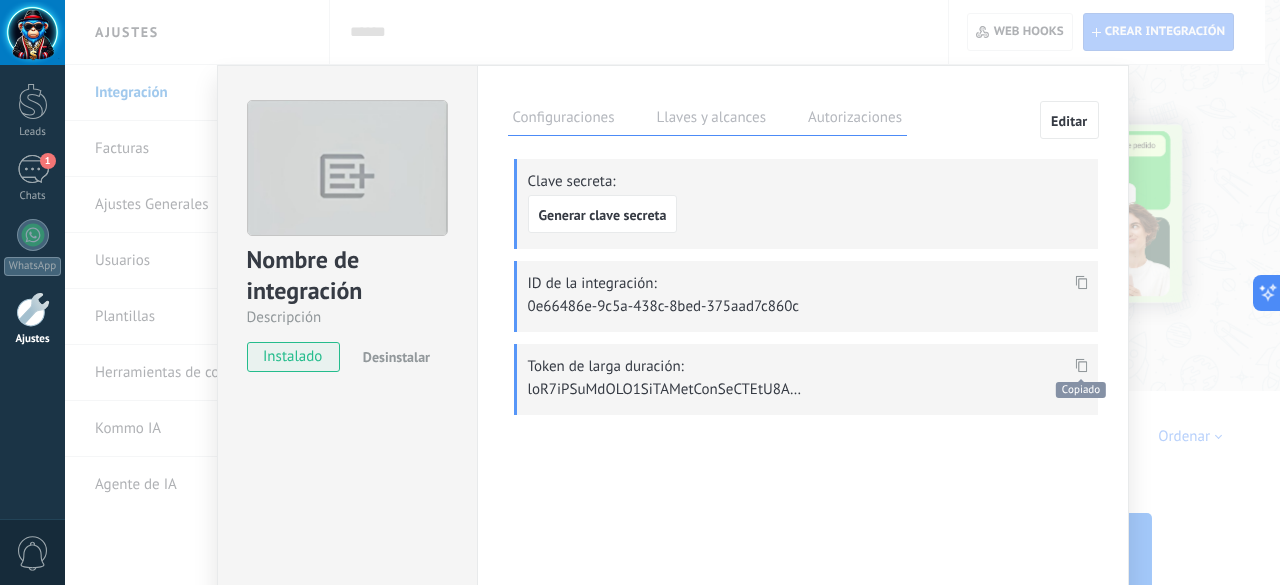 scroll, scrollTop: 1219, scrollLeft: 0, axis: vertical 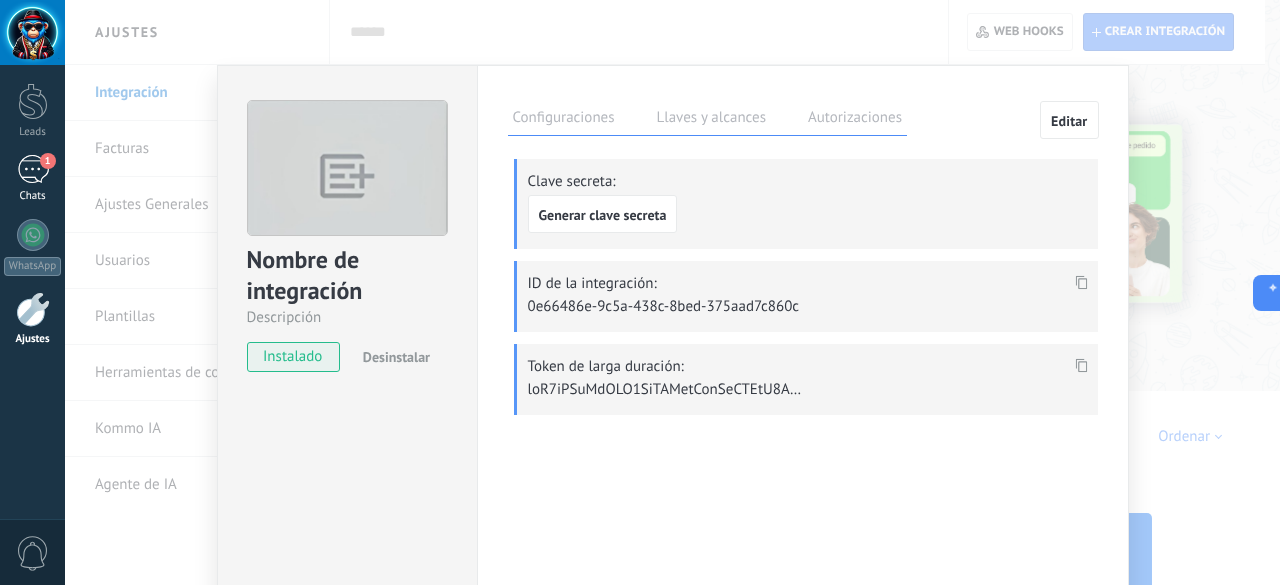 click on "1
Chats" at bounding box center [32, 179] 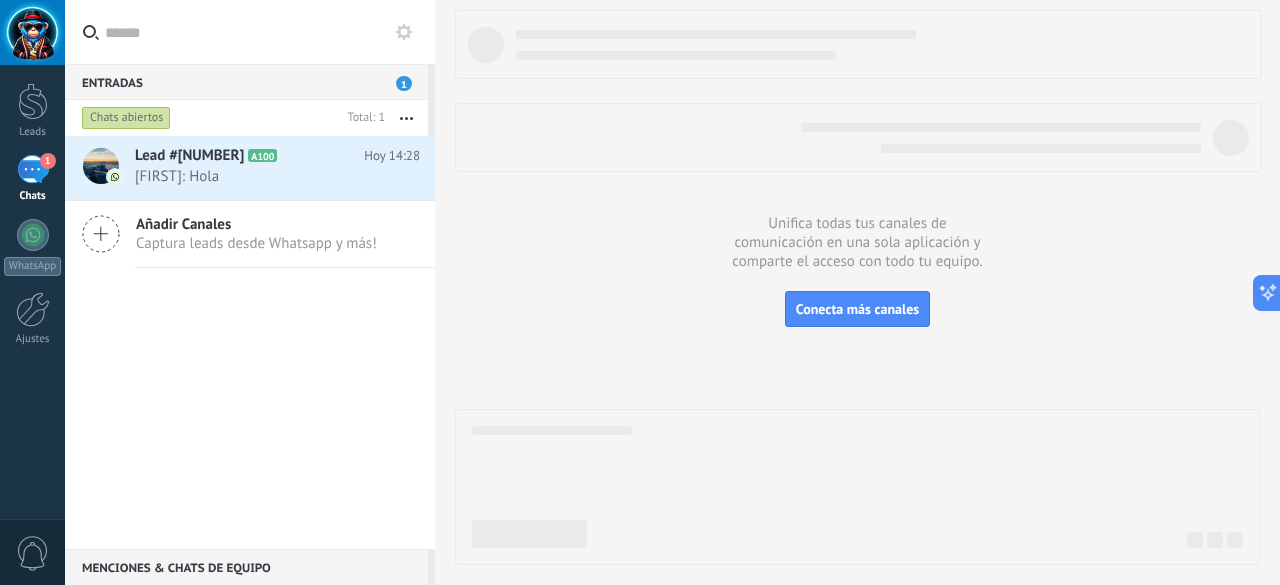 click 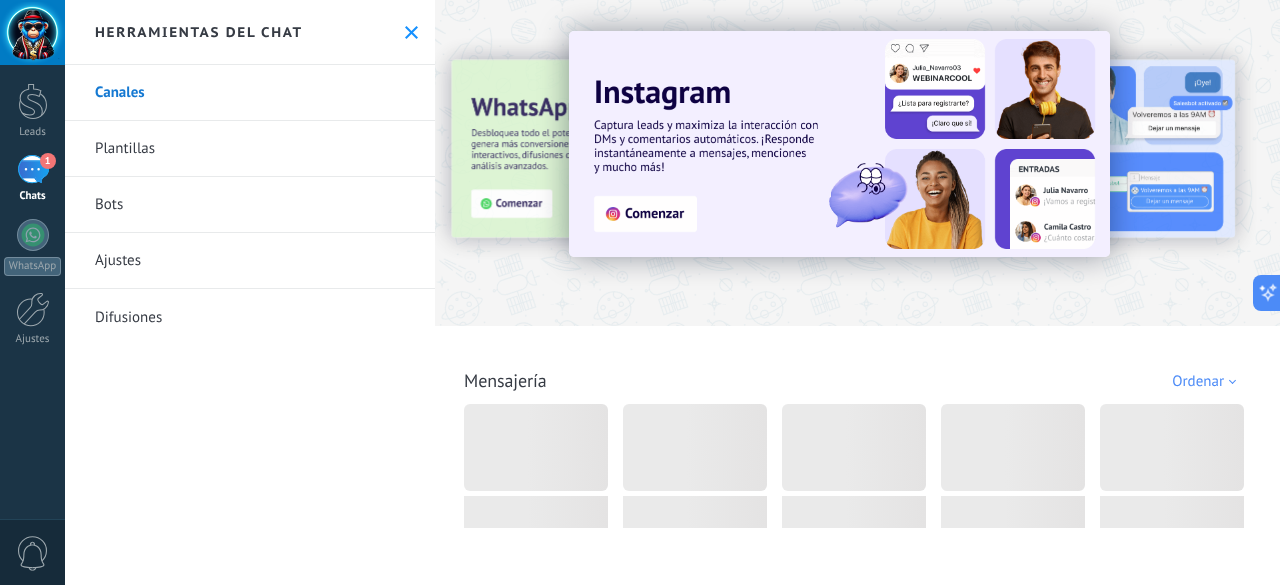 click on "Bots" at bounding box center (250, 205) 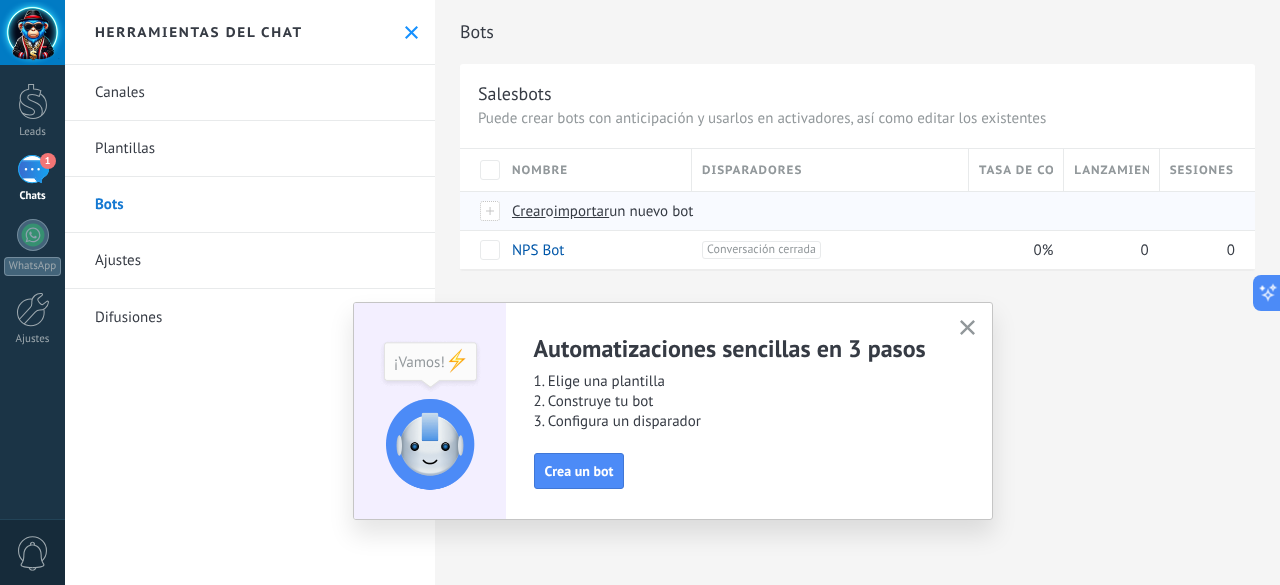click on "Crear" at bounding box center (529, 211) 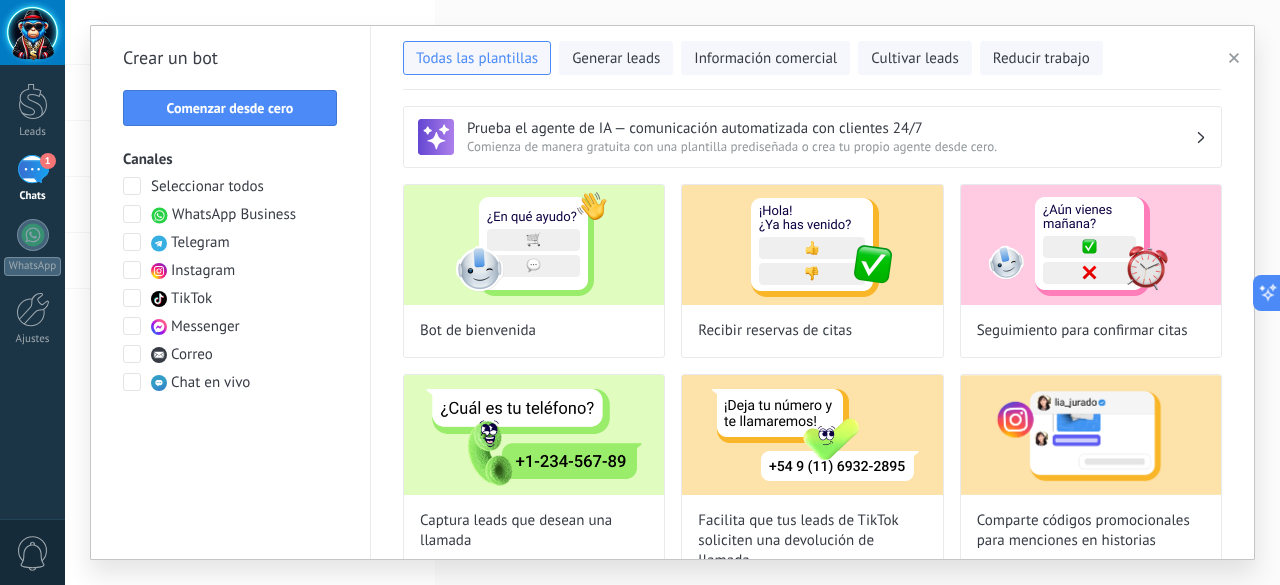 click on "Seleccionar todos" at bounding box center (207, 187) 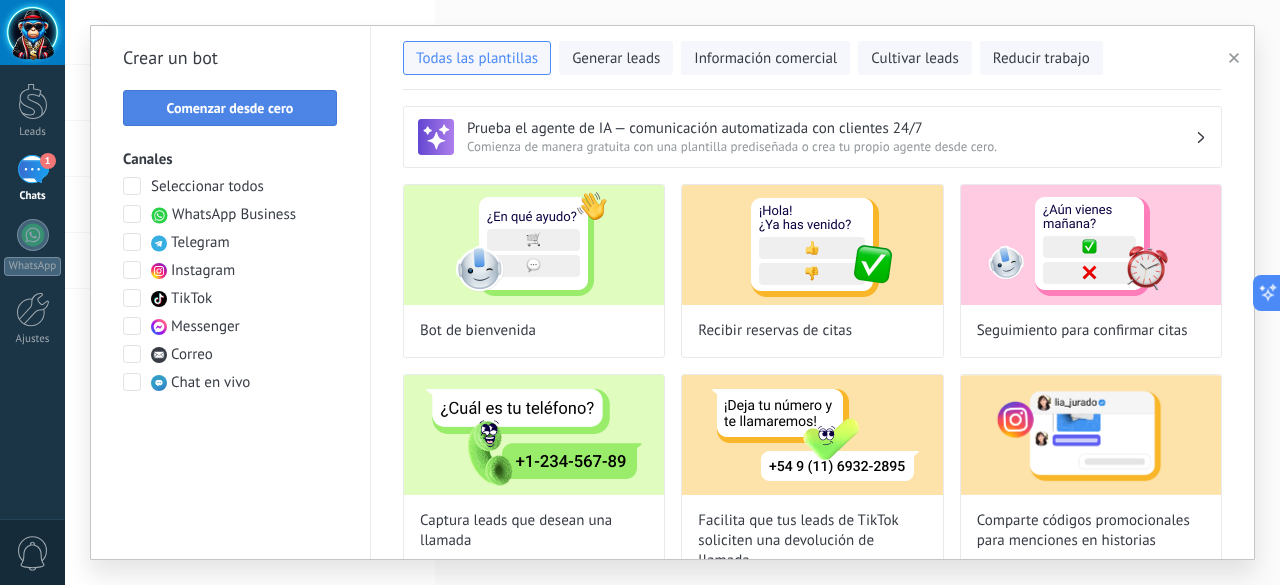 click on "Comenzar desde cero" at bounding box center [230, 108] 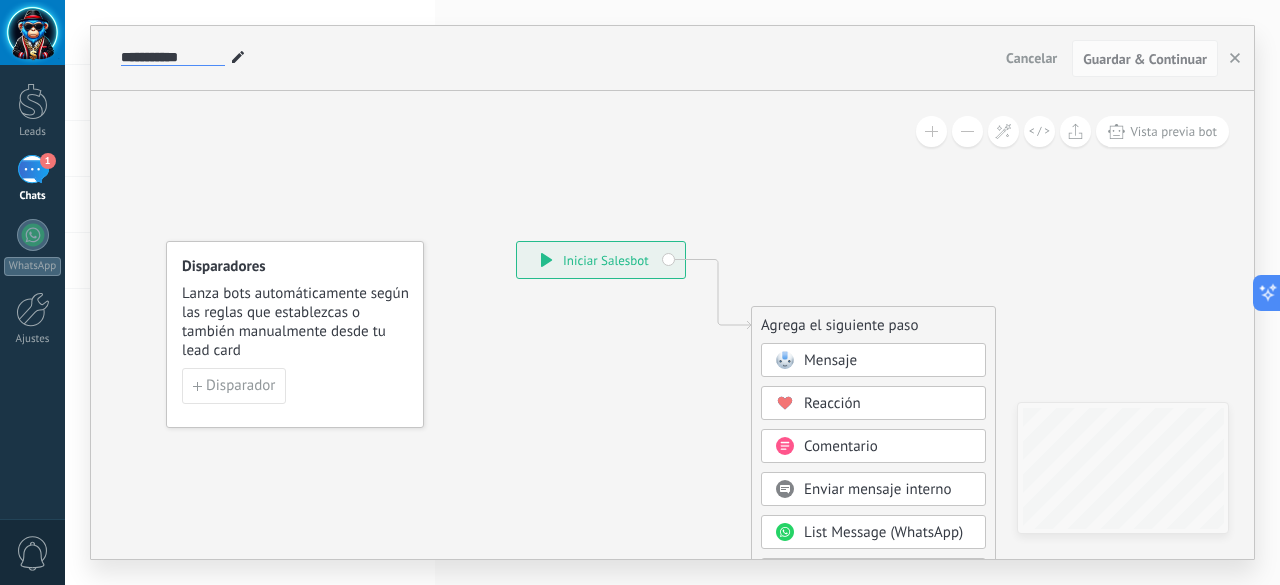 click on "**********" at bounding box center (173, 58) 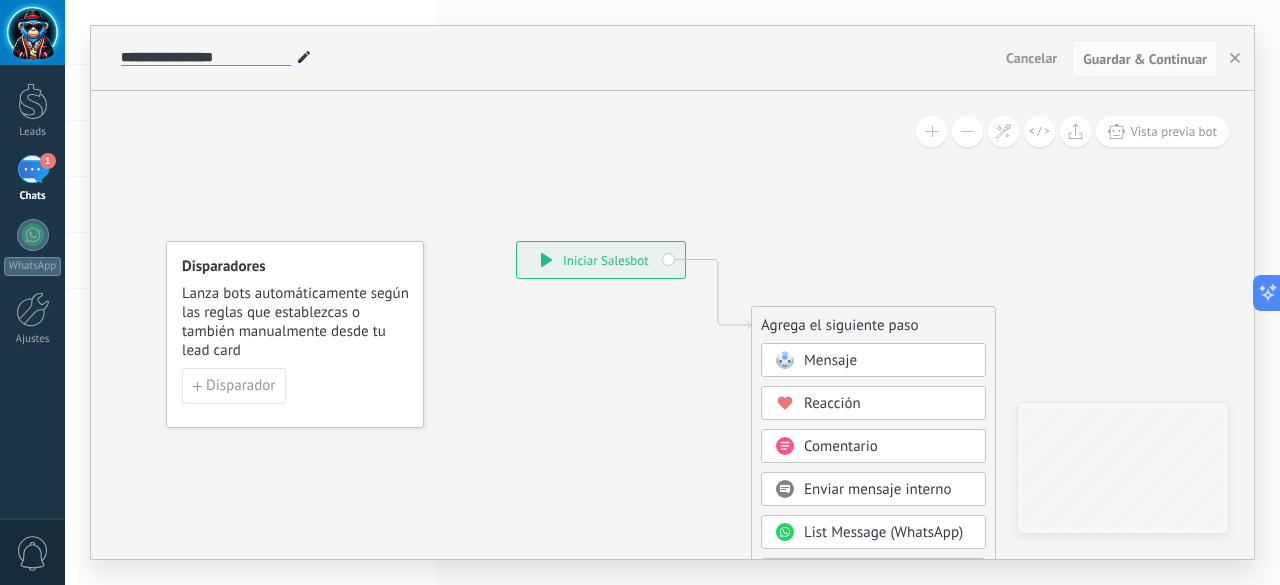 type on "**********" 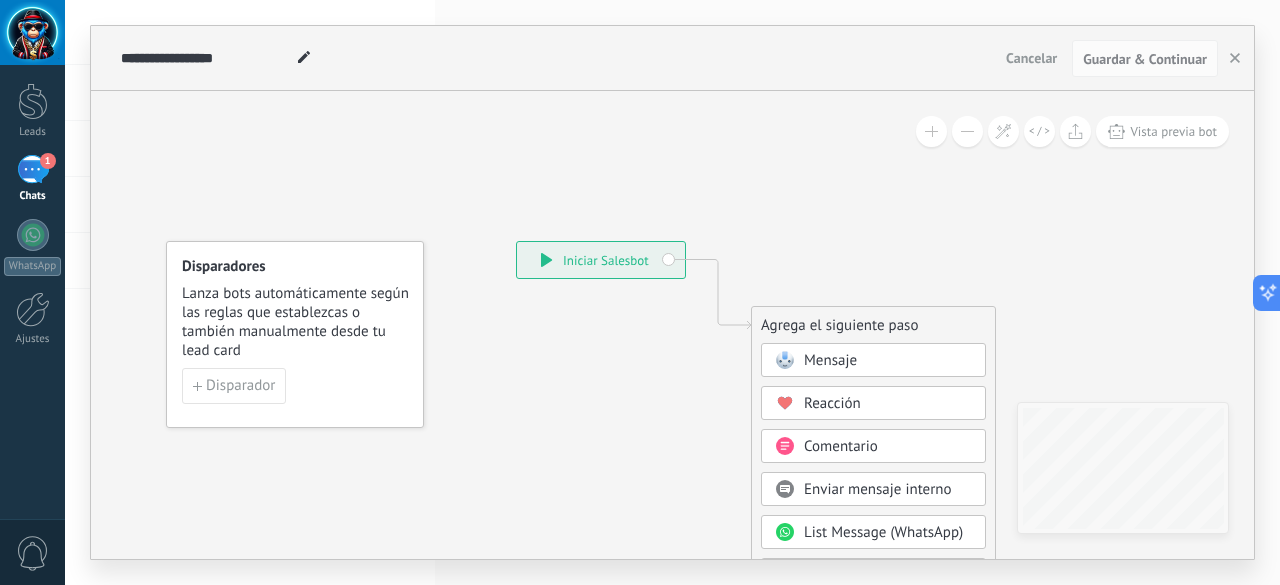 click on "Mensaje" at bounding box center [830, 360] 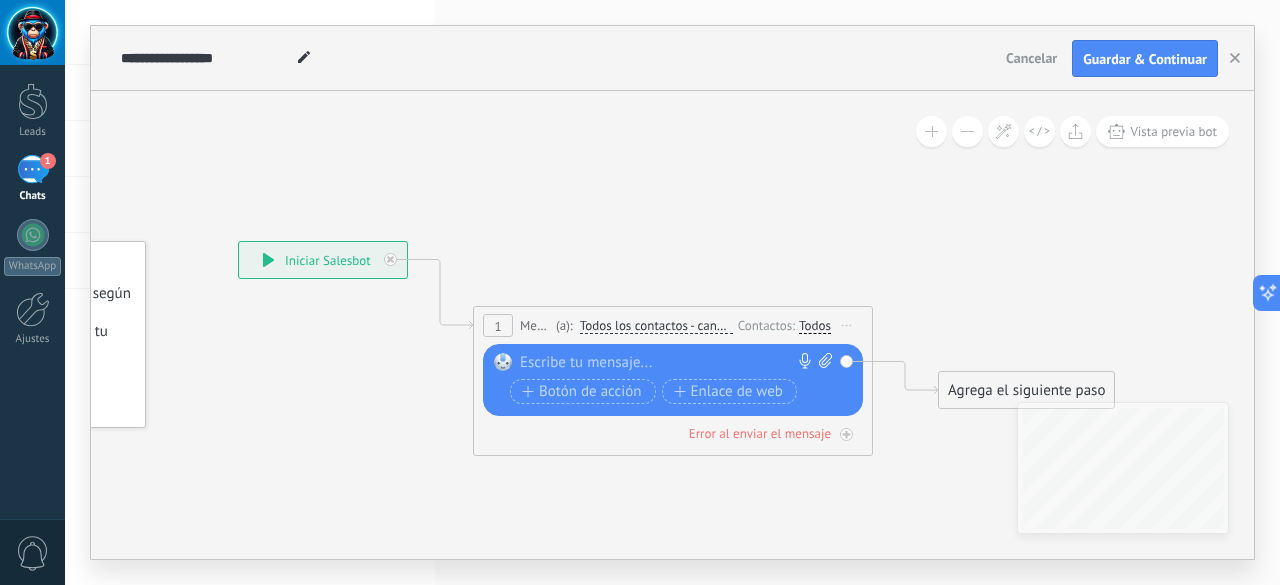 click at bounding box center (668, 363) 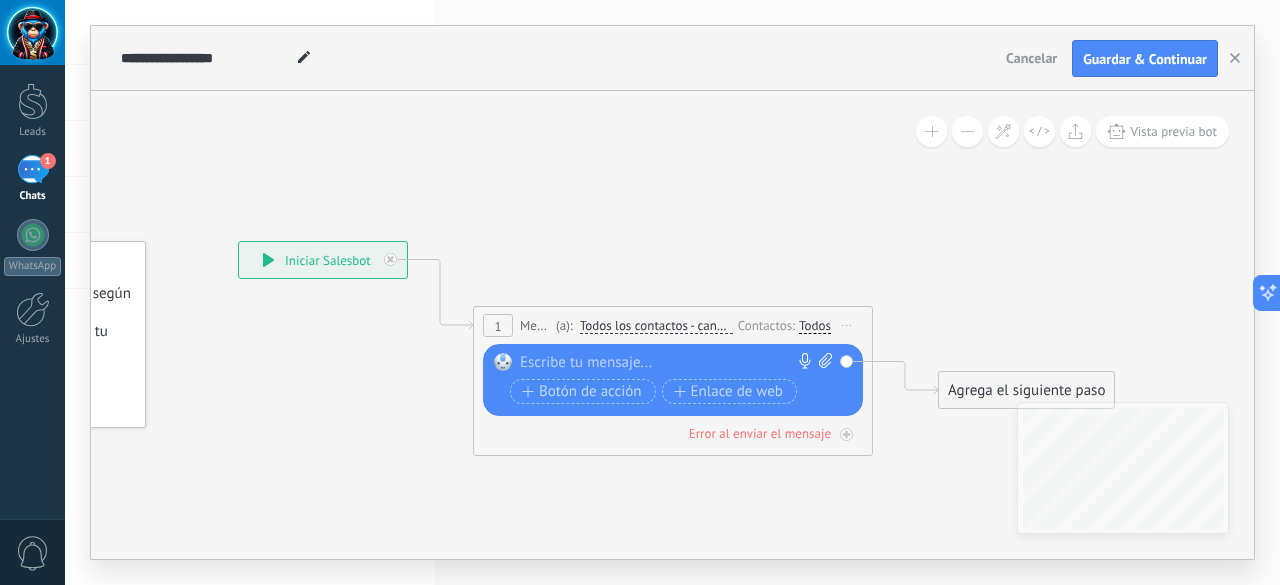 type 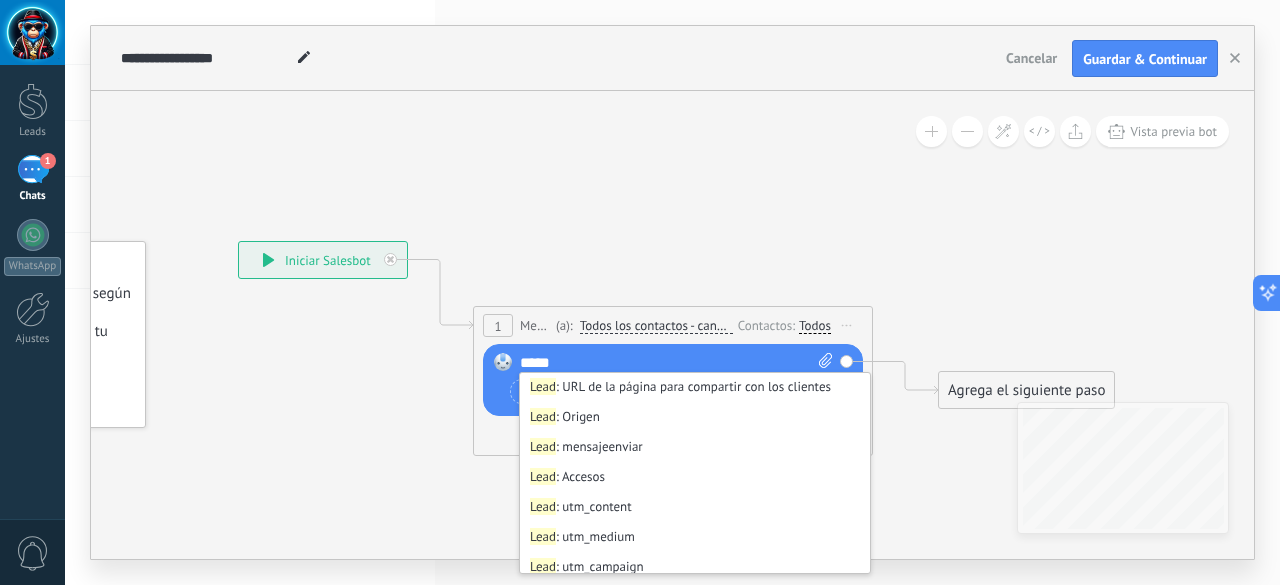 scroll, scrollTop: 242, scrollLeft: 0, axis: vertical 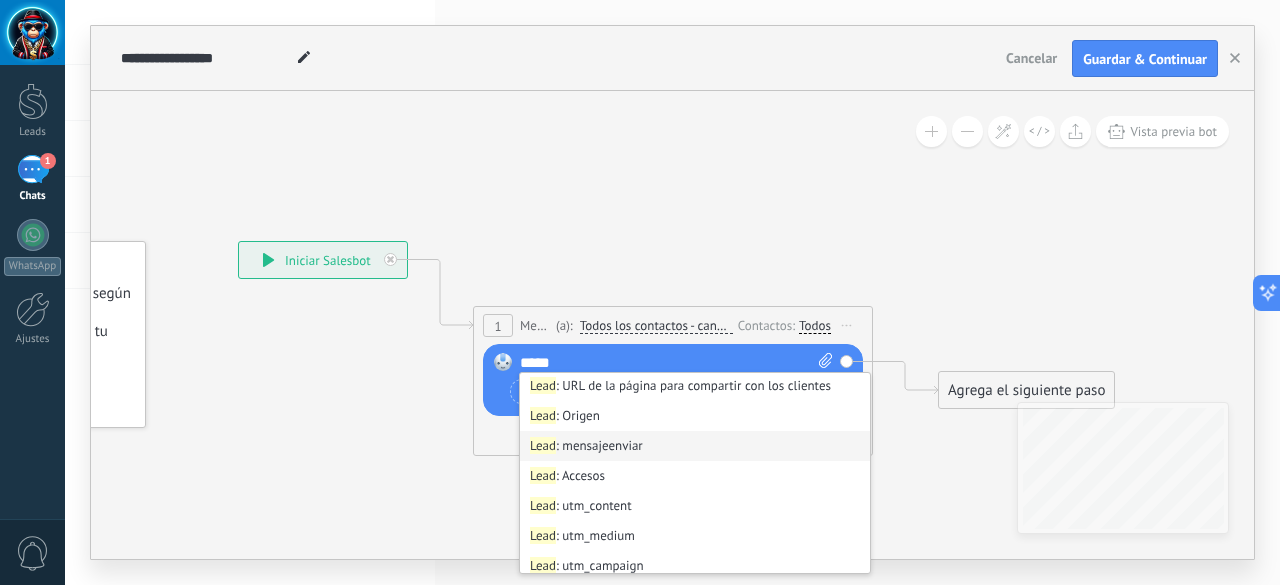 click on "Lead : mensajeenviar" at bounding box center [695, 446] 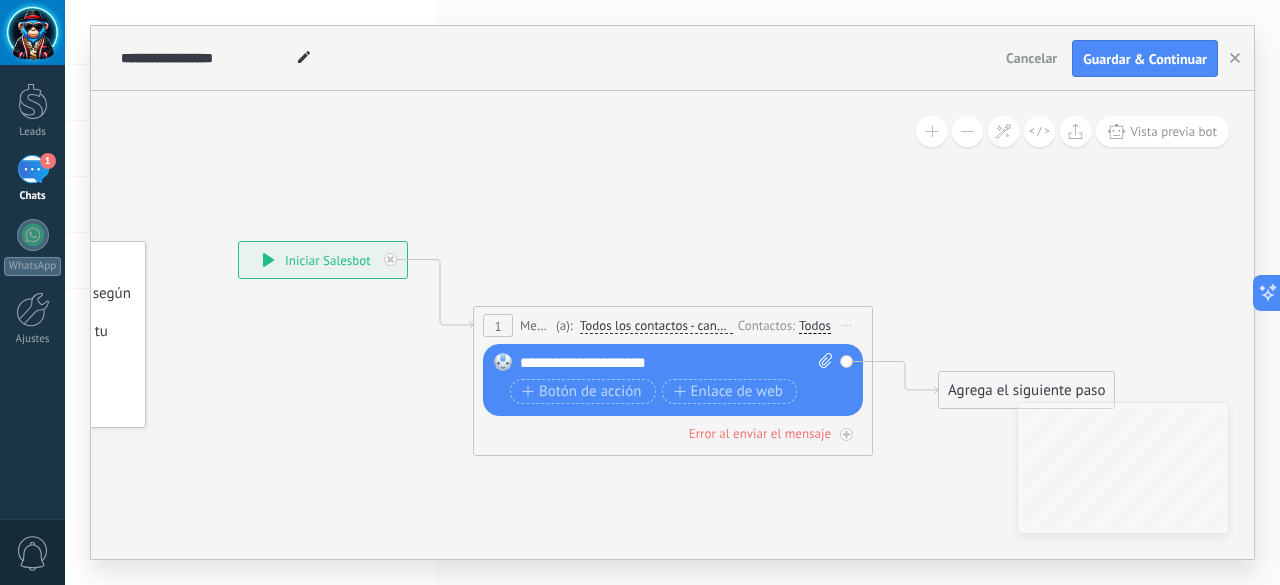 click on "Agrega el siguiente paso" at bounding box center (1026, 390) 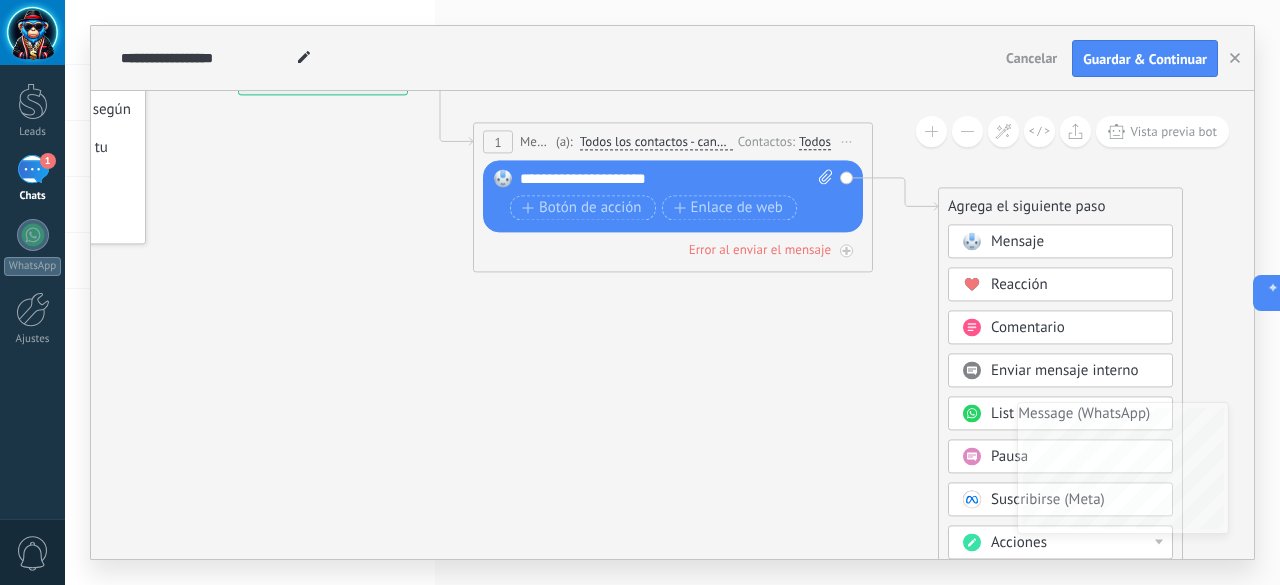 click on "Acciones" at bounding box center (1019, 543) 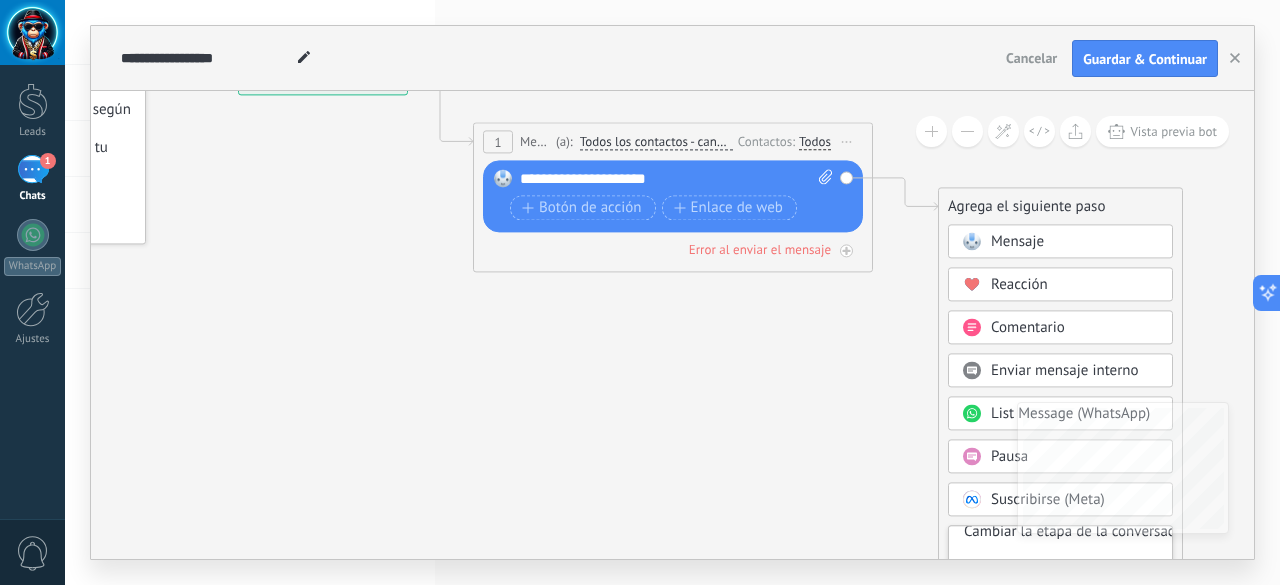 scroll, scrollTop: 146, scrollLeft: 0, axis: vertical 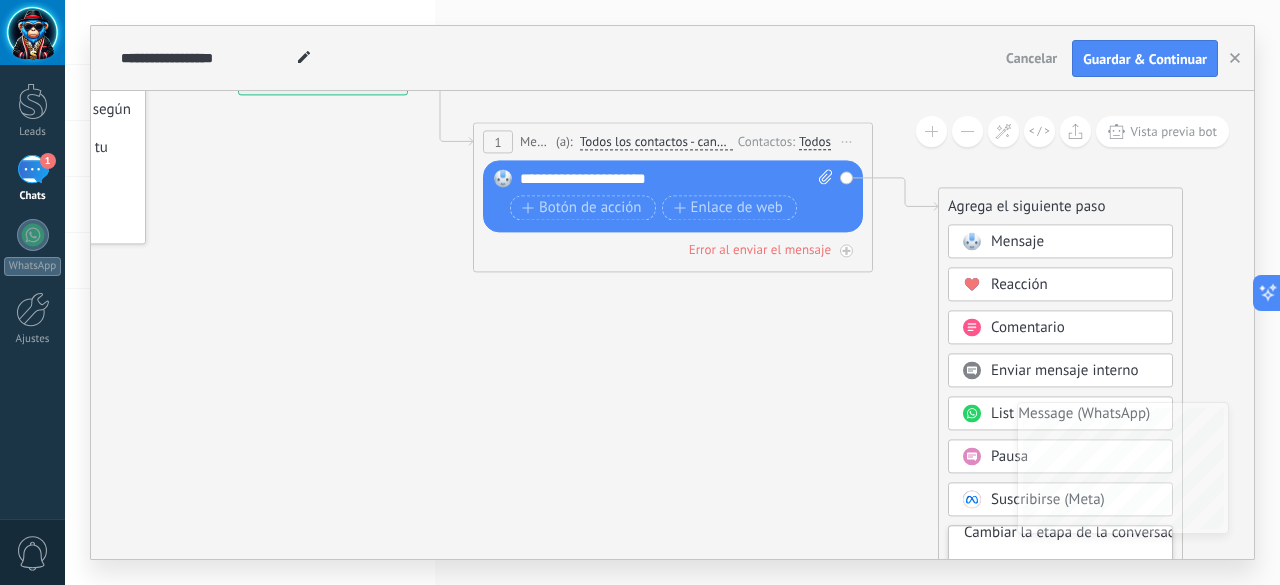 click on "Cambiar la etapa de la conversación" at bounding box center [1060, 534] 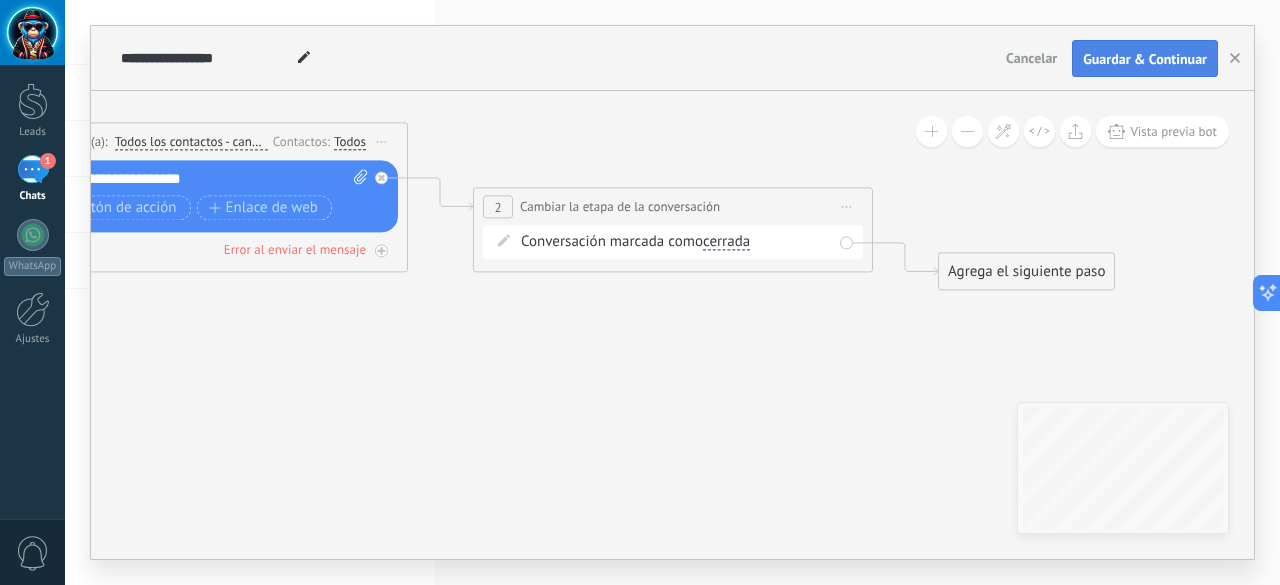 click on "Guardar & Continuar" at bounding box center (1145, 59) 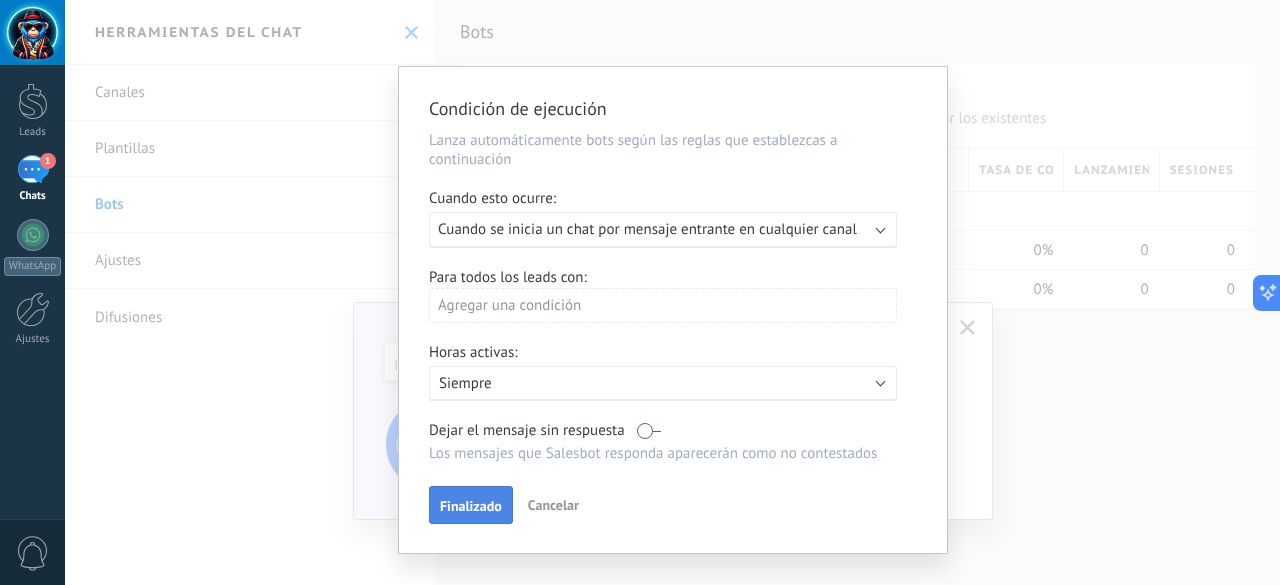 click on "Finalizado" at bounding box center [471, 506] 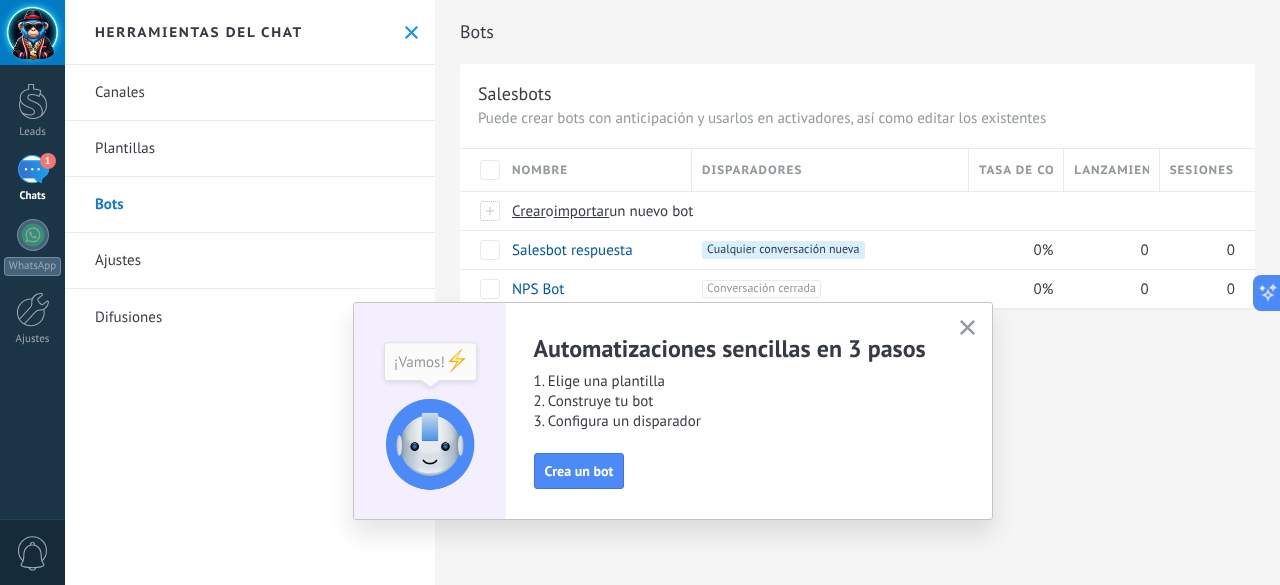 click 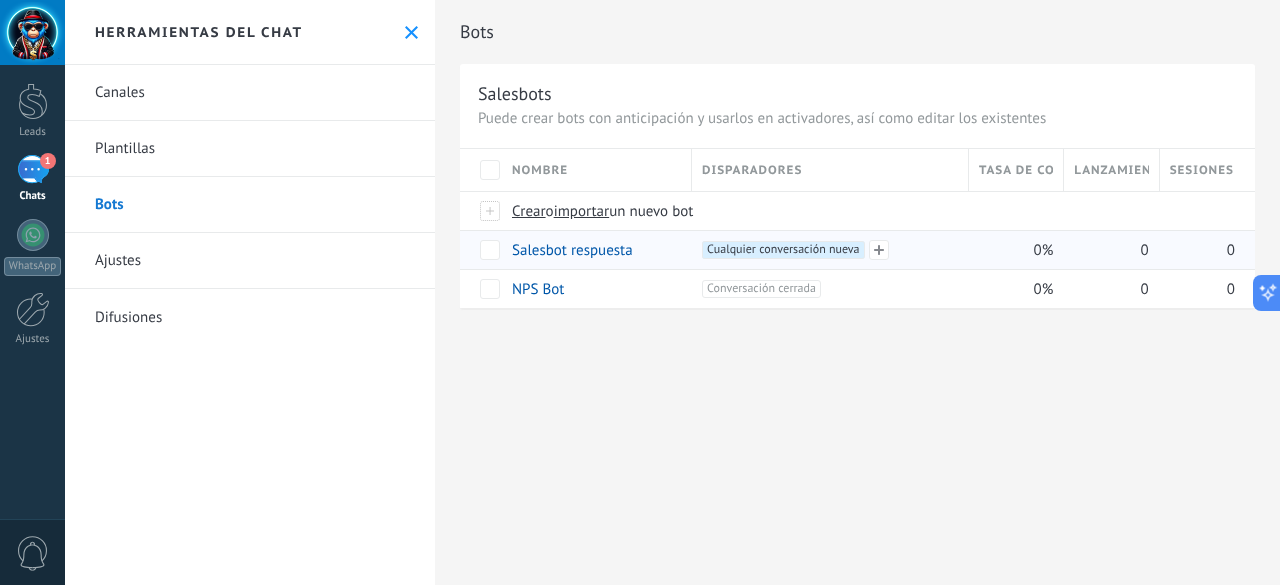click on "Cualquier conversación nueva +0" at bounding box center (783, 250) 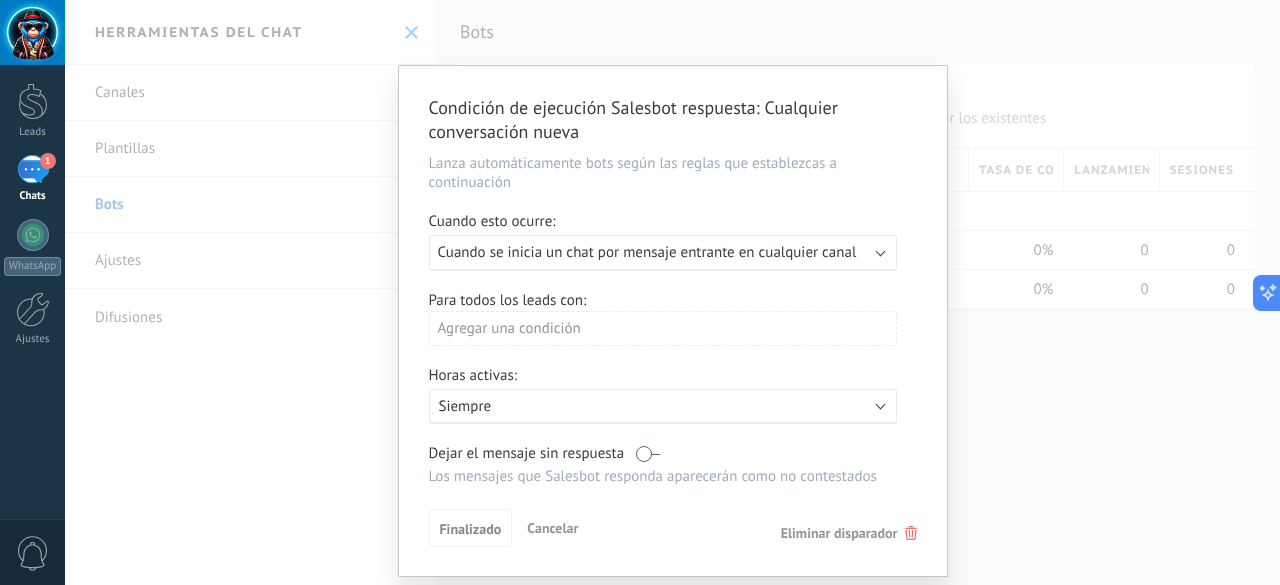click on "Eliminar disparador" at bounding box center [839, 533] 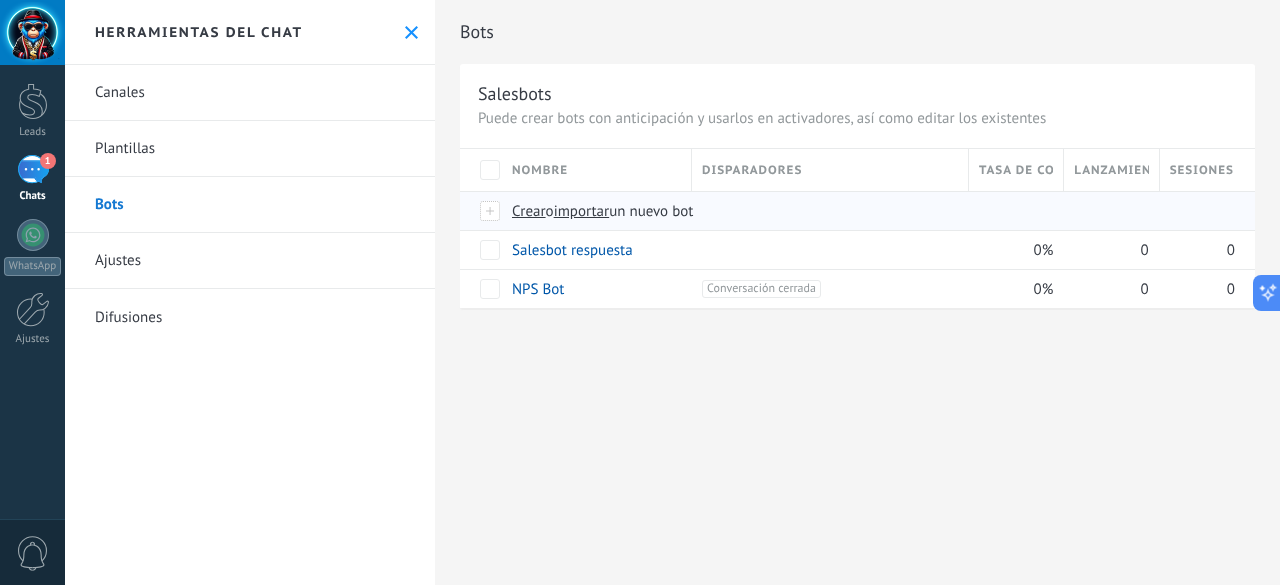 click on "Crear" at bounding box center (529, 211) 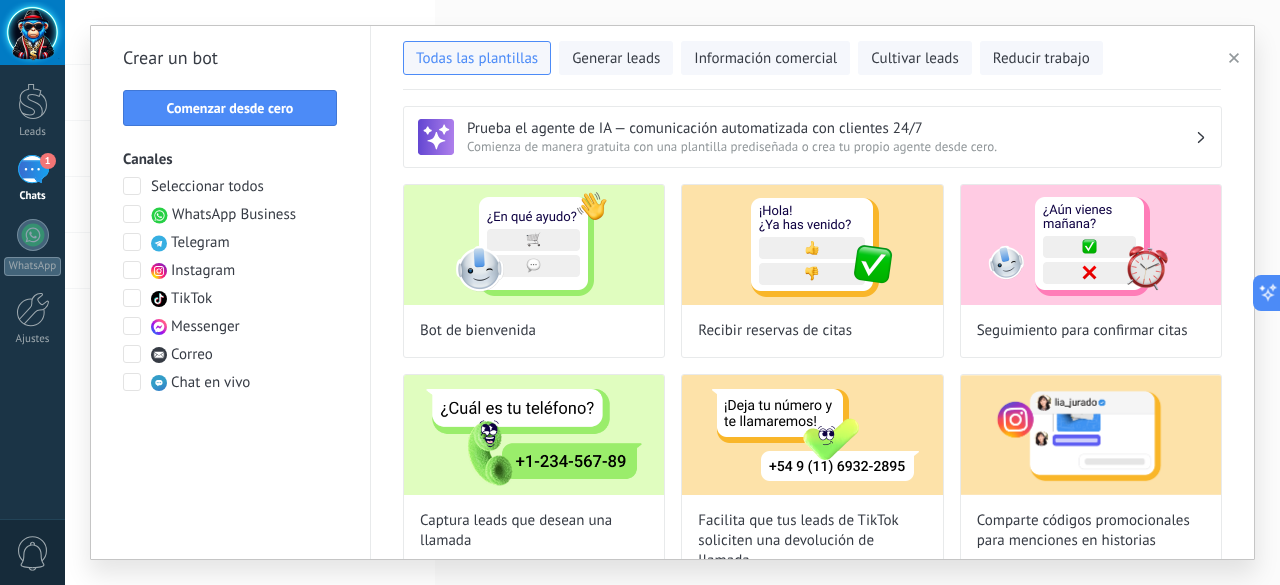 click on "Seleccionar todos" at bounding box center (207, 187) 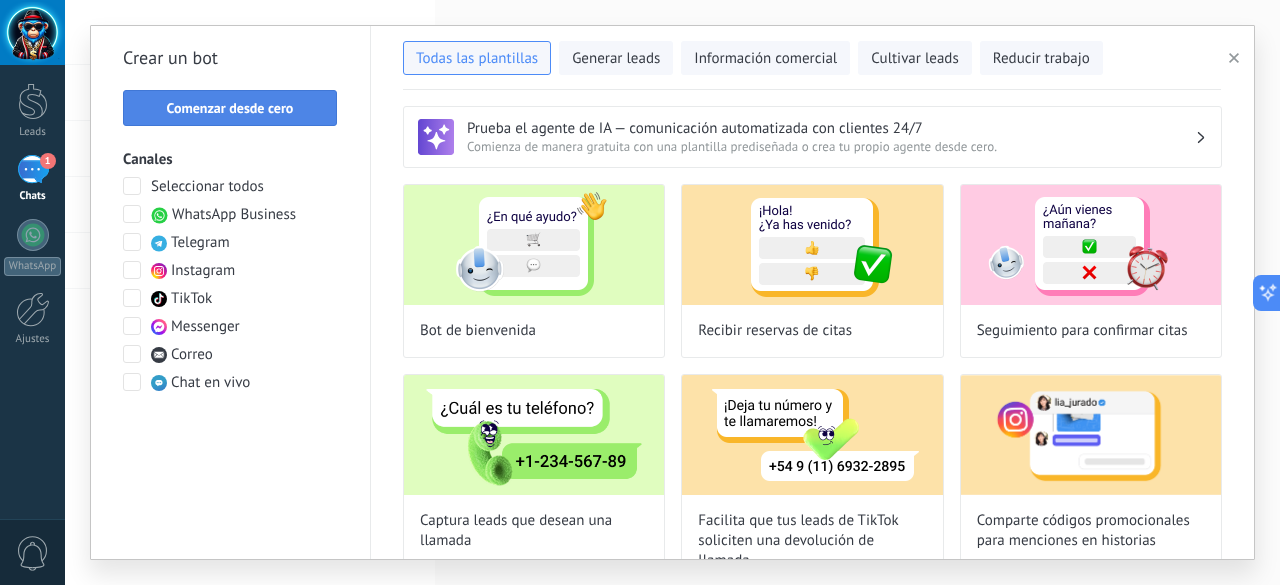 click on "Comenzar desde cero" at bounding box center [230, 108] 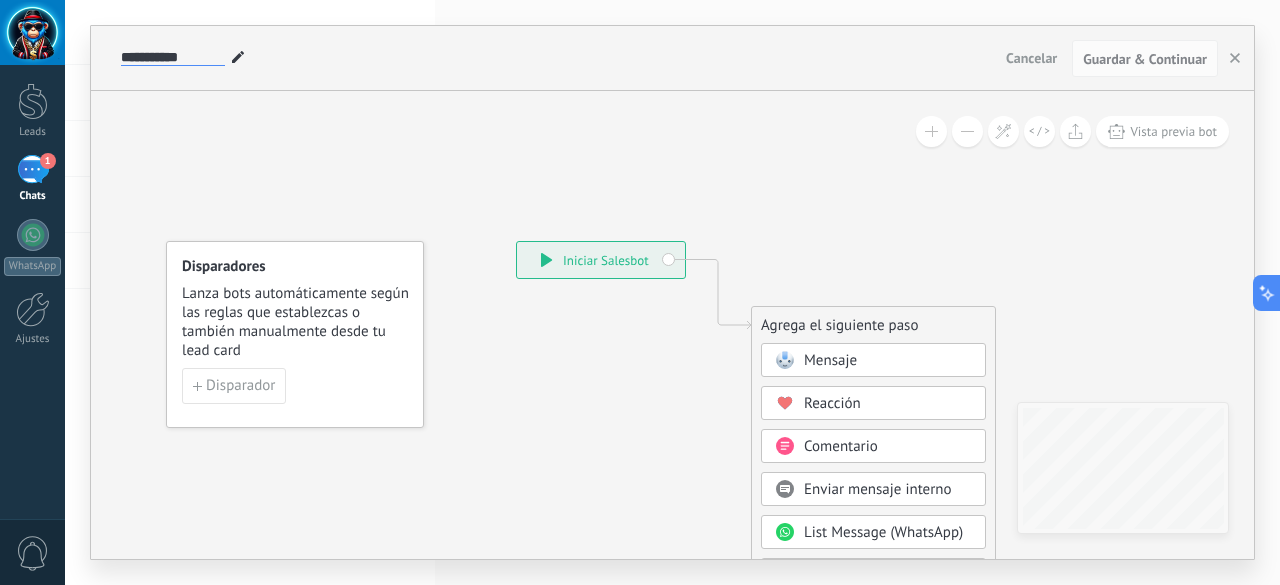click on "**********" at bounding box center (173, 58) 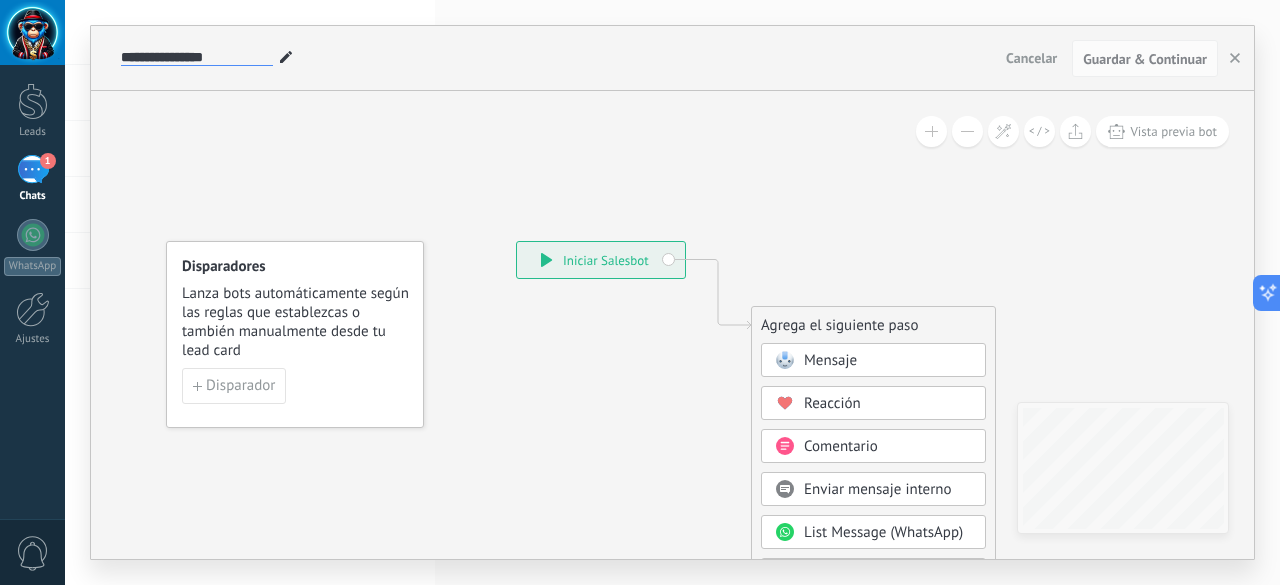 type on "**********" 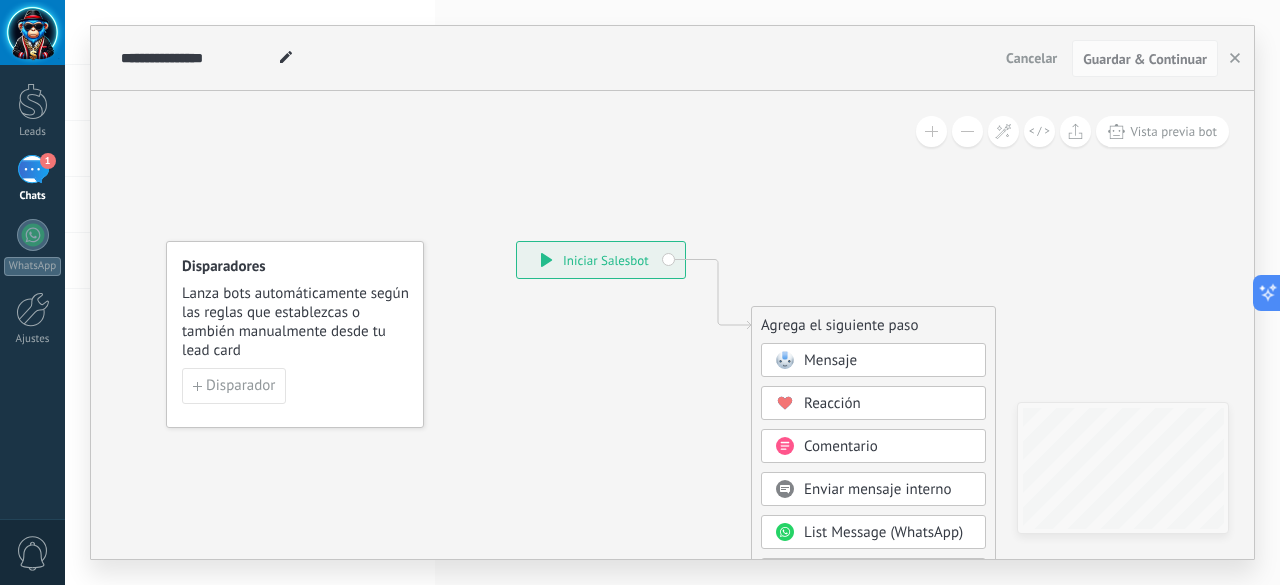 click on "Mensaje" at bounding box center (830, 360) 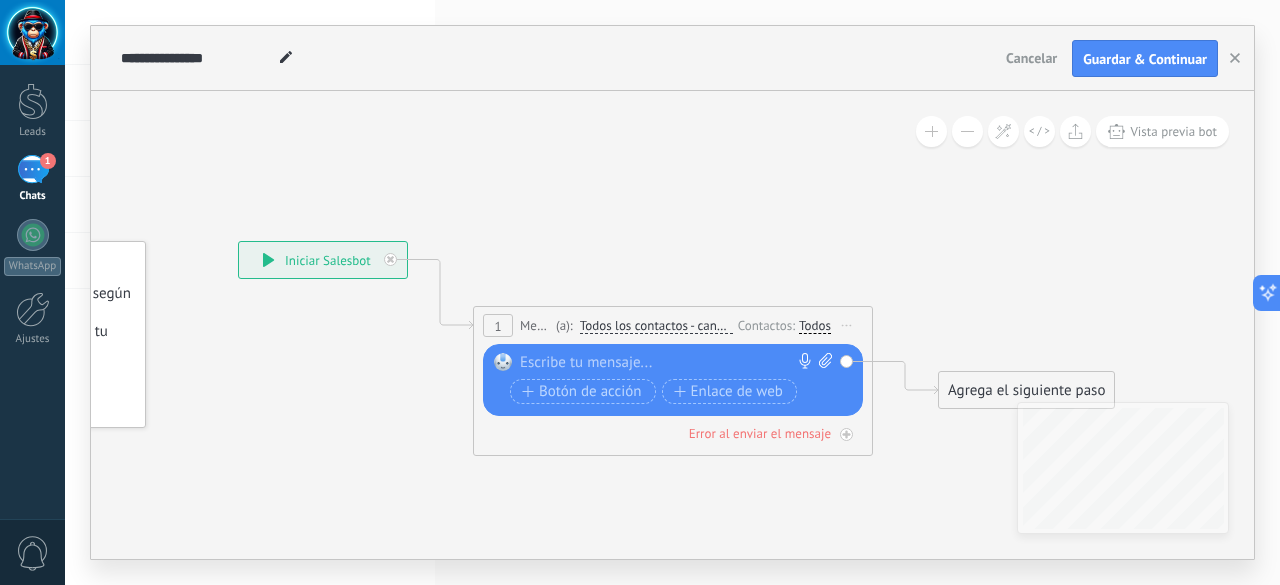 click 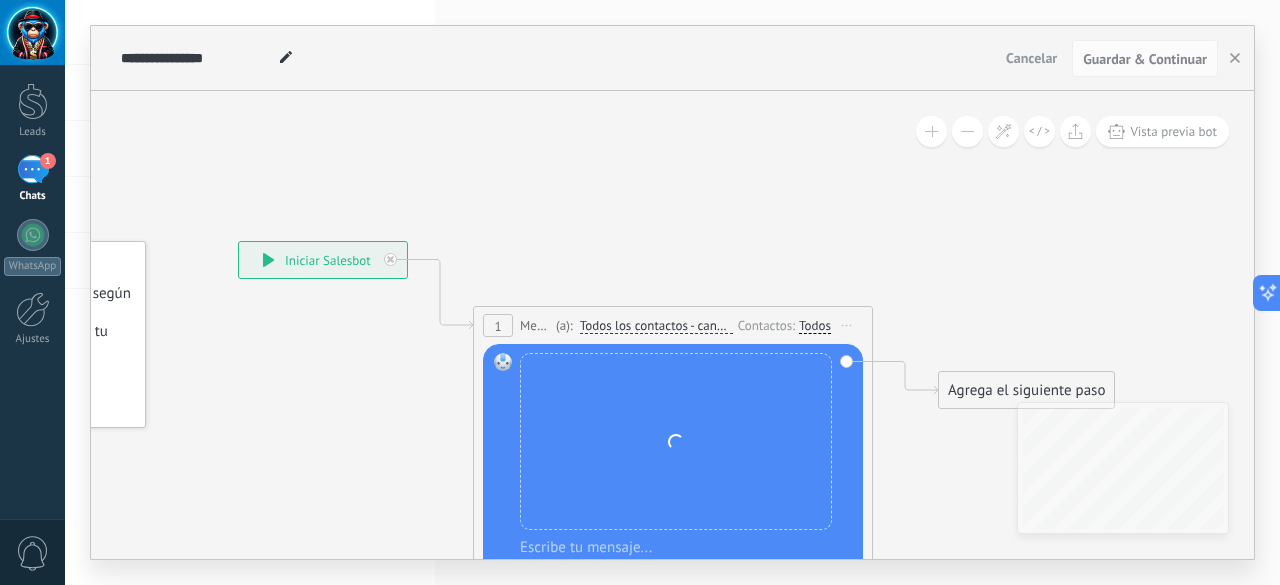 click on "Agrega el siguiente paso" at bounding box center [1026, 390] 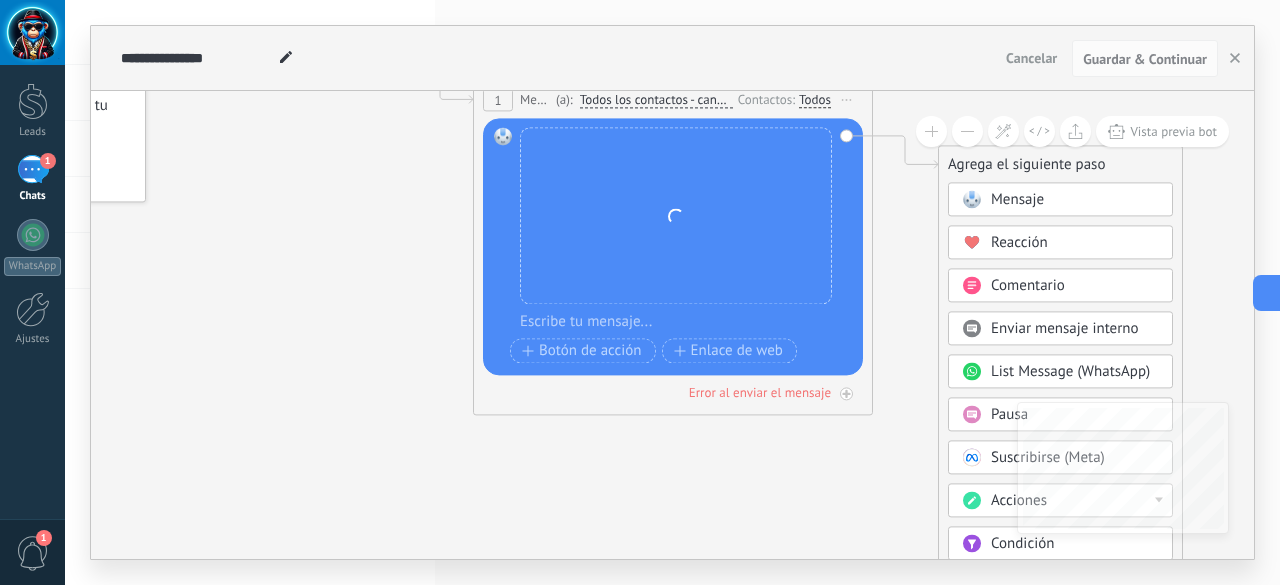 click on "Acciones" at bounding box center (1019, 501) 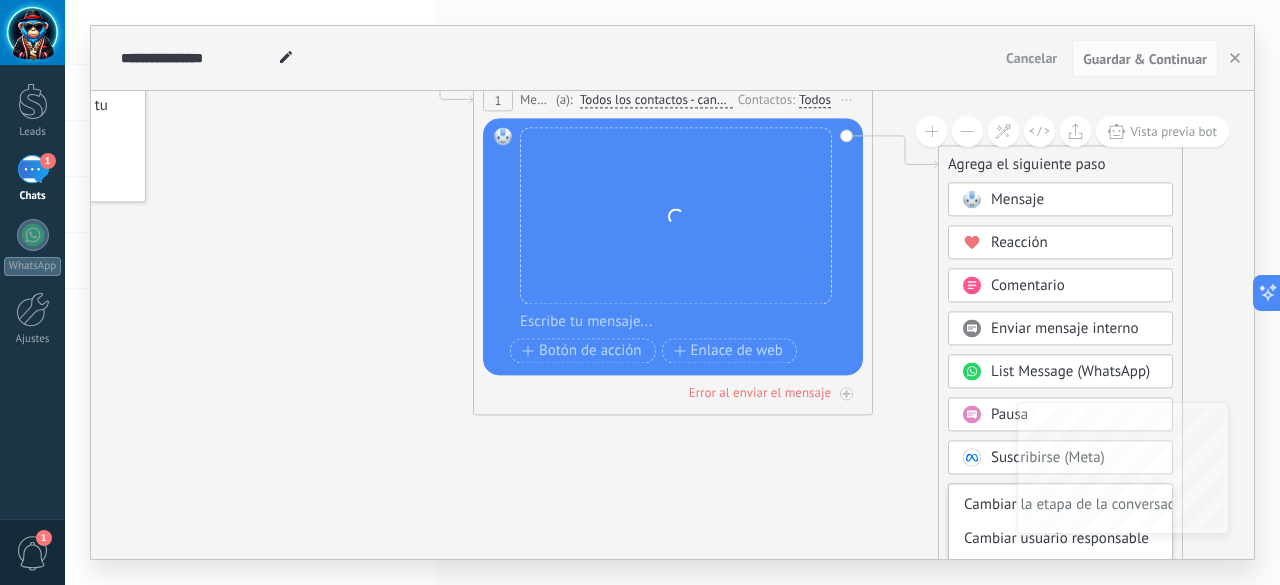scroll, scrollTop: 132, scrollLeft: 0, axis: vertical 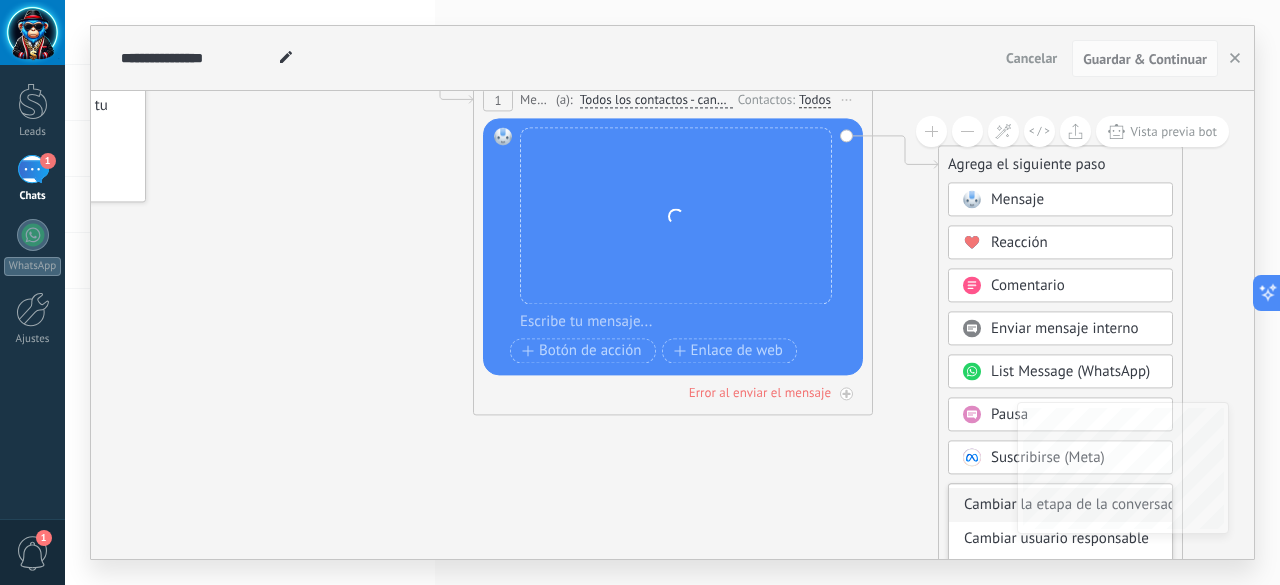 click on "Cambiar la etapa de la conversación" at bounding box center (1060, 506) 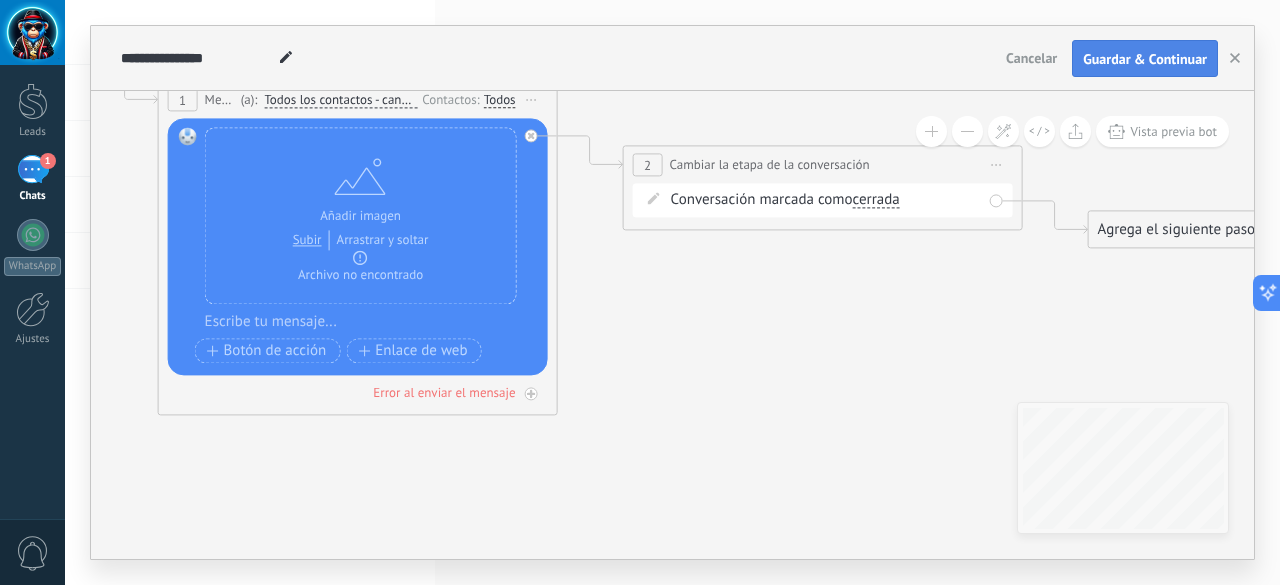 click on "Guardar & Continuar" at bounding box center [1145, 59] 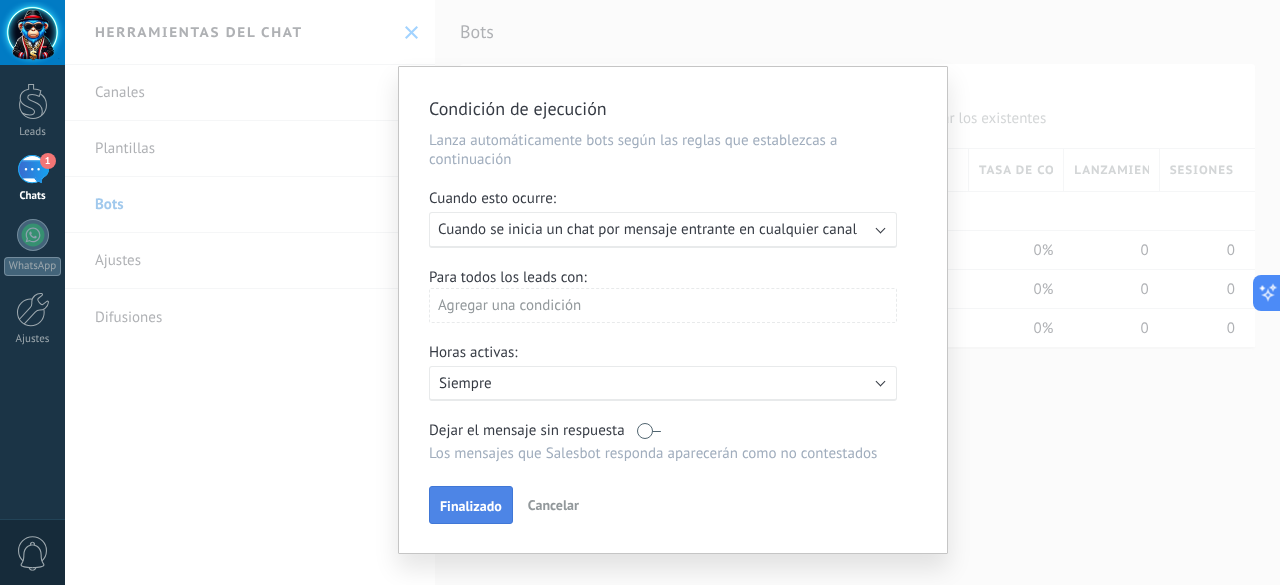 click on "Finalizado" at bounding box center (471, 506) 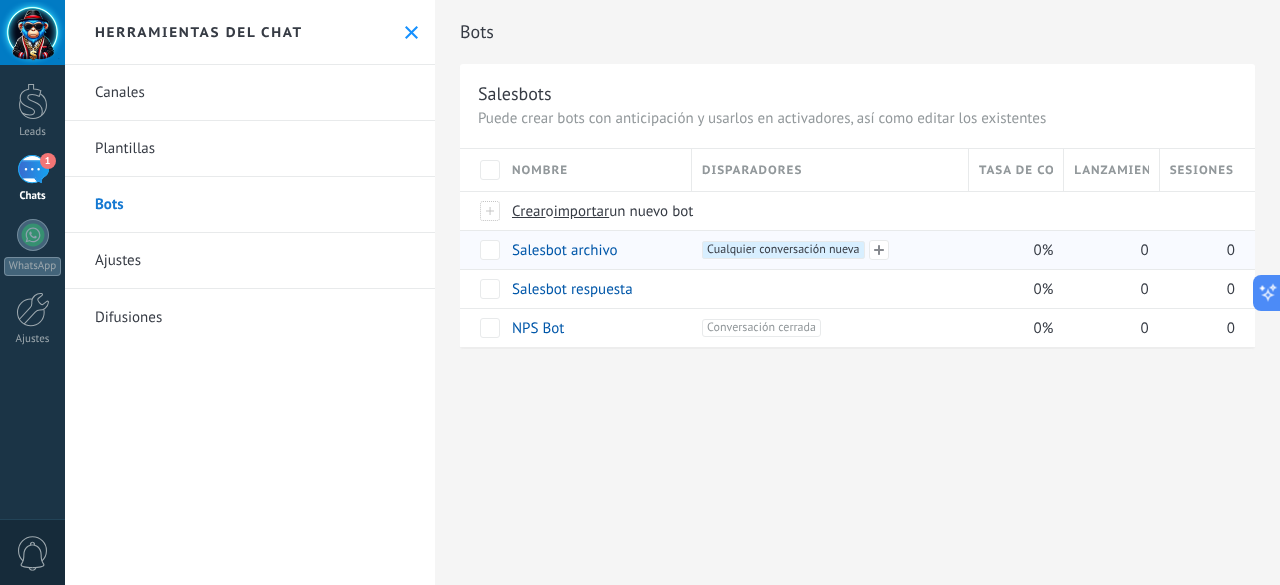 click on "Cualquier conversación nueva +0" at bounding box center (783, 250) 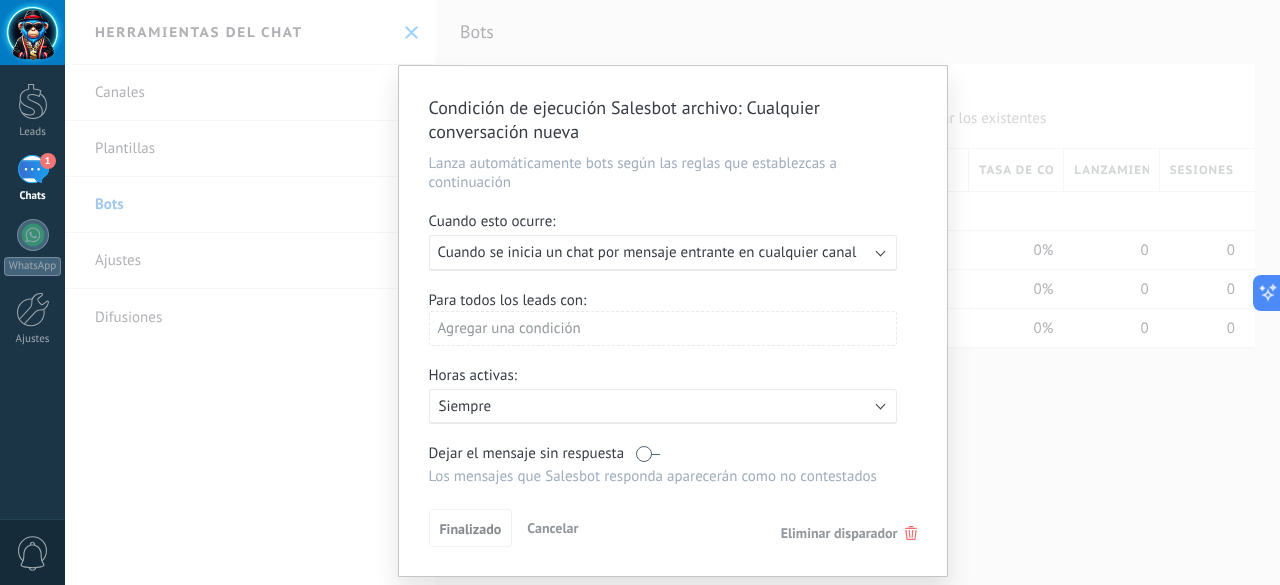 click on "Eliminar disparador" at bounding box center [839, 533] 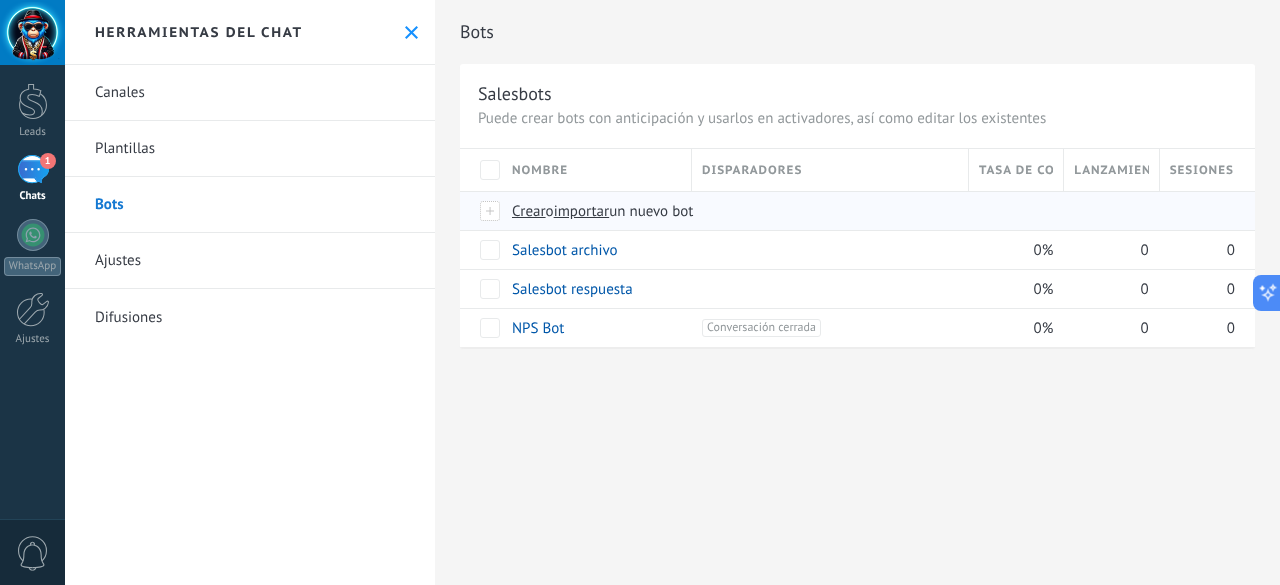 click on "Crear" at bounding box center (529, 211) 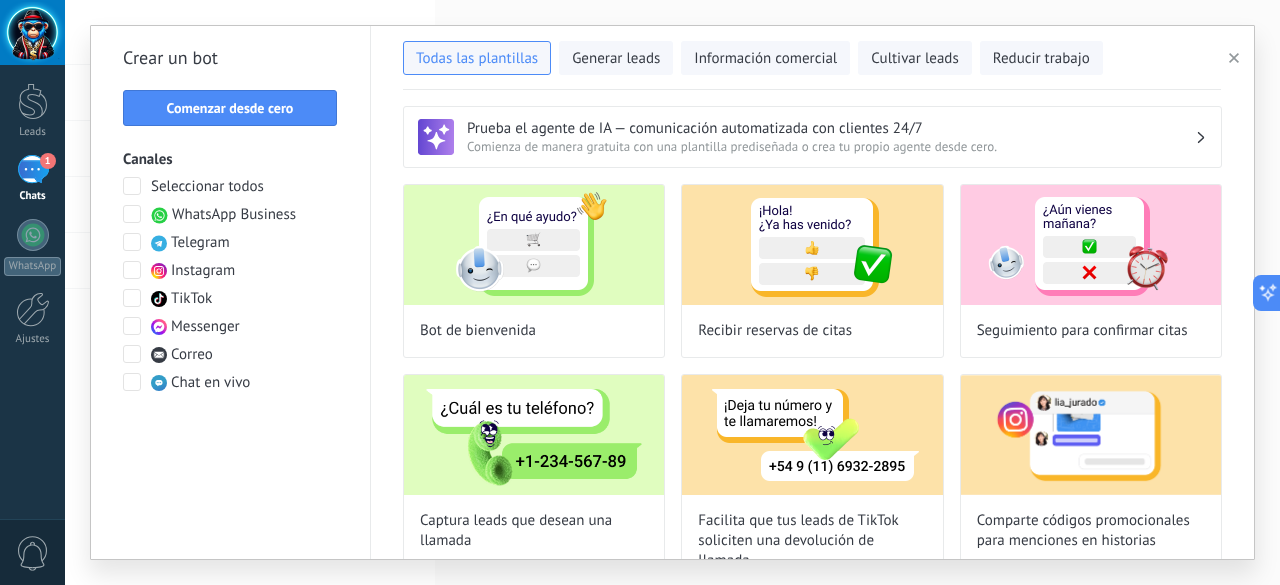 click at bounding box center [132, 186] 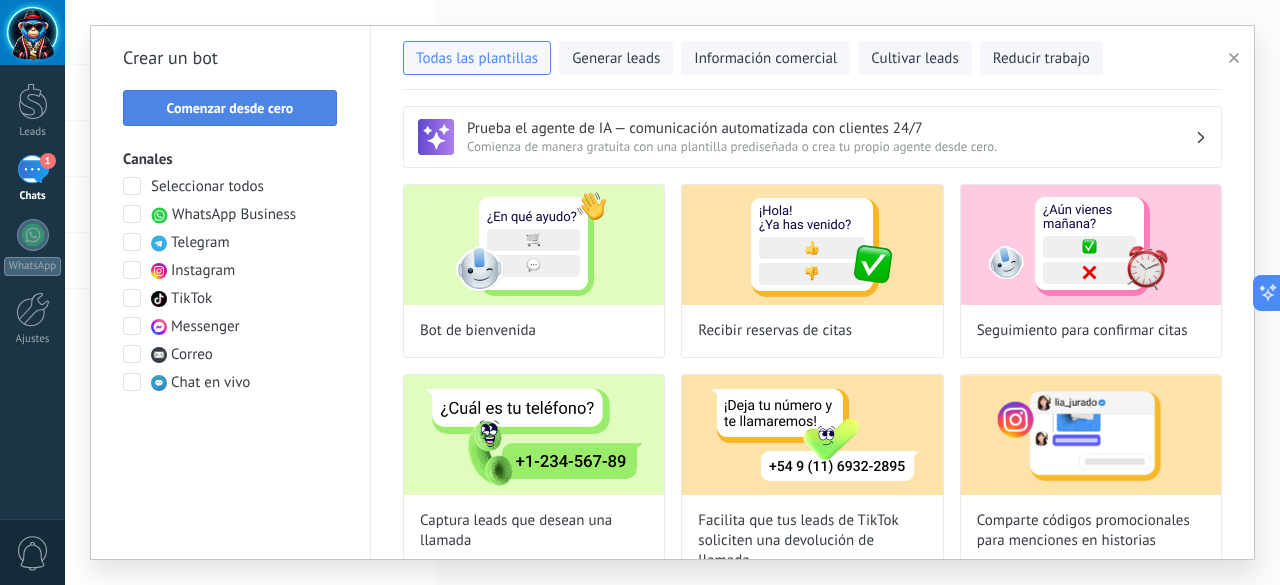 click on "Comenzar desde cero" at bounding box center (230, 108) 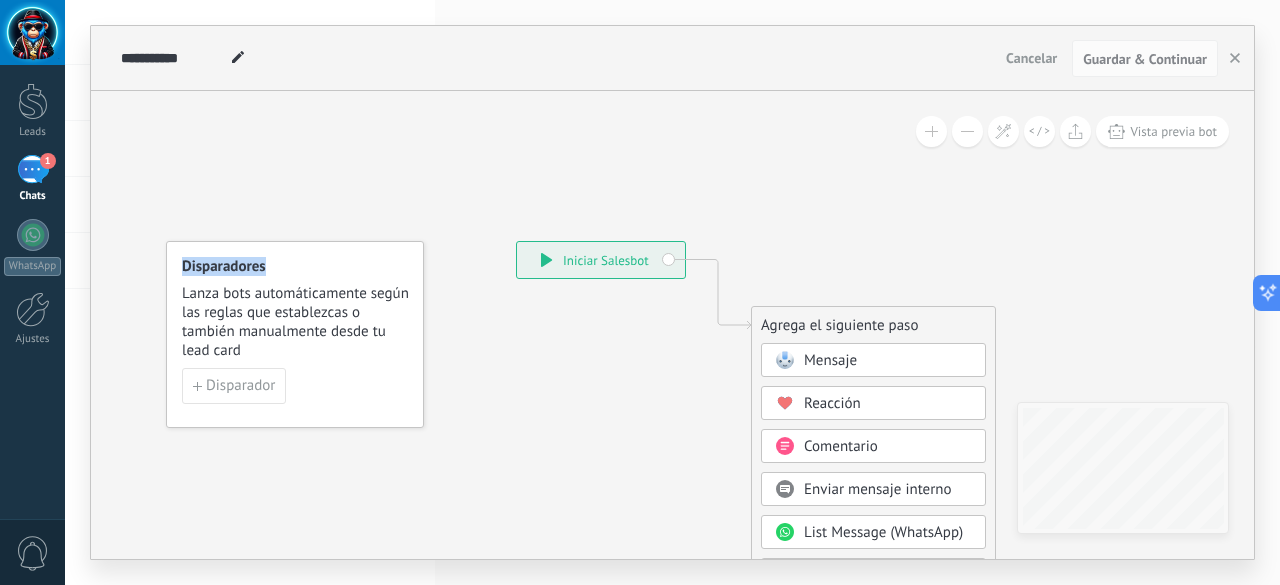 click 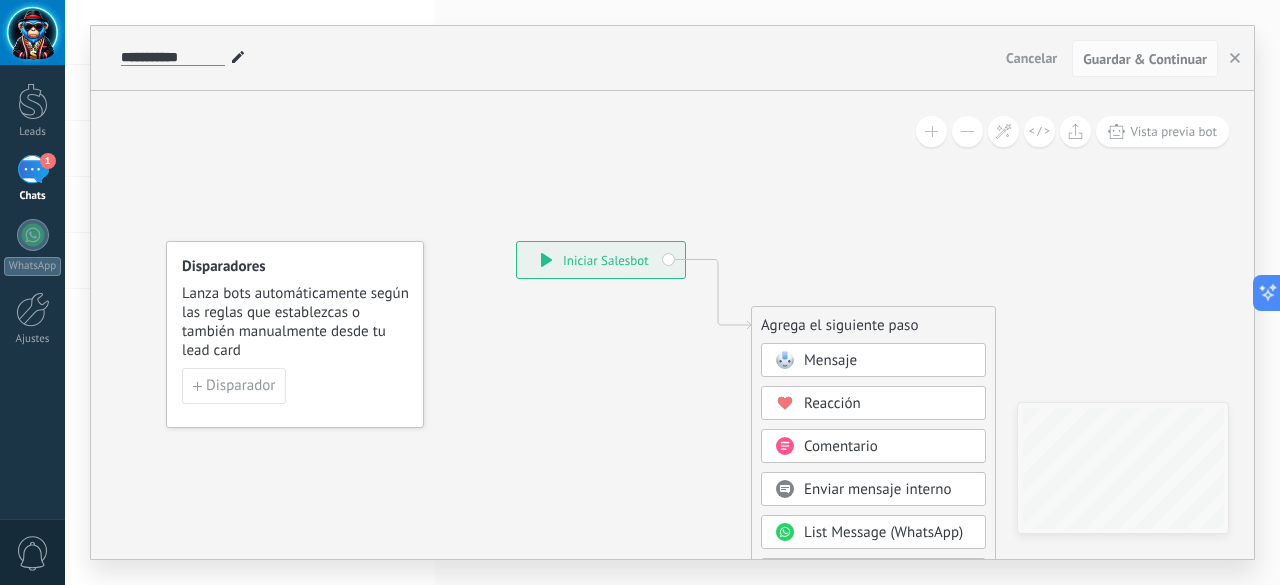 click on "**********" at bounding box center [173, 58] 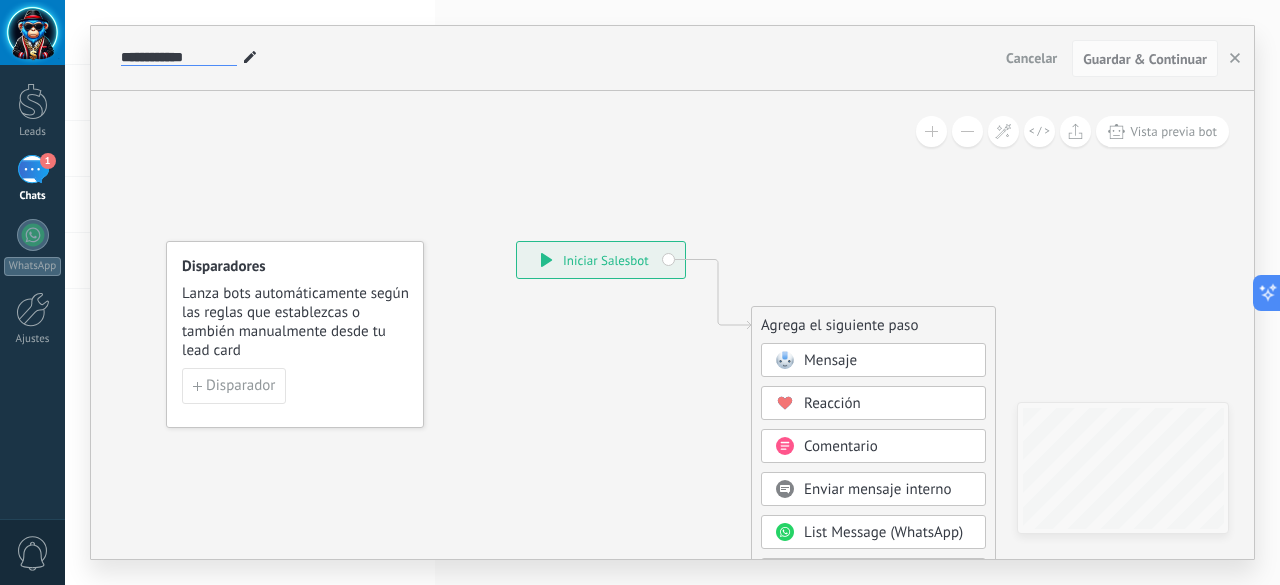 type on "**********" 